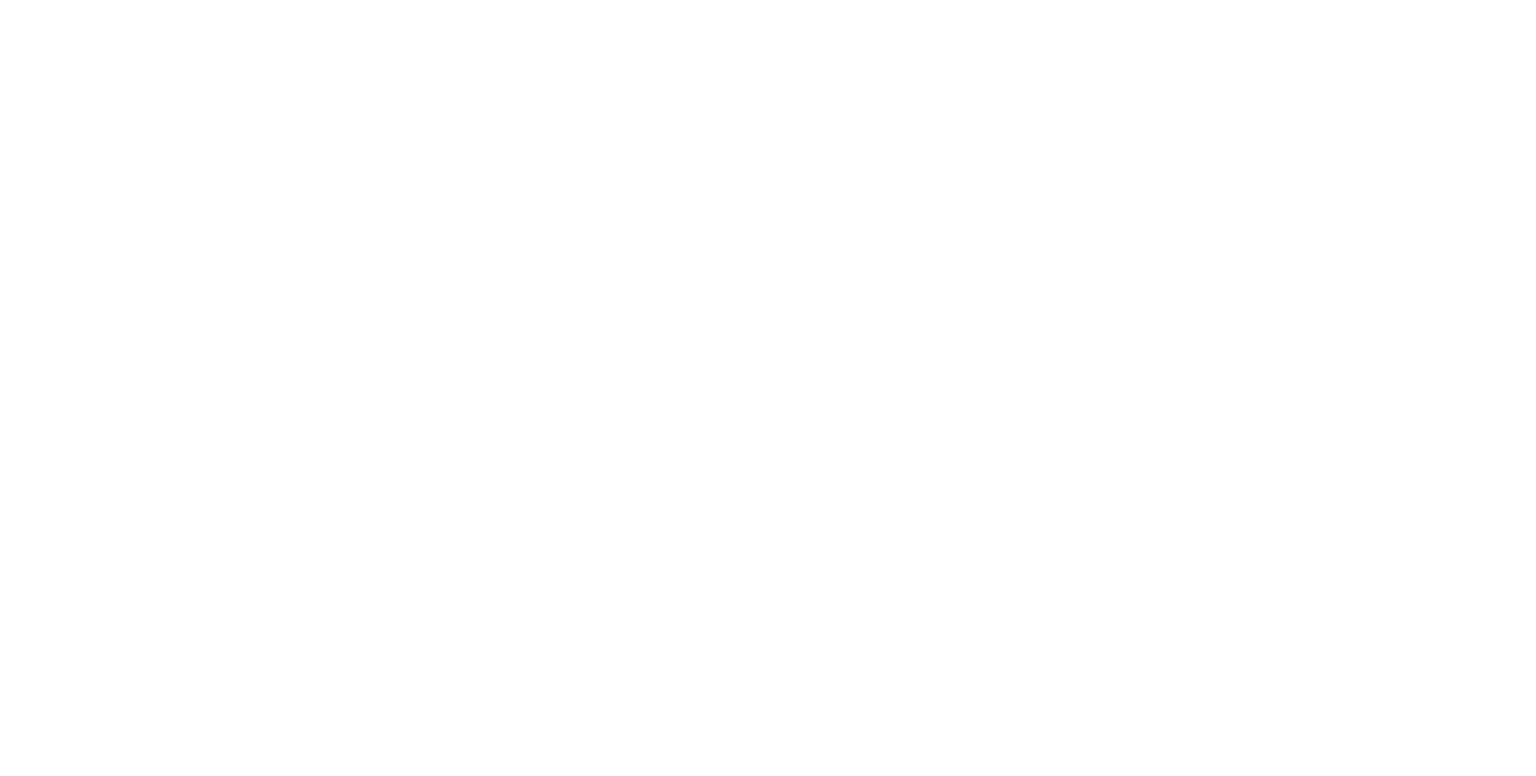 scroll, scrollTop: 0, scrollLeft: 0, axis: both 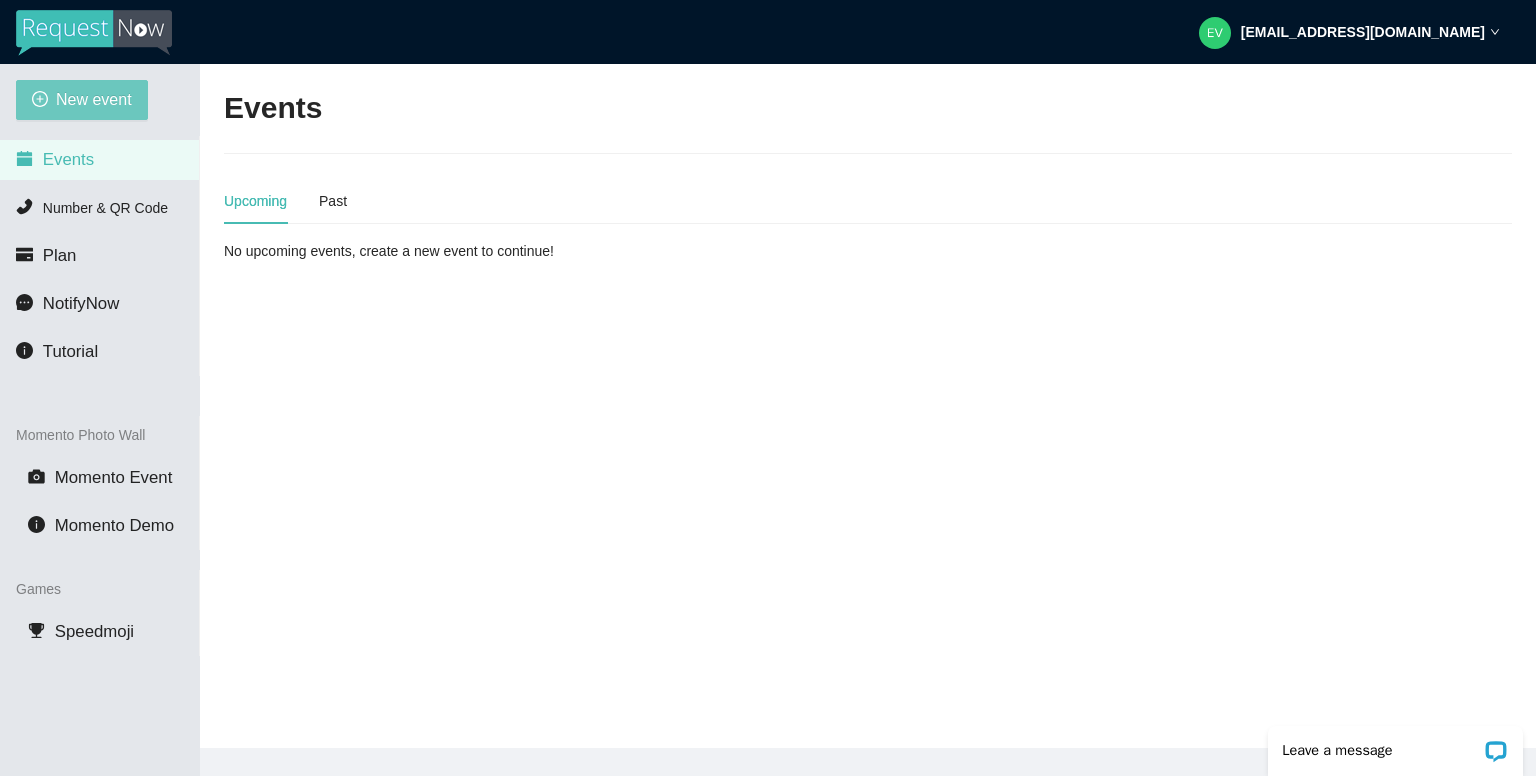 click on "New event" at bounding box center [94, 99] 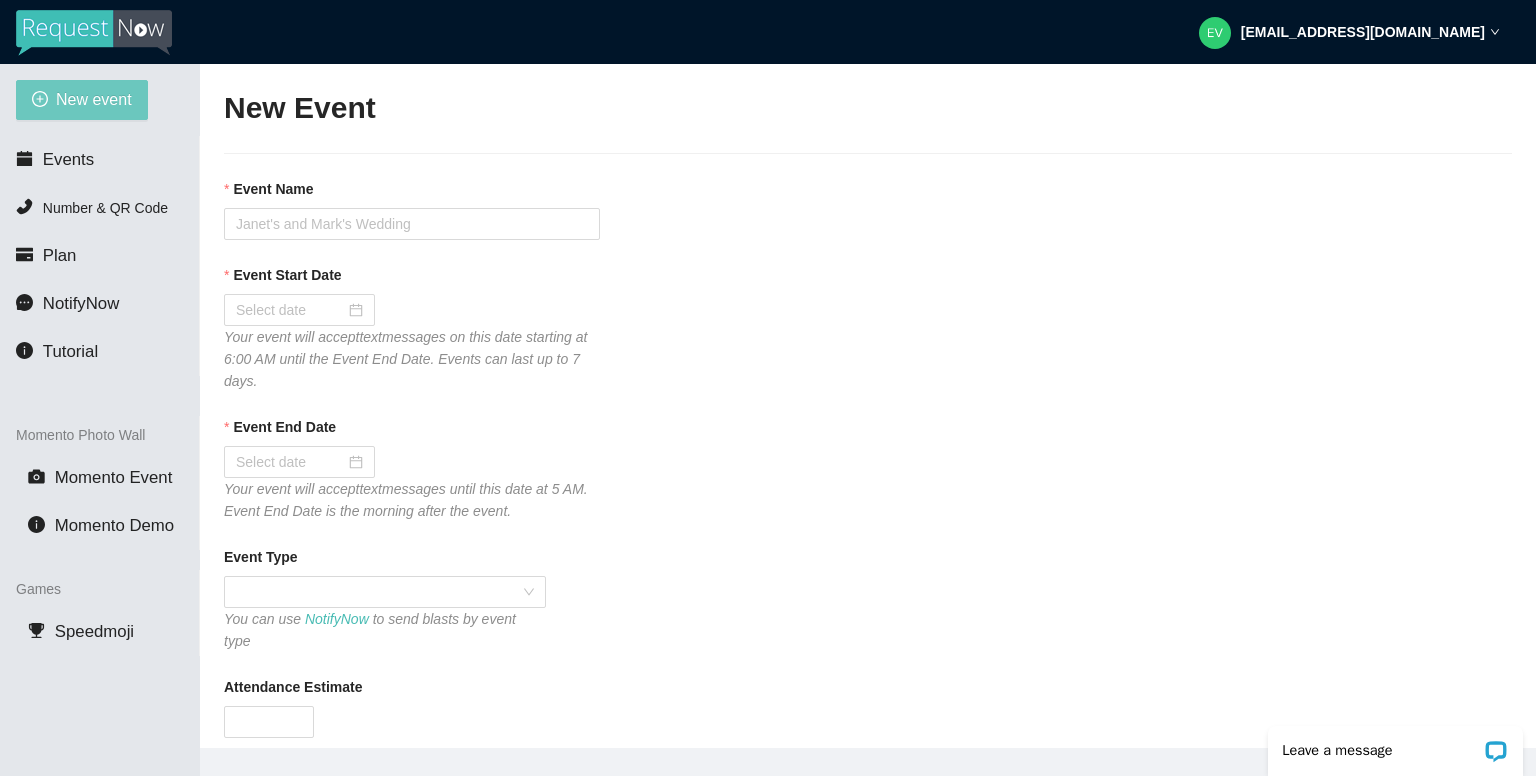 scroll, scrollTop: 0, scrollLeft: 0, axis: both 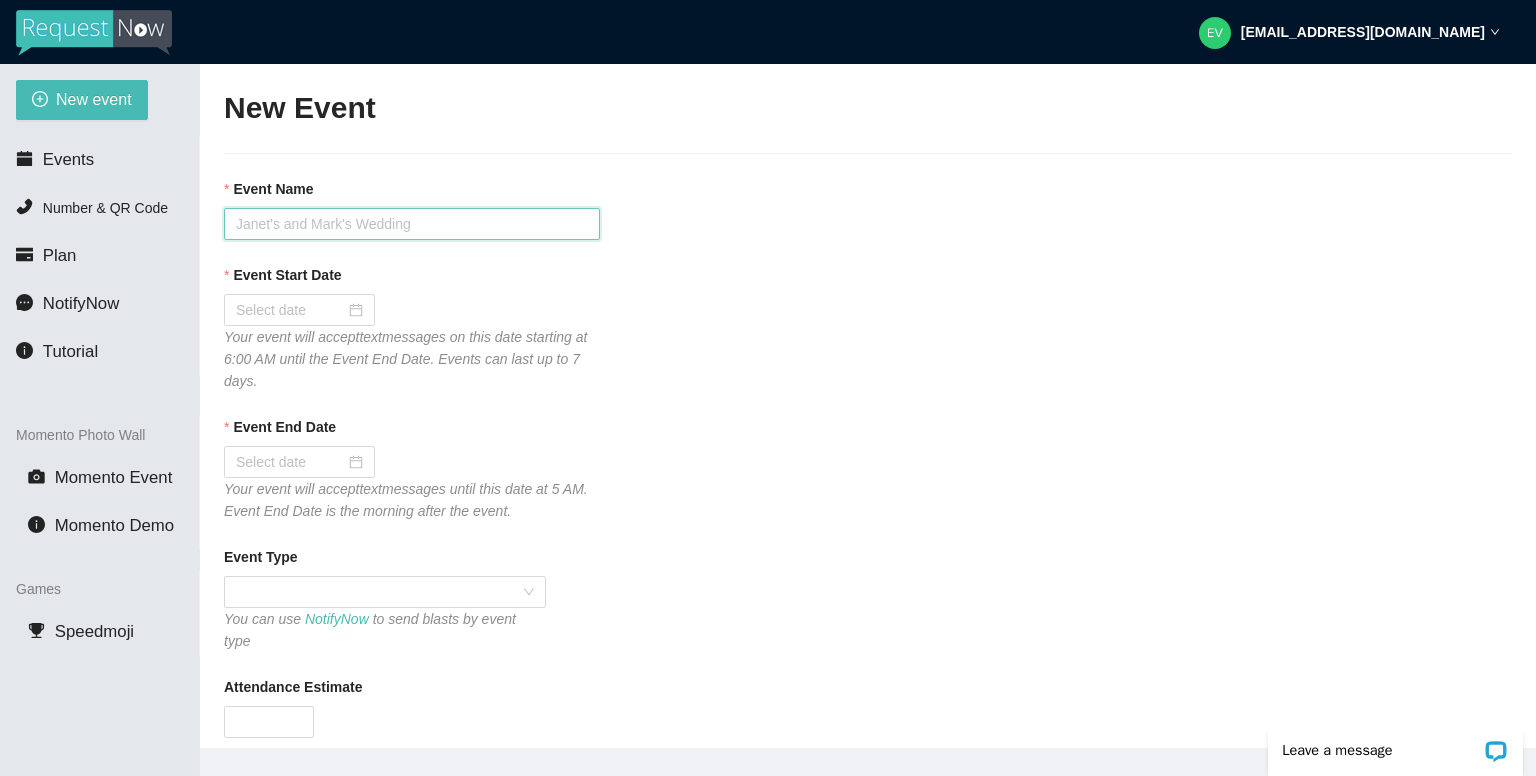 click on "Event Name" at bounding box center [412, 224] 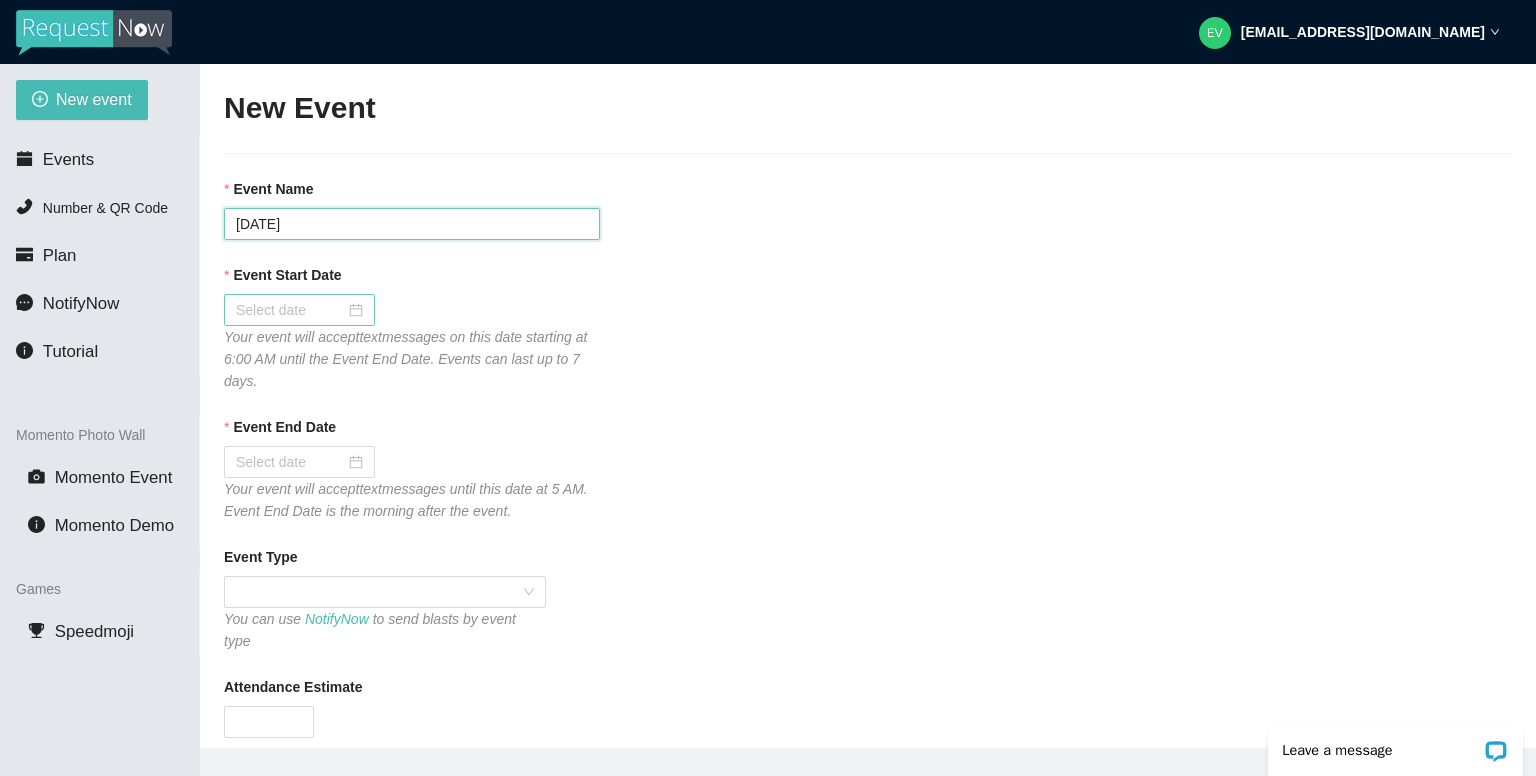 type on "[DATE]" 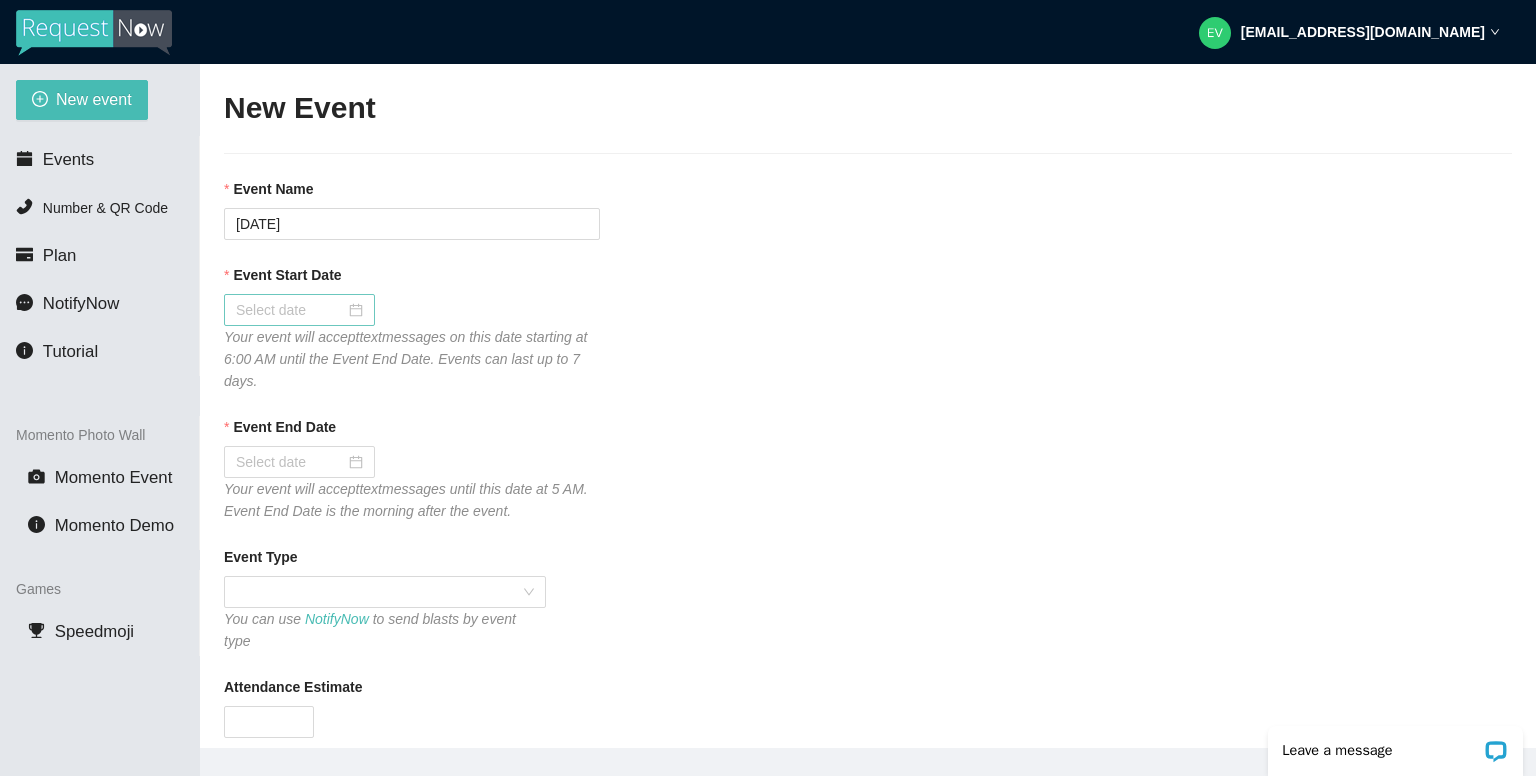 click at bounding box center (299, 310) 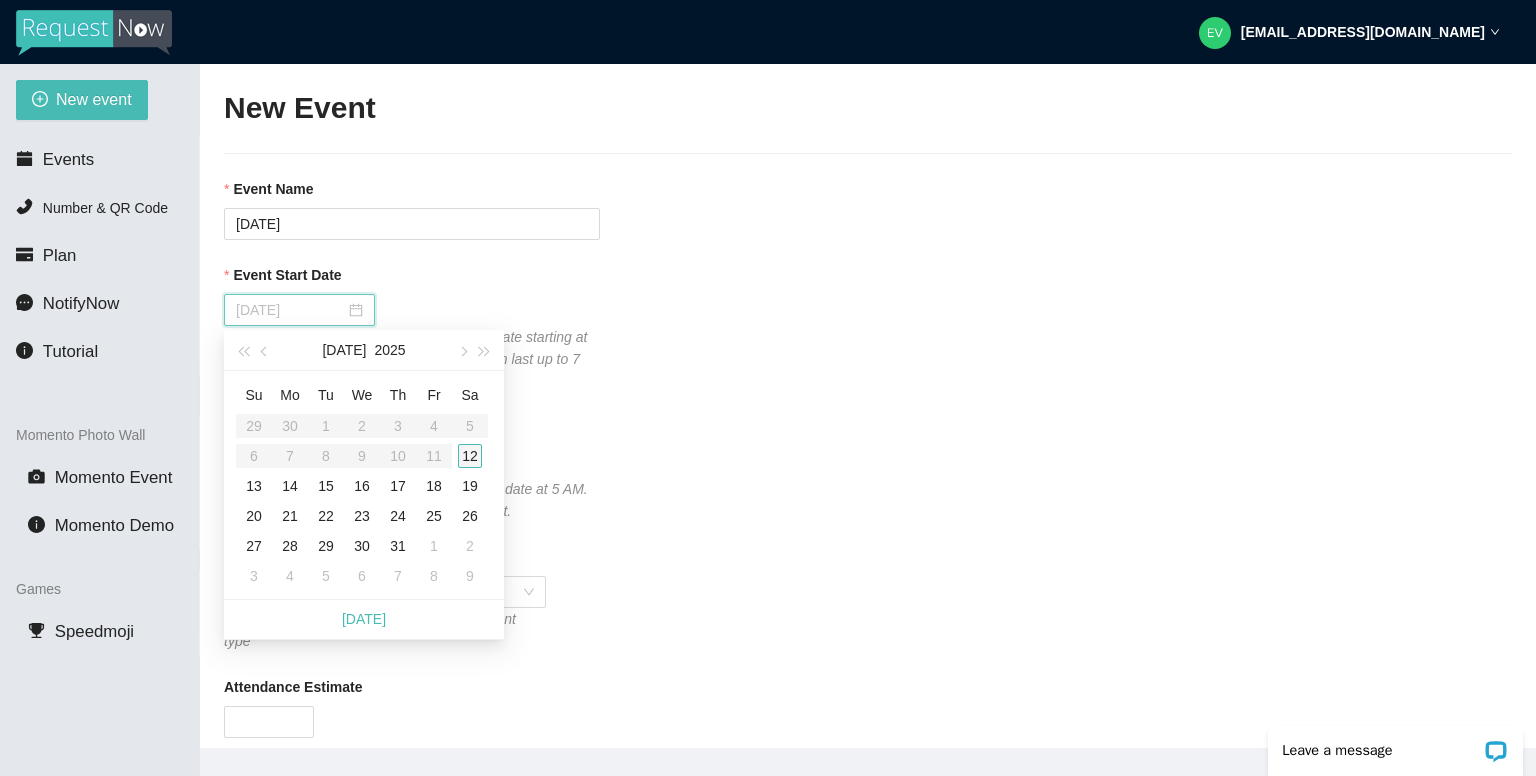 type on "[DATE]" 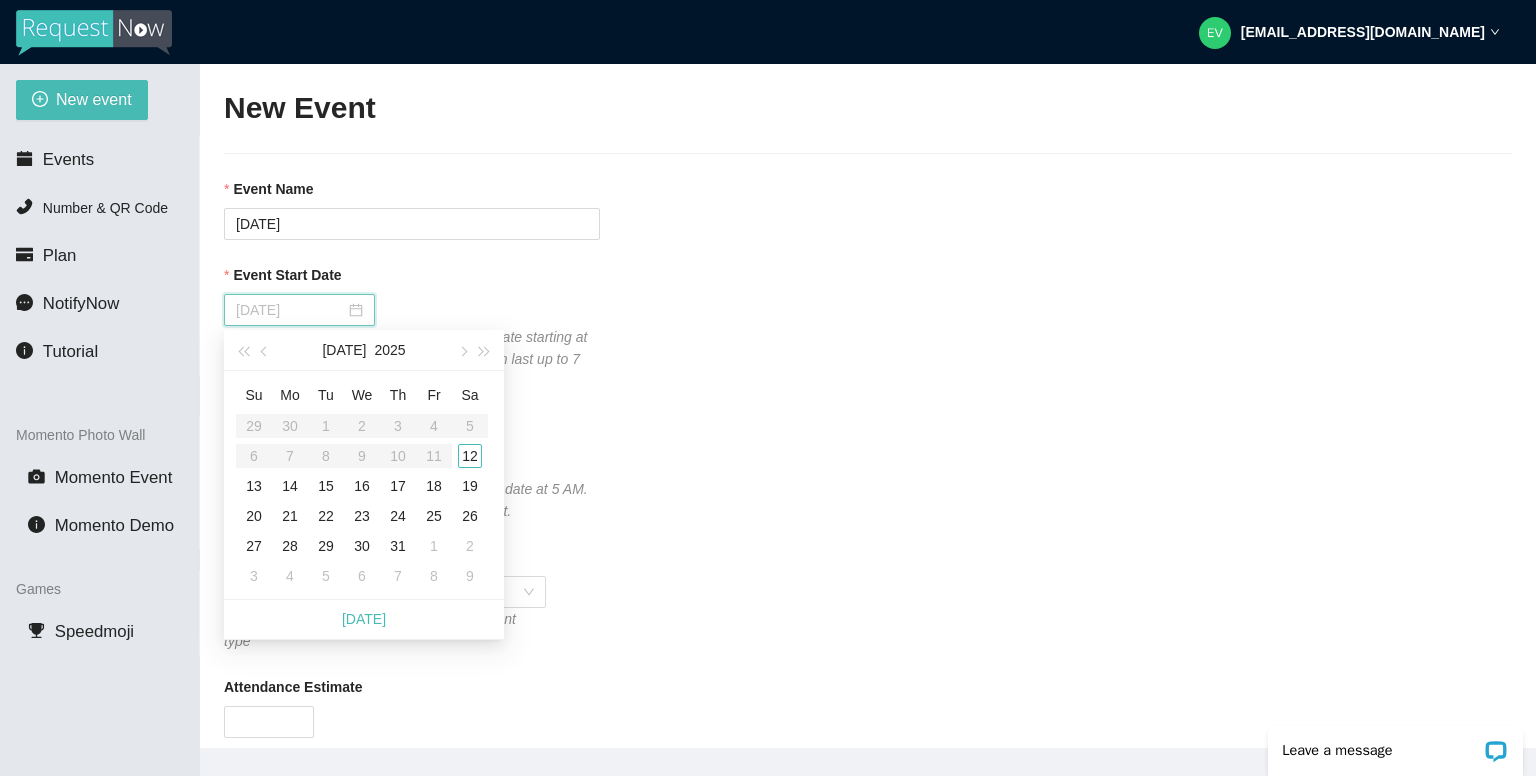 click on "12" at bounding box center (470, 456) 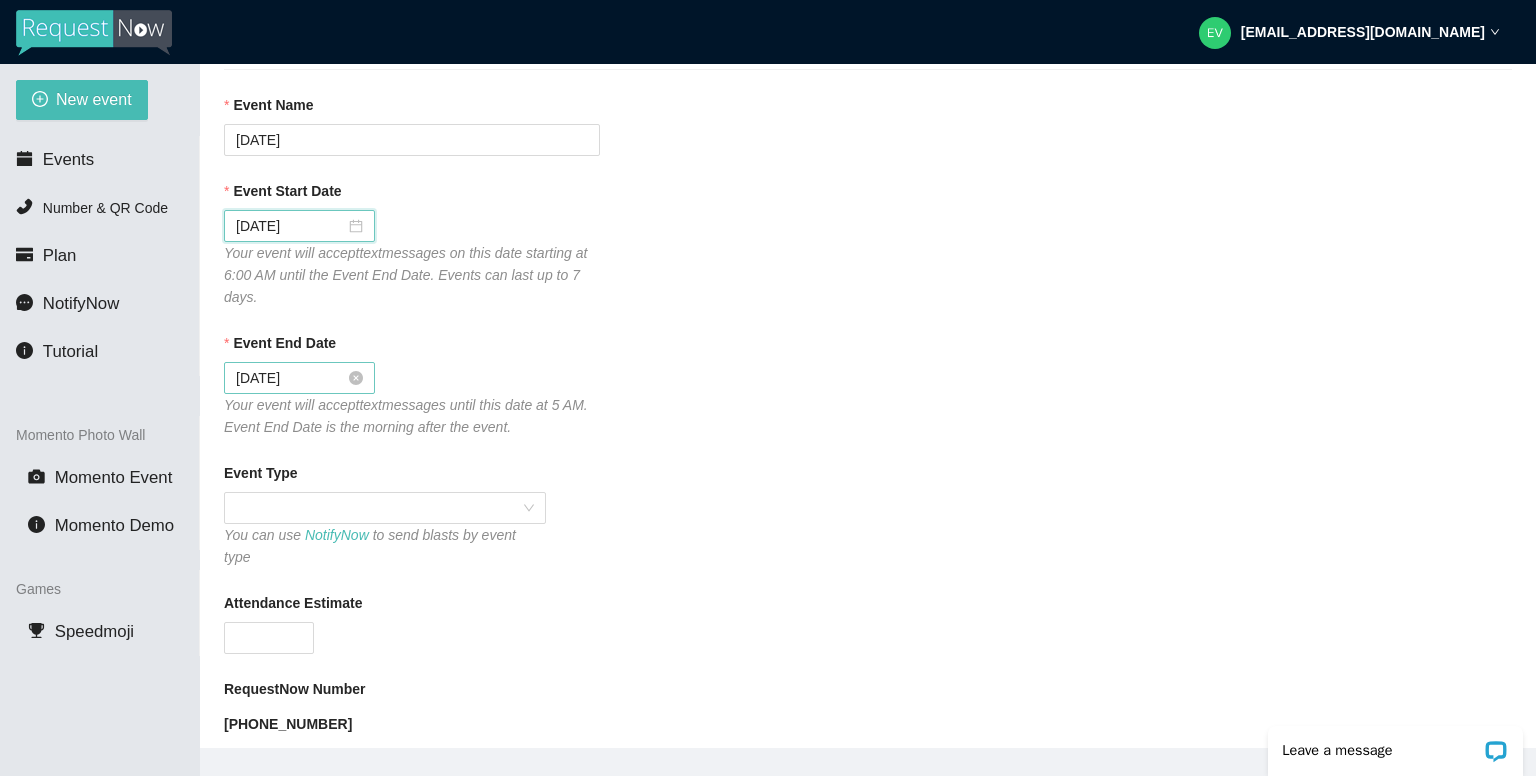 scroll, scrollTop: 200, scrollLeft: 0, axis: vertical 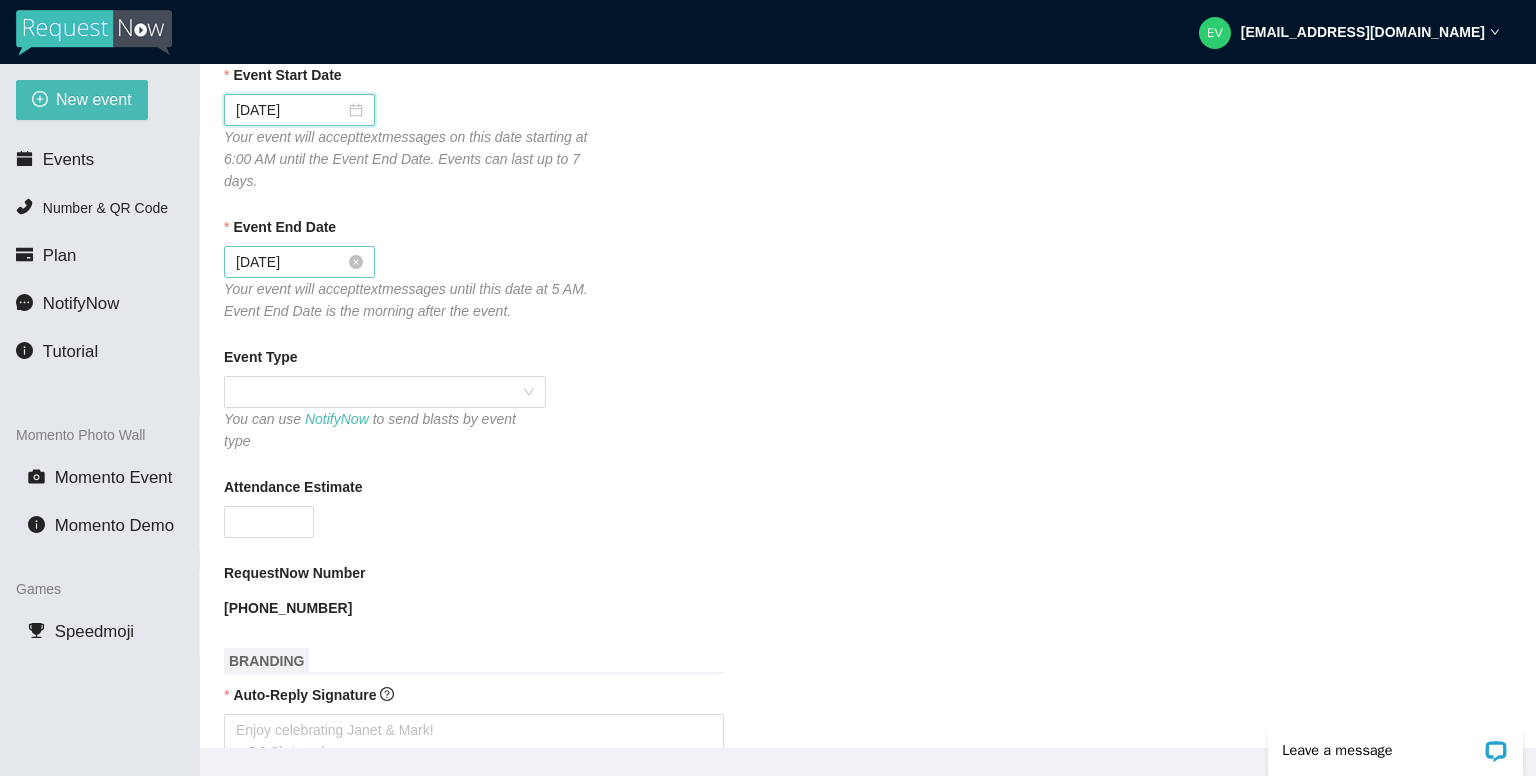 click on "[DATE]" at bounding box center [299, 262] 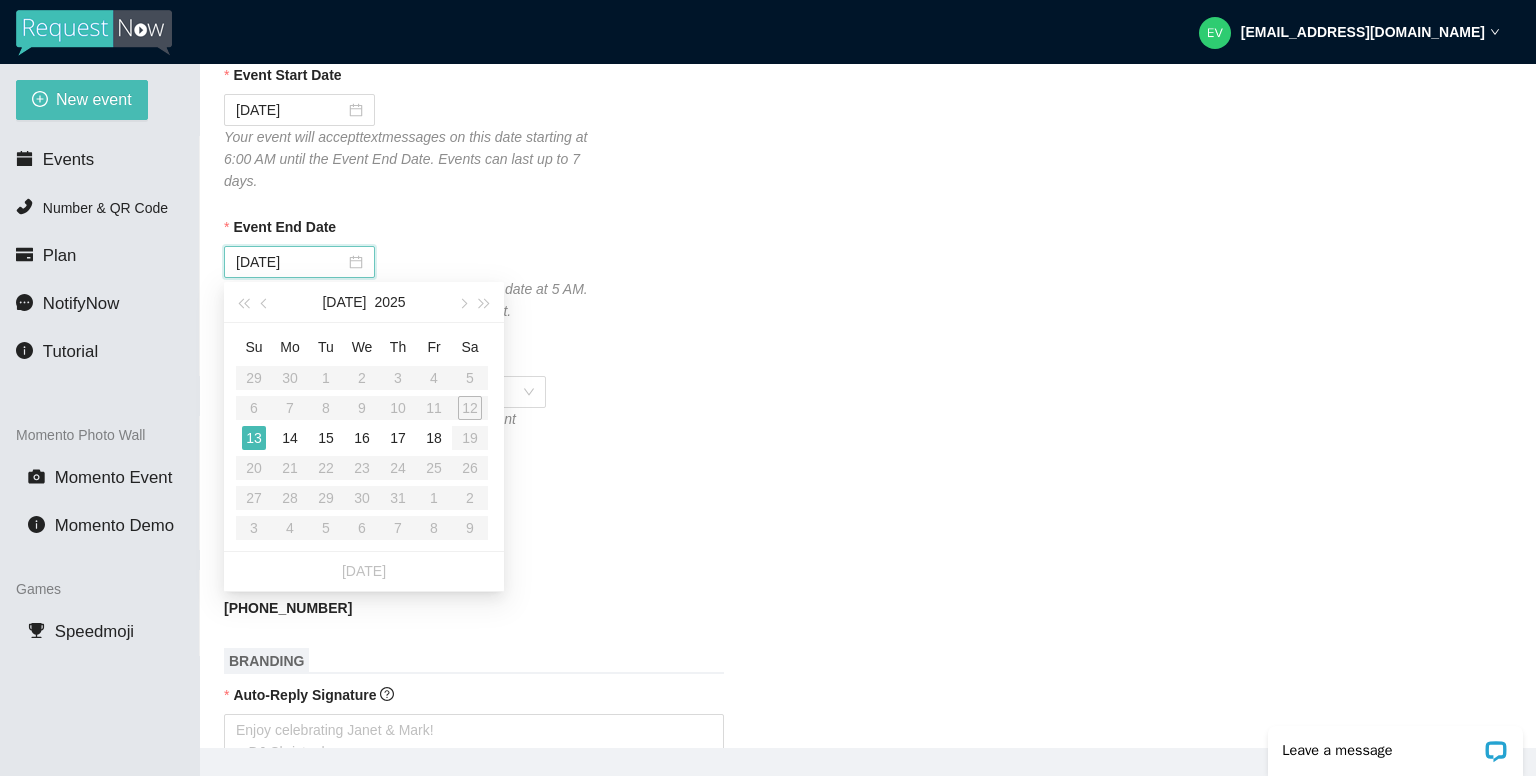 type on "[DATE]" 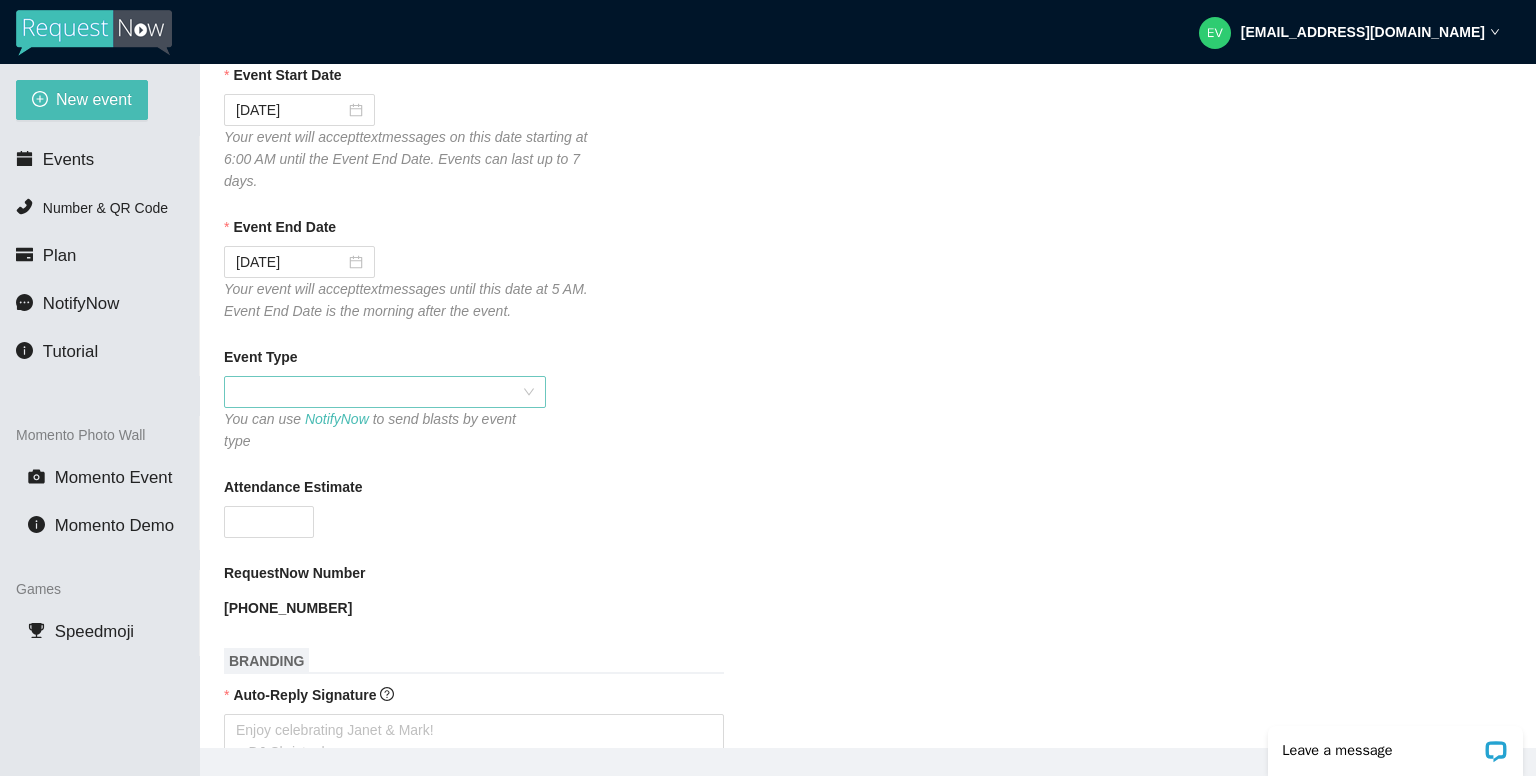 click at bounding box center [385, 392] 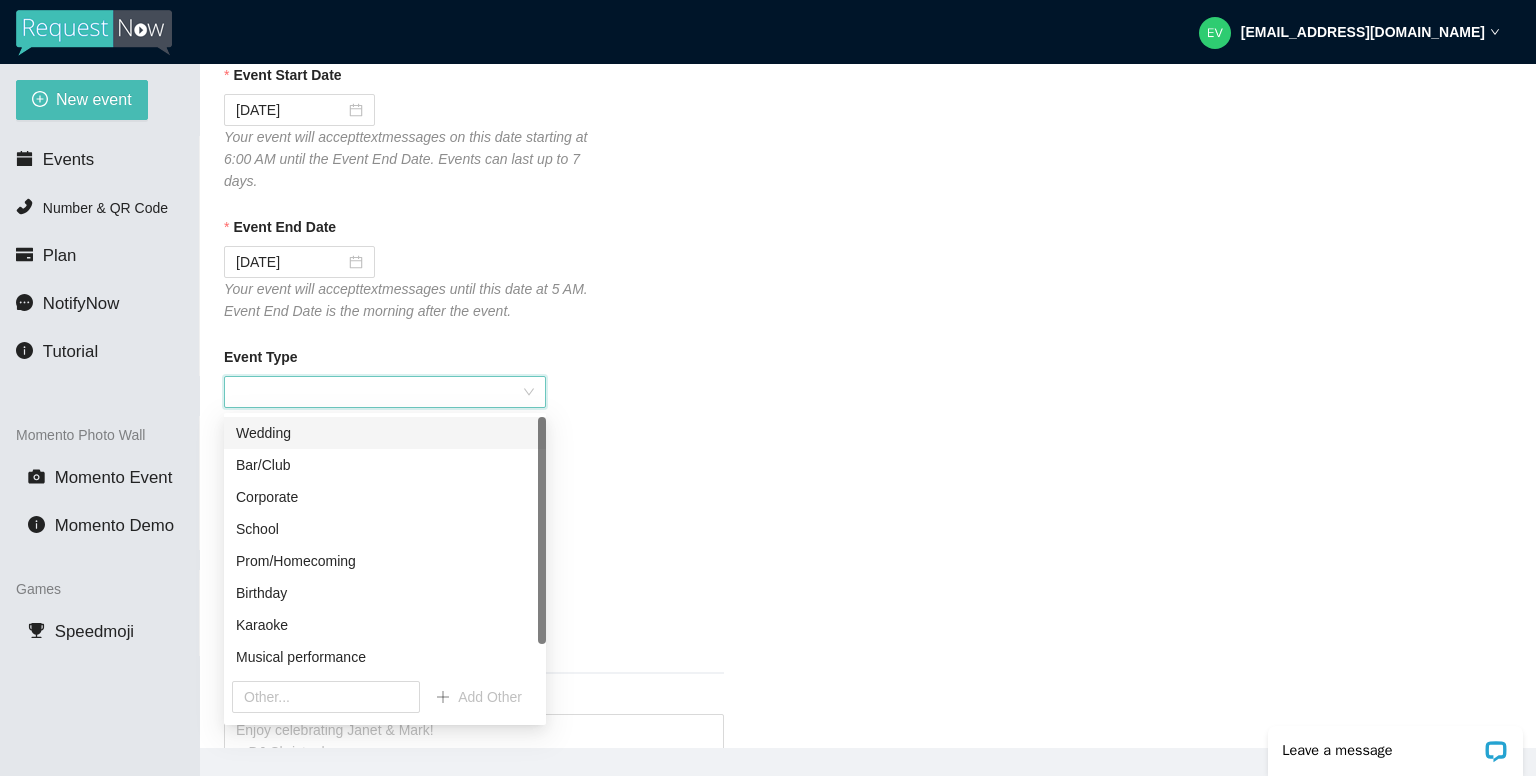 click on "Wedding" at bounding box center [385, 433] 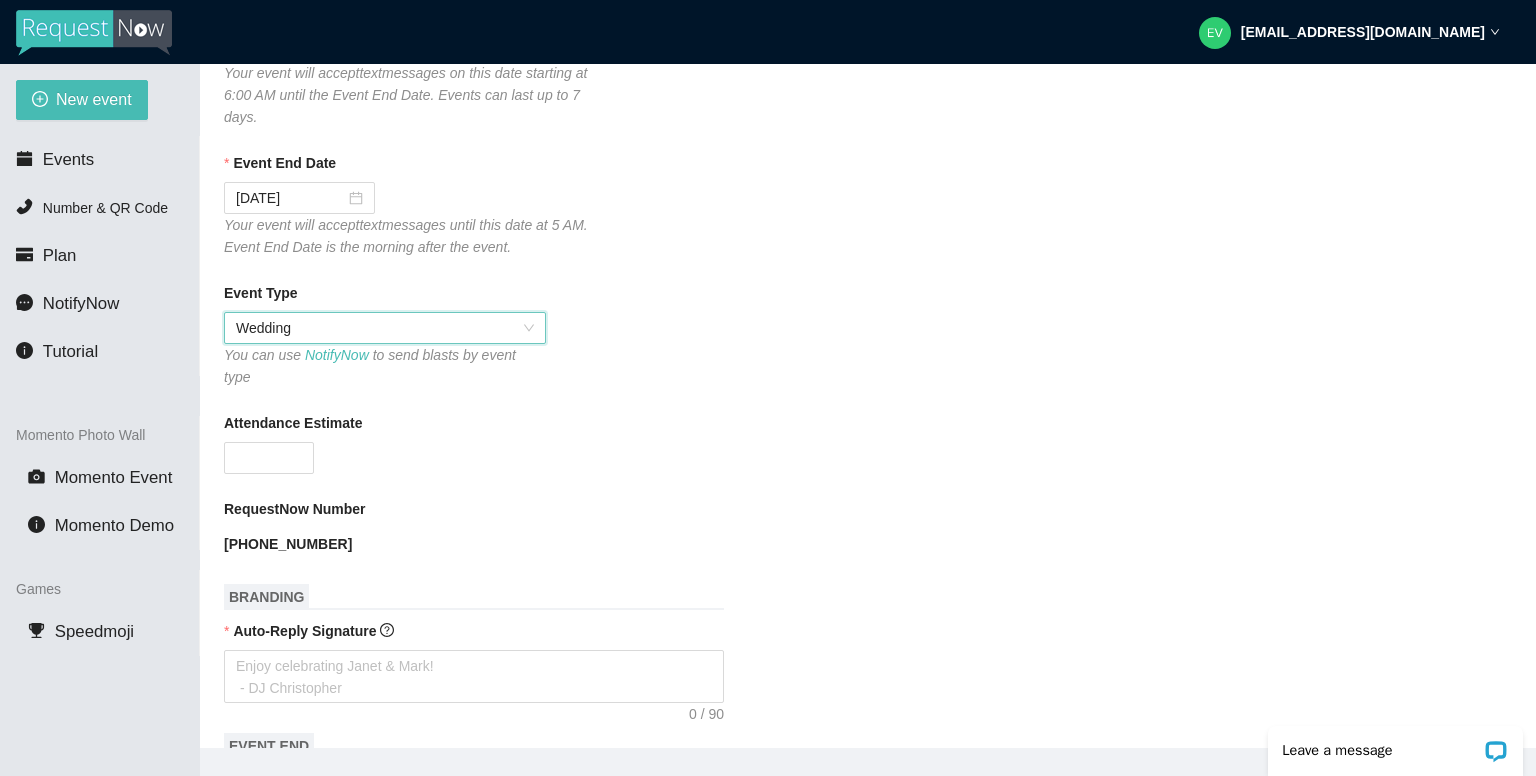 scroll, scrollTop: 300, scrollLeft: 0, axis: vertical 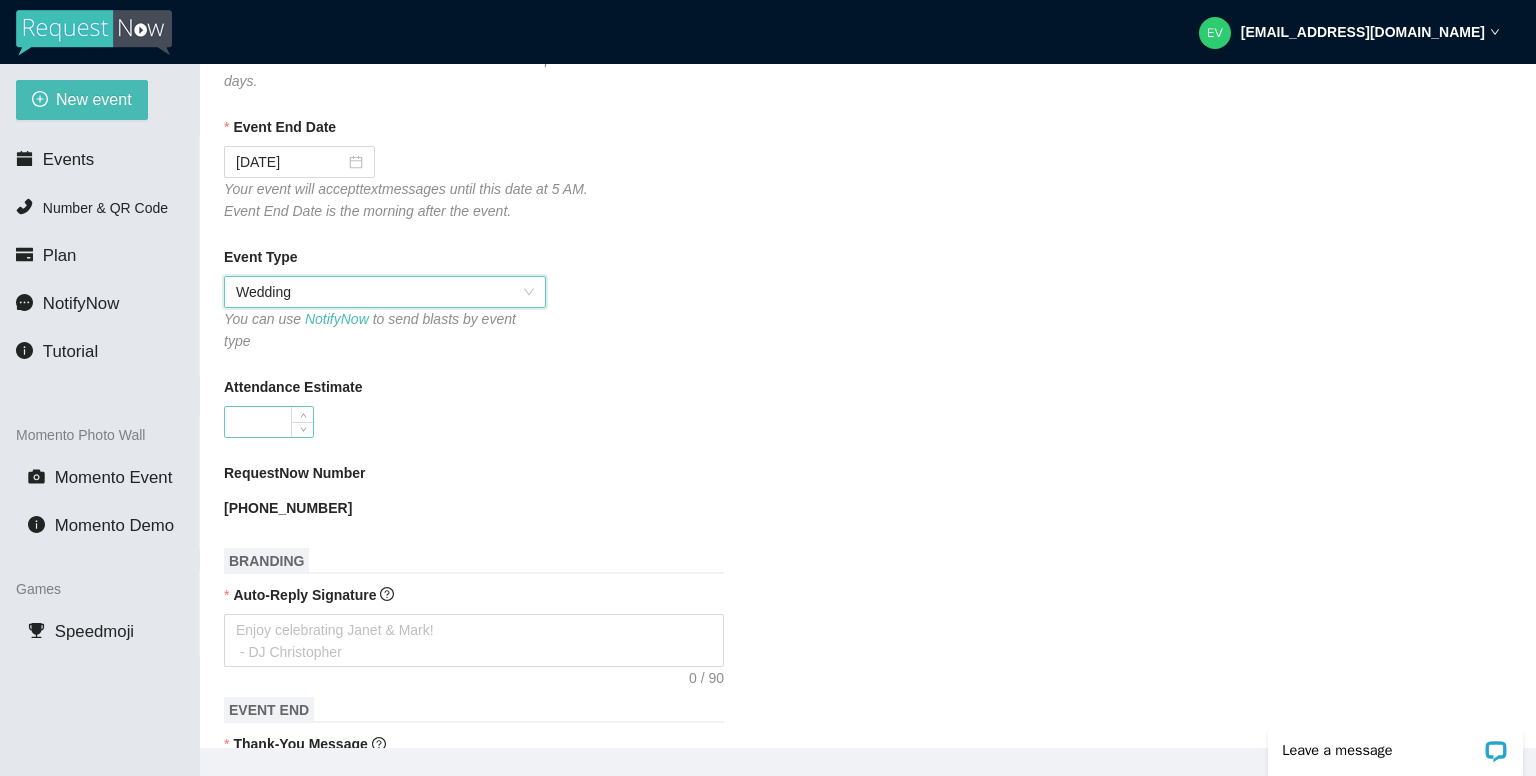 click on "Attendance Estimate" at bounding box center [269, 422] 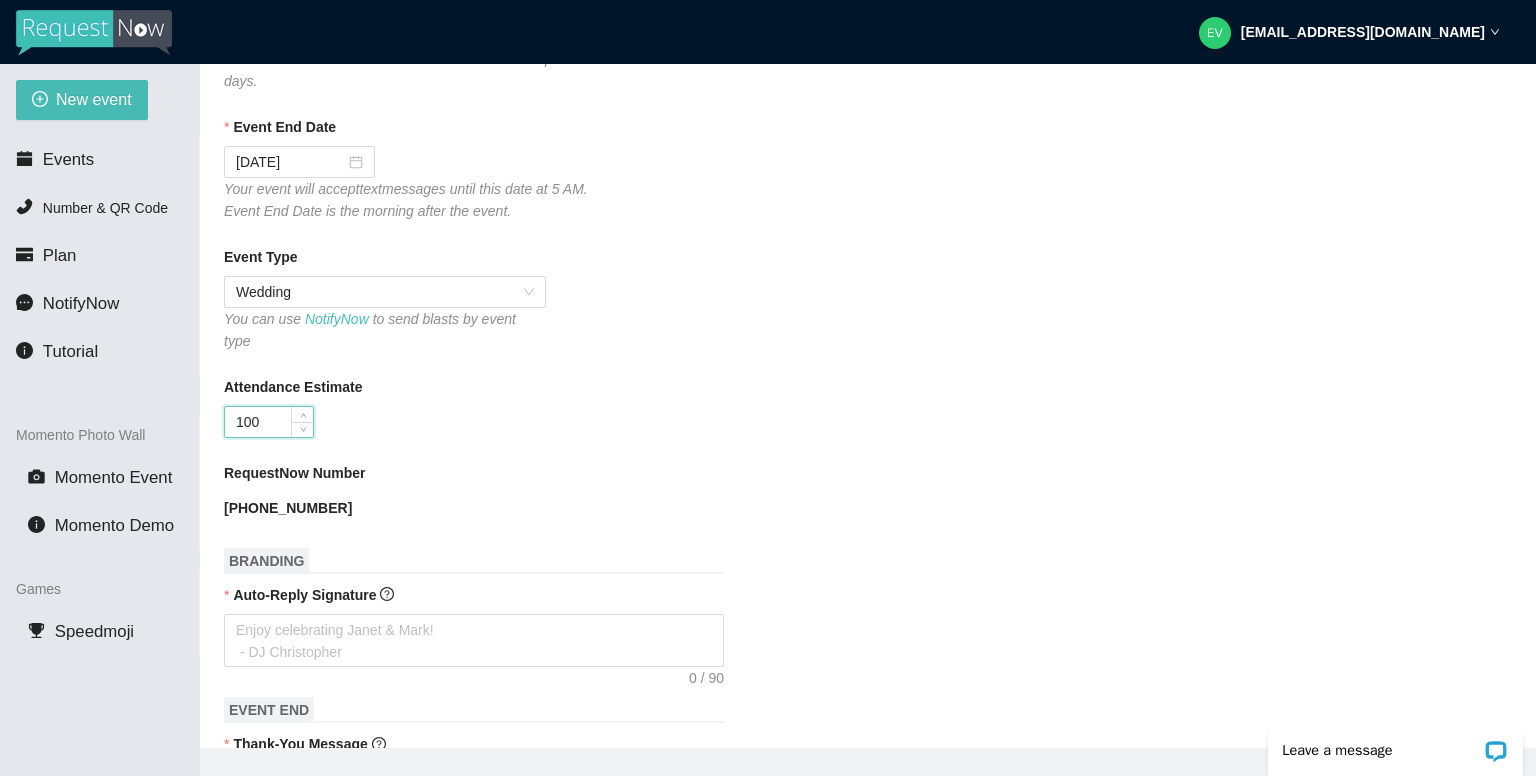 type on "100" 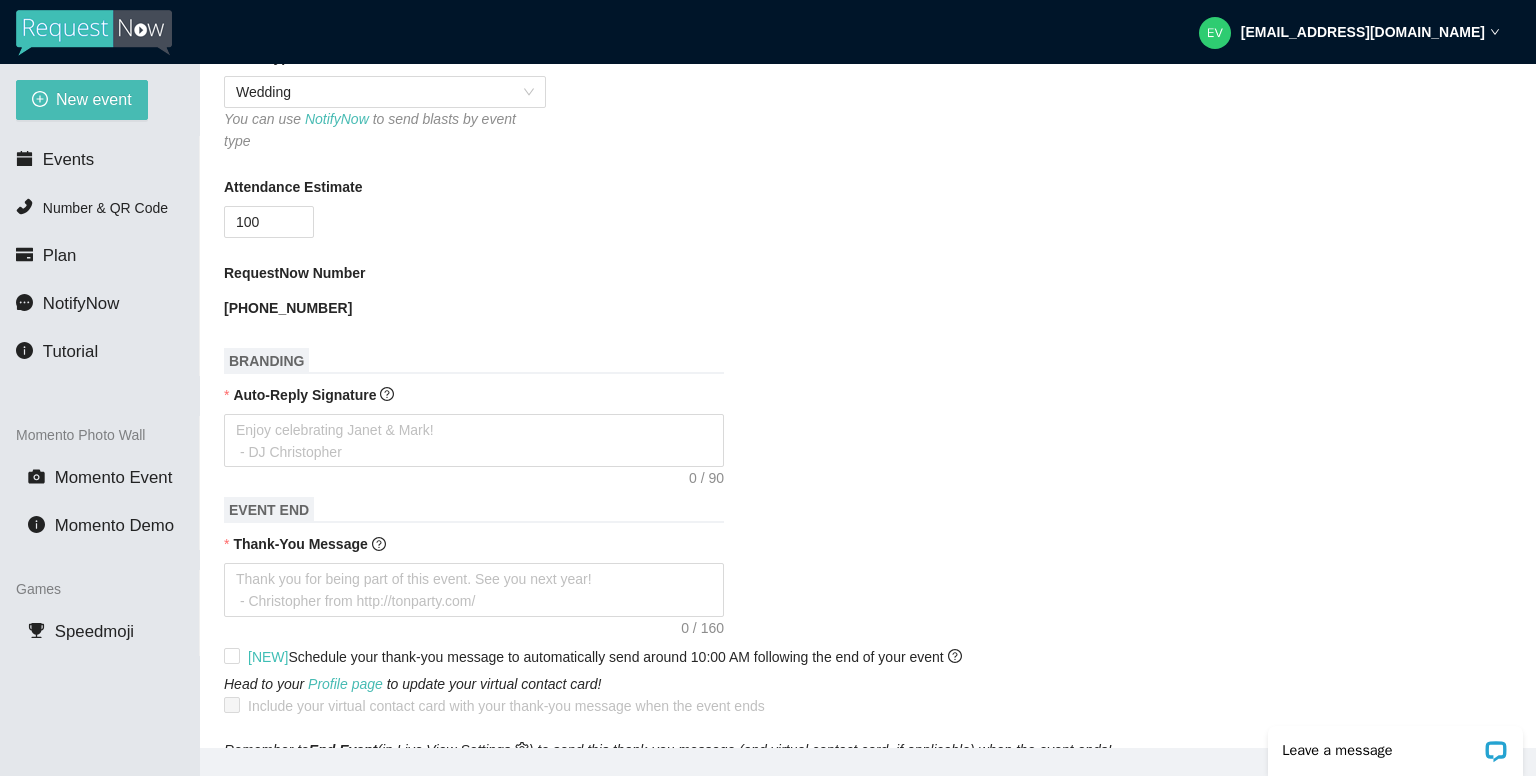 scroll, scrollTop: 600, scrollLeft: 0, axis: vertical 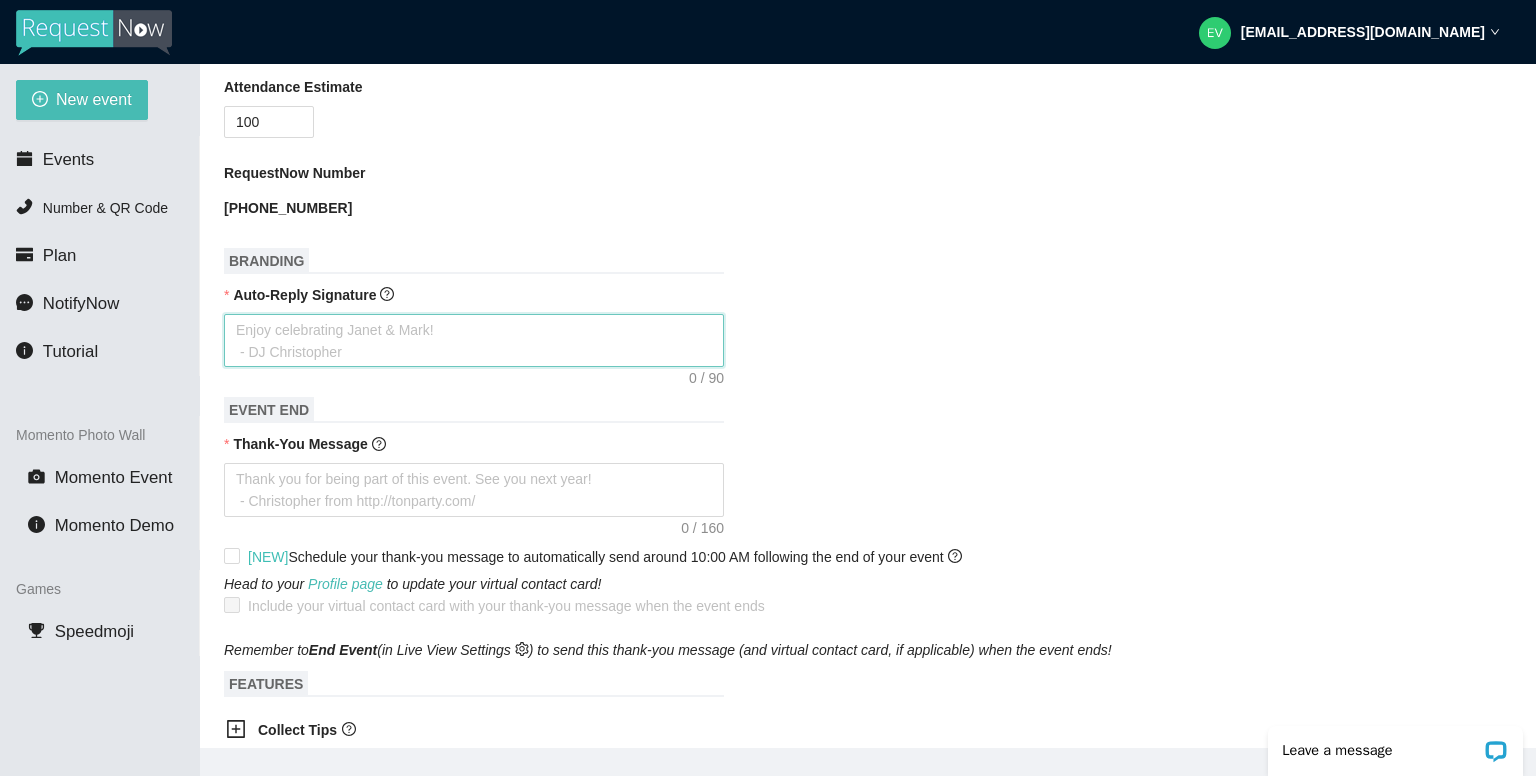 click on "Auto-Reply Signature" at bounding box center (474, 341) 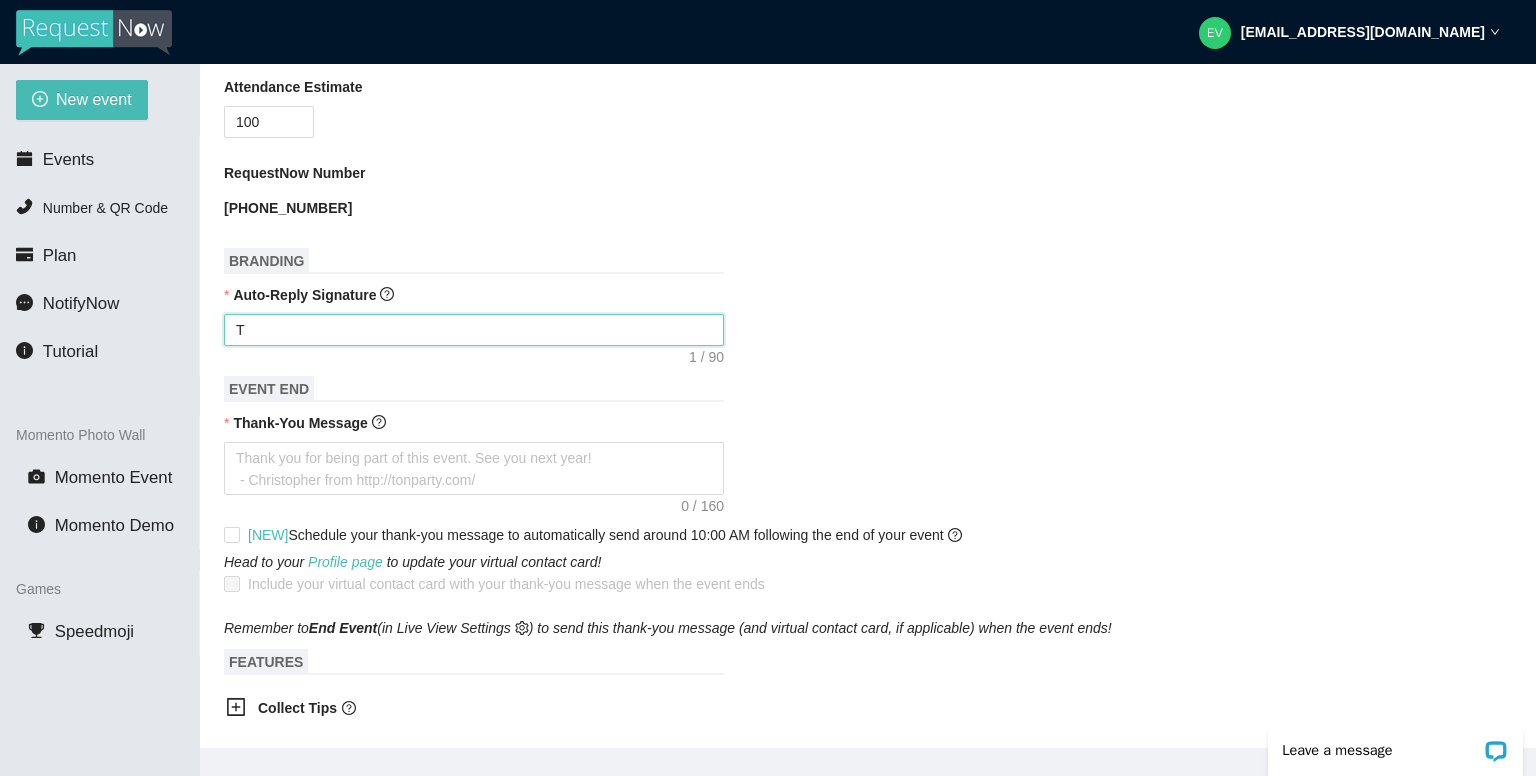type on "Th" 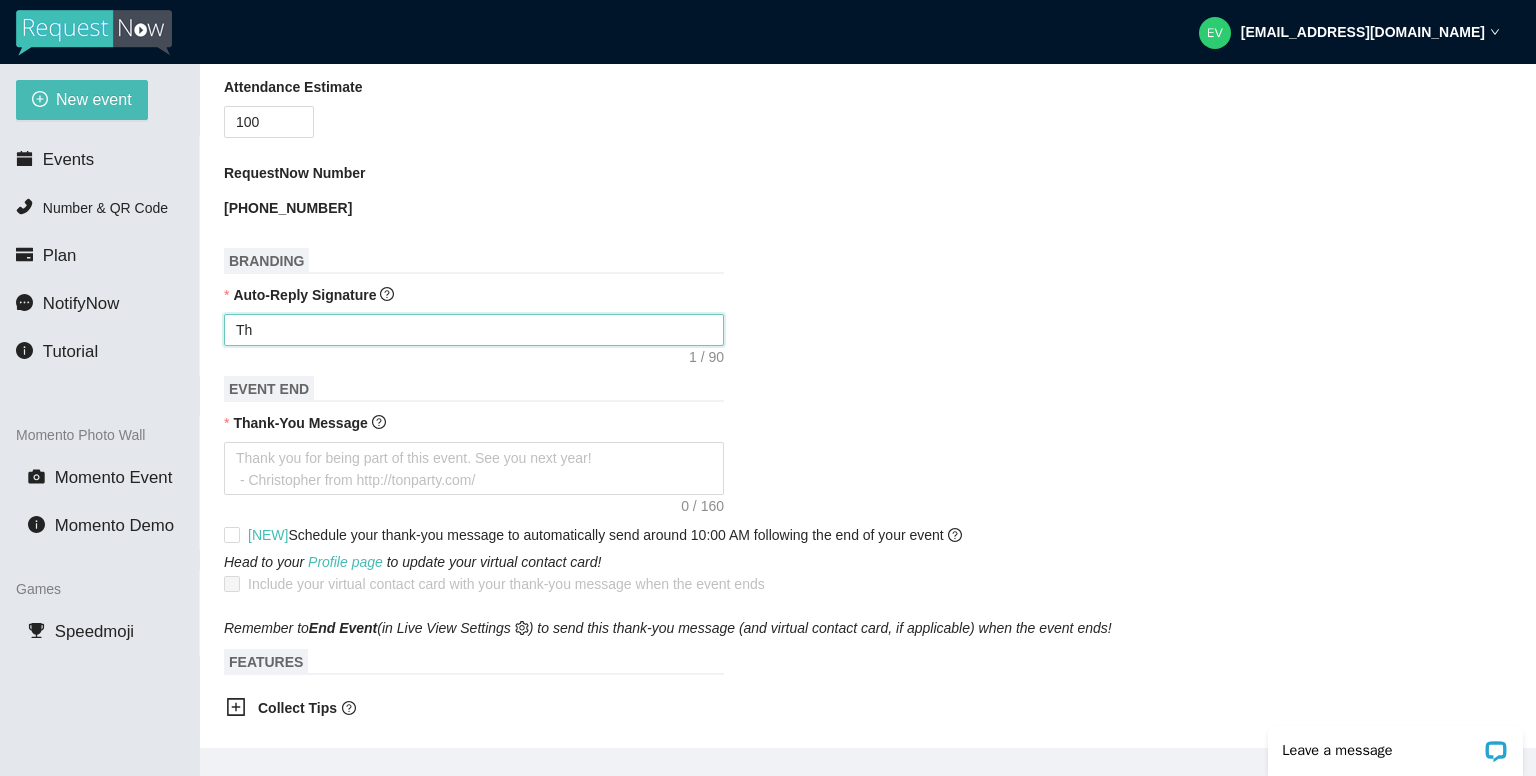 type on "Tha" 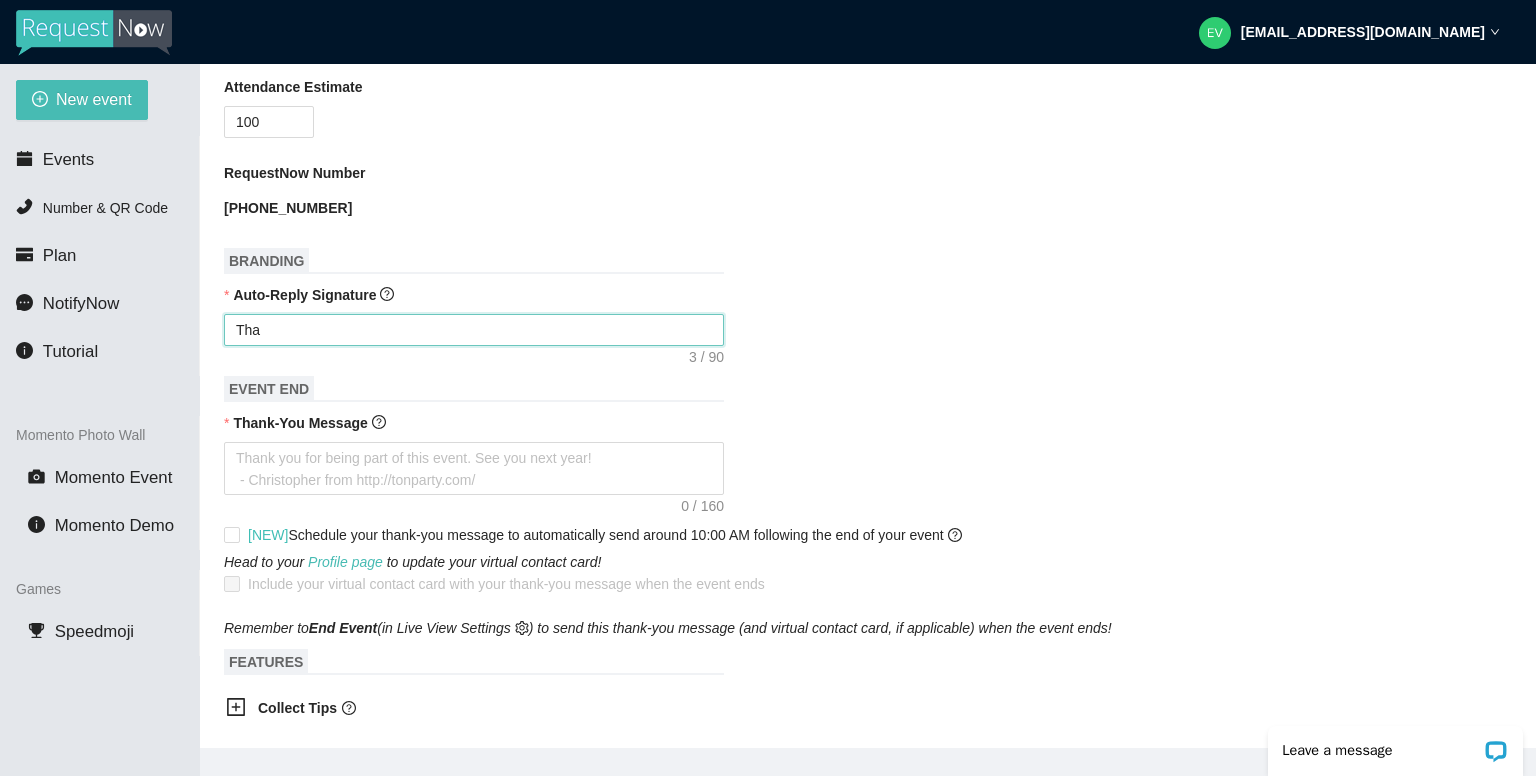 type on "Than" 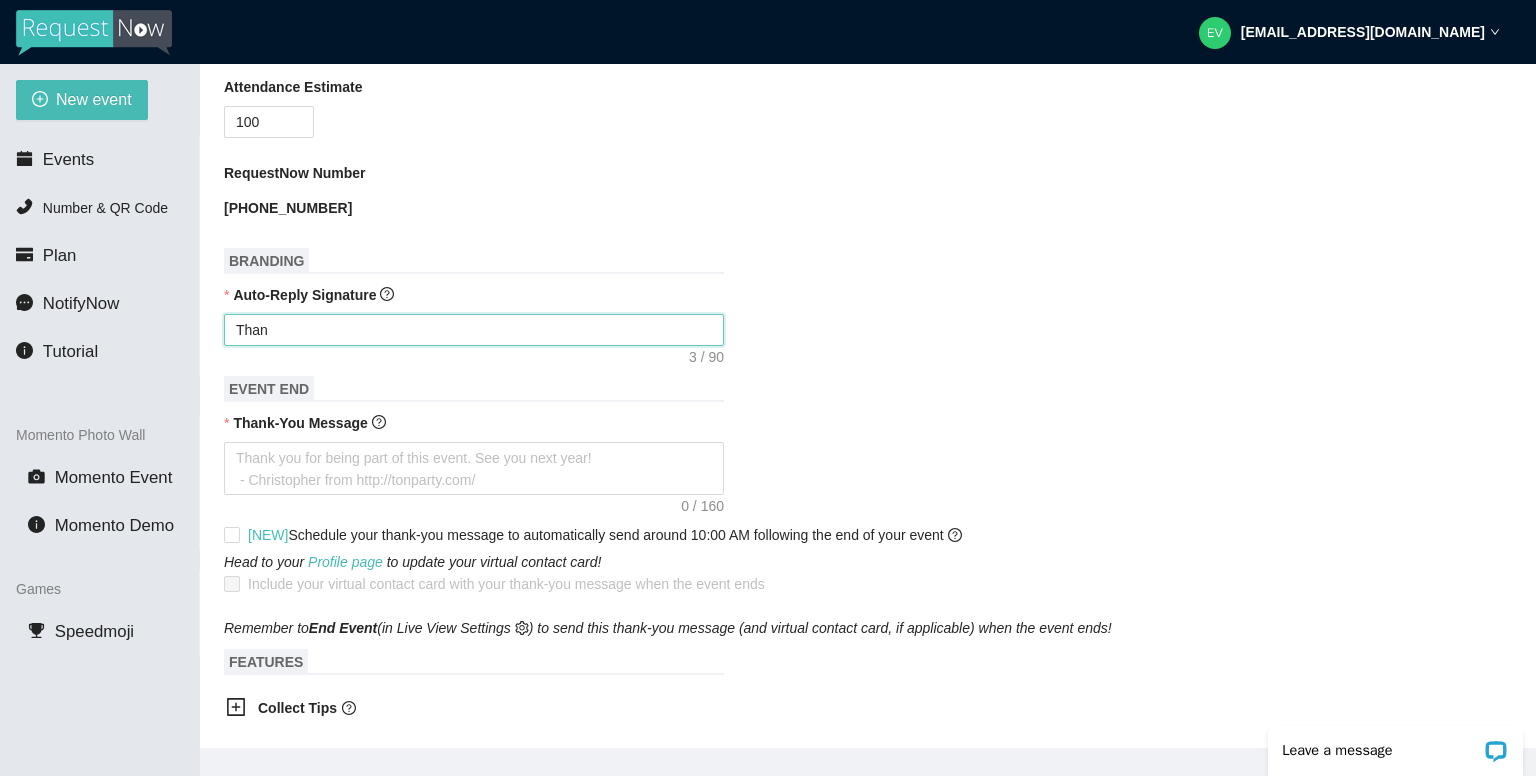 type on "Thank" 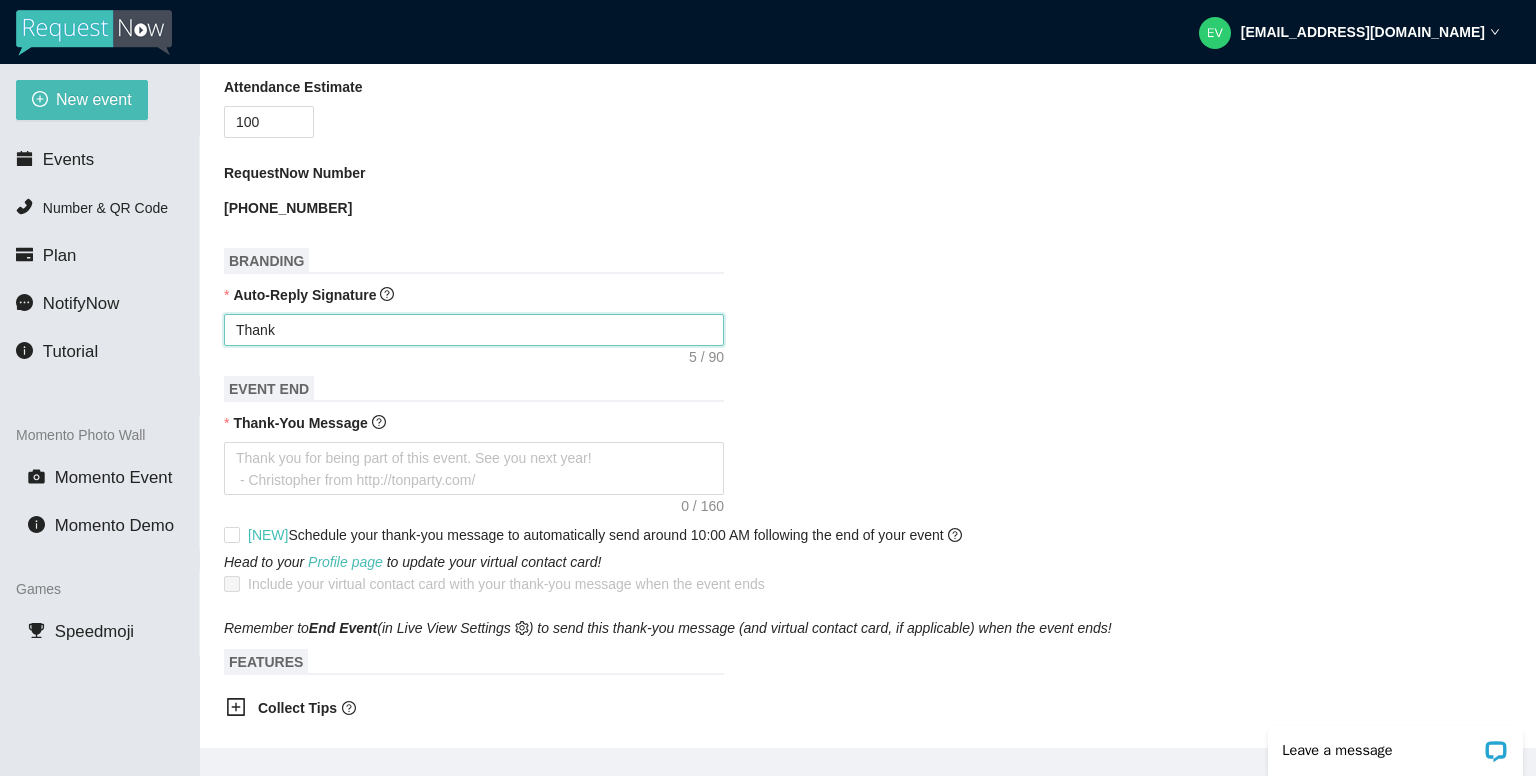 type on "Thank" 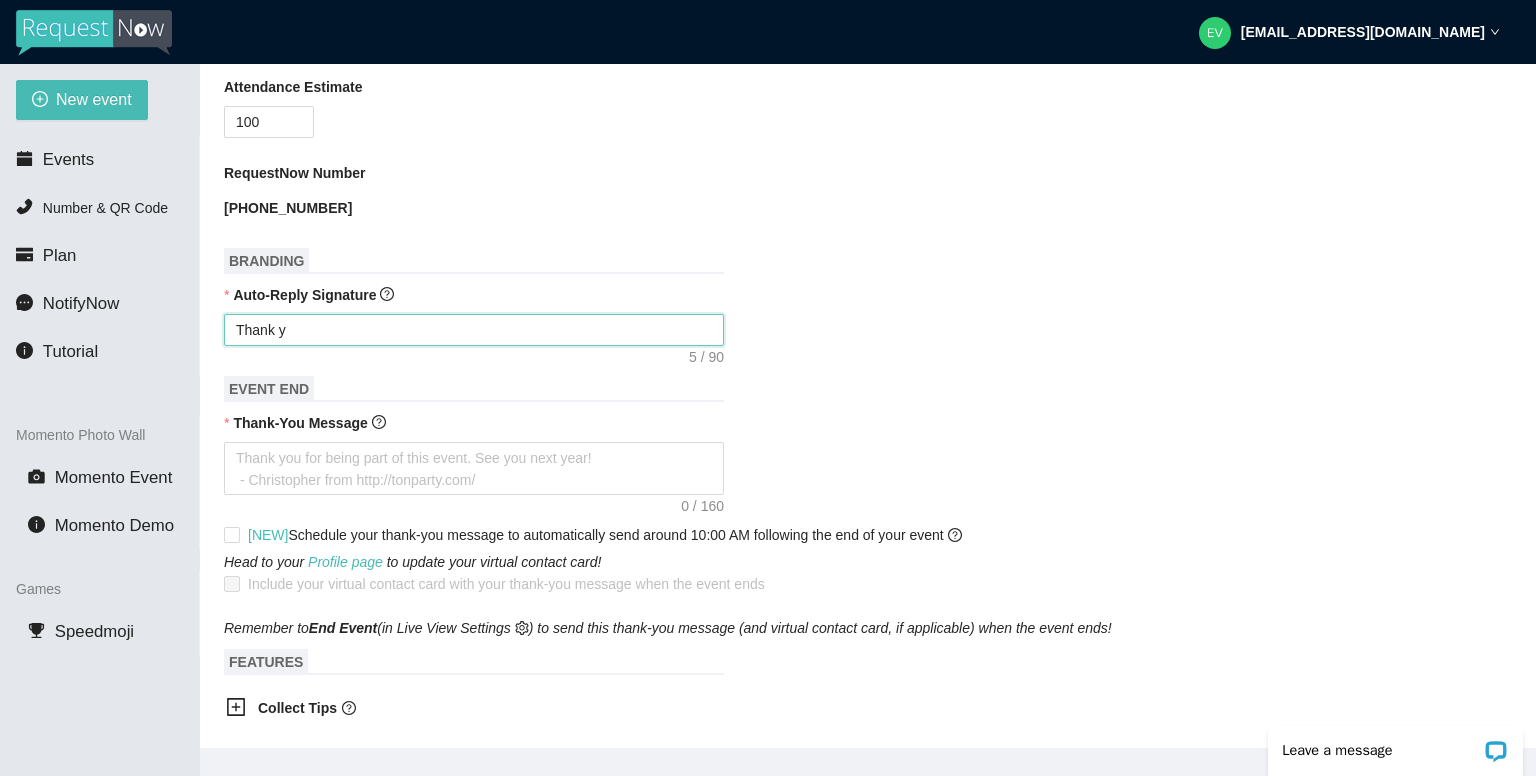 type on "Thank yo" 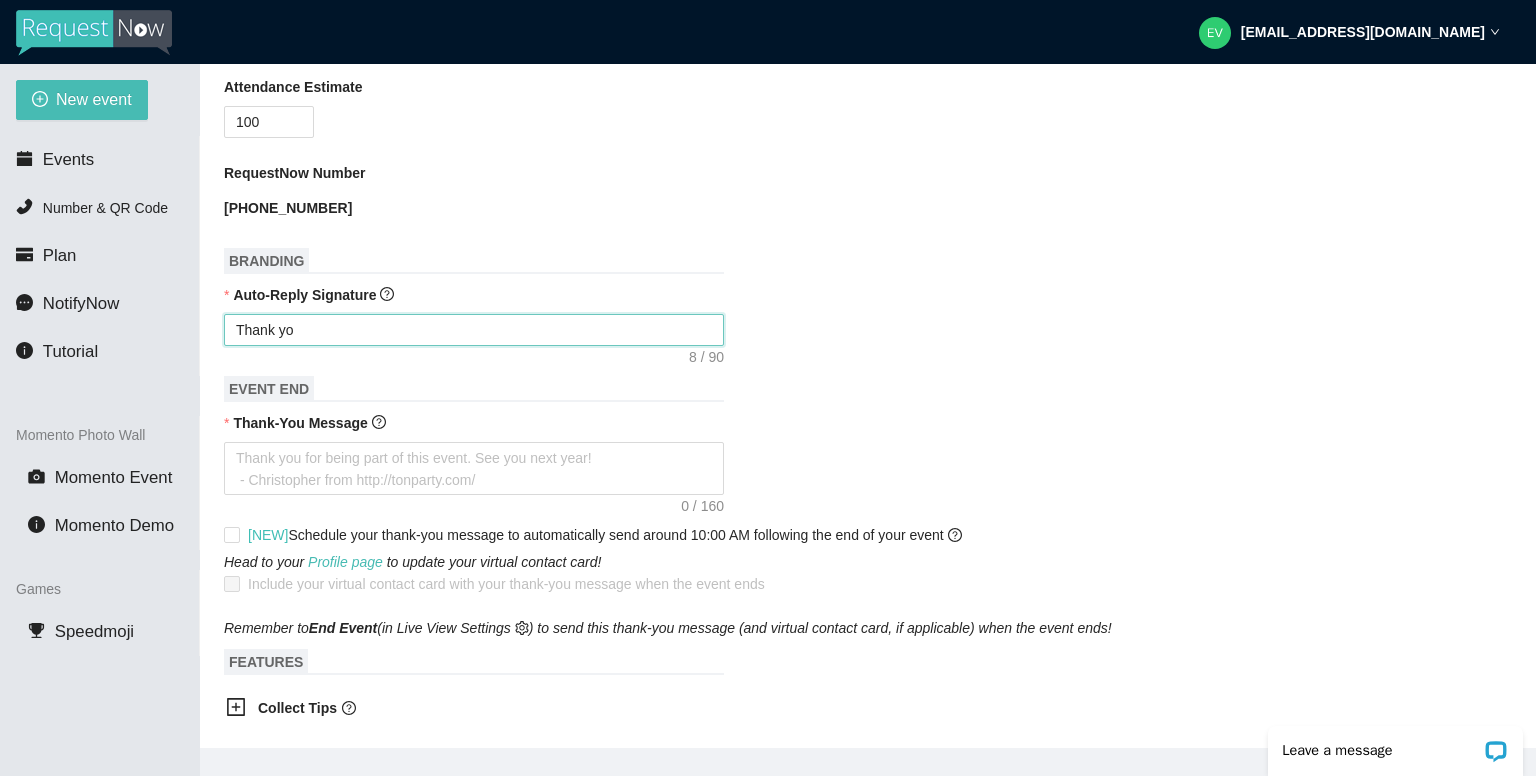type on "Thank you" 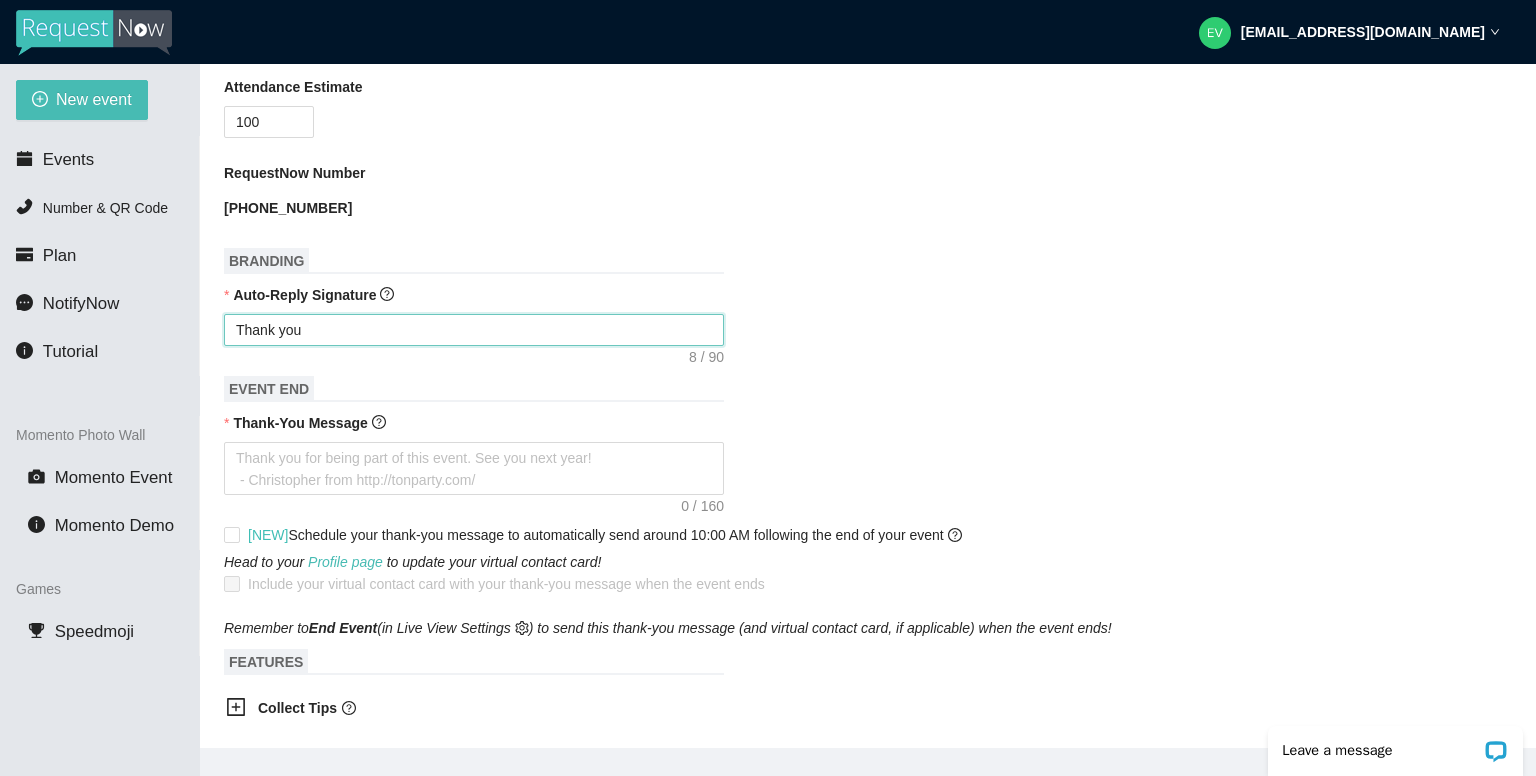 type on "Thank you" 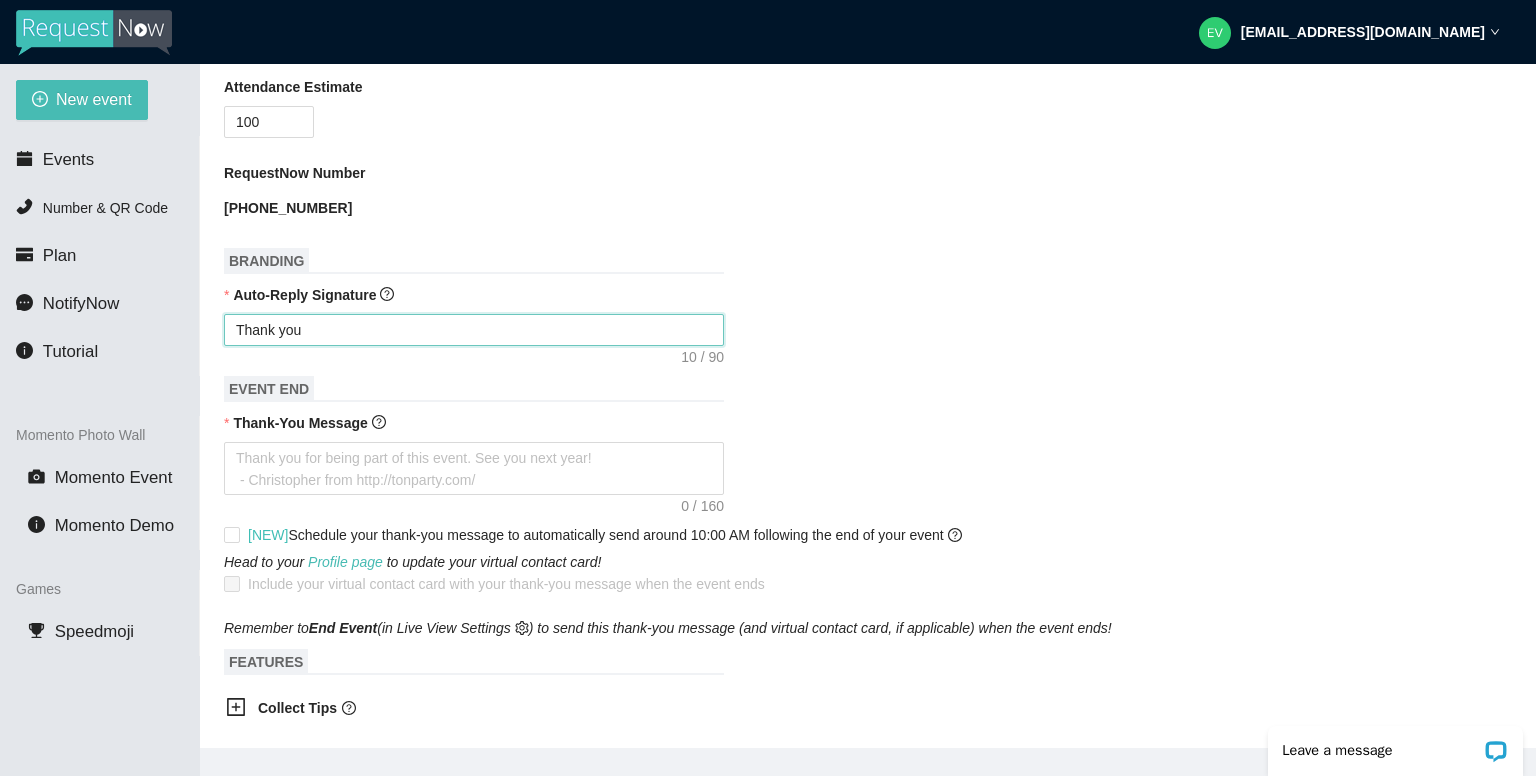 type on "Thank you f" 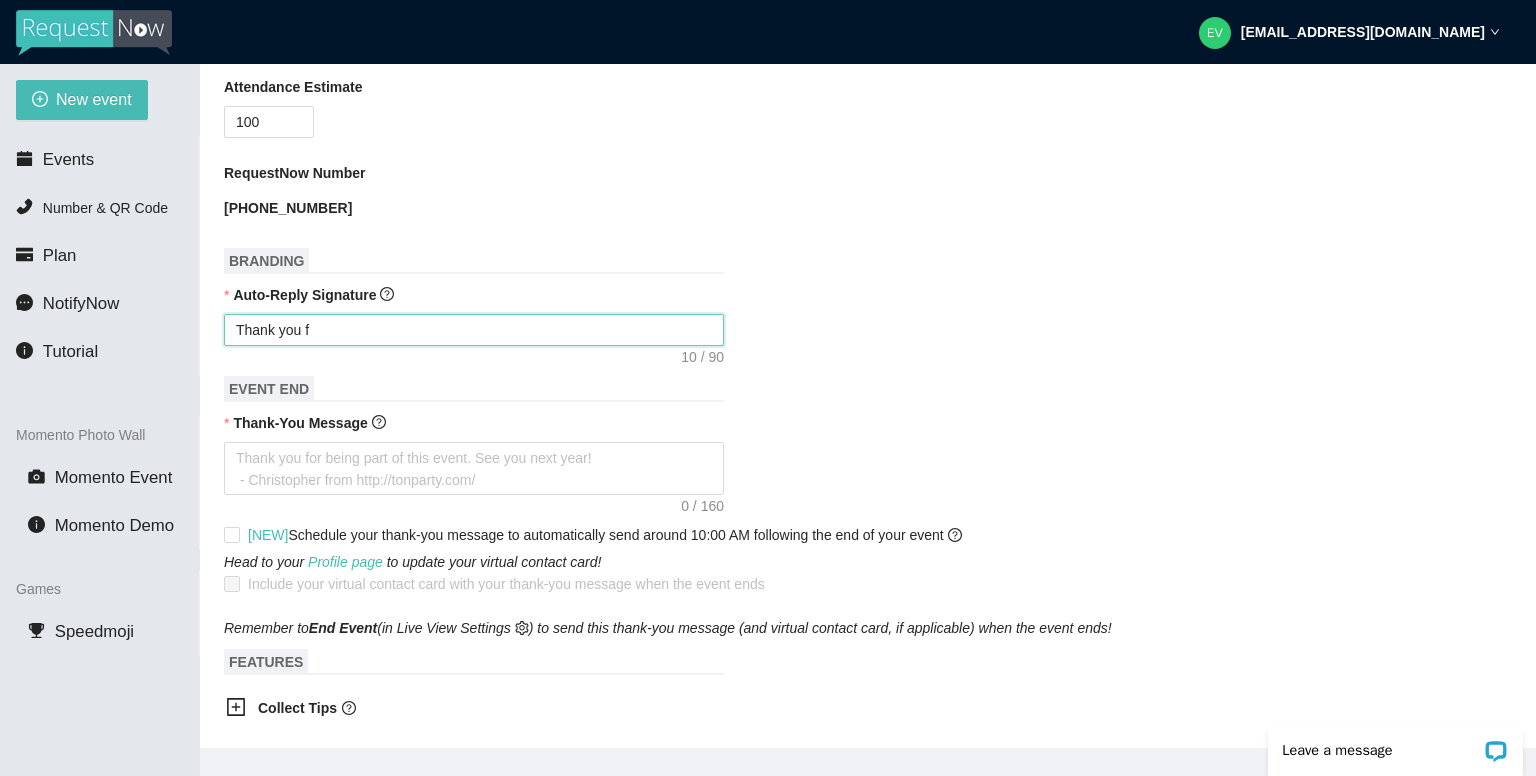 type on "Thank you fo" 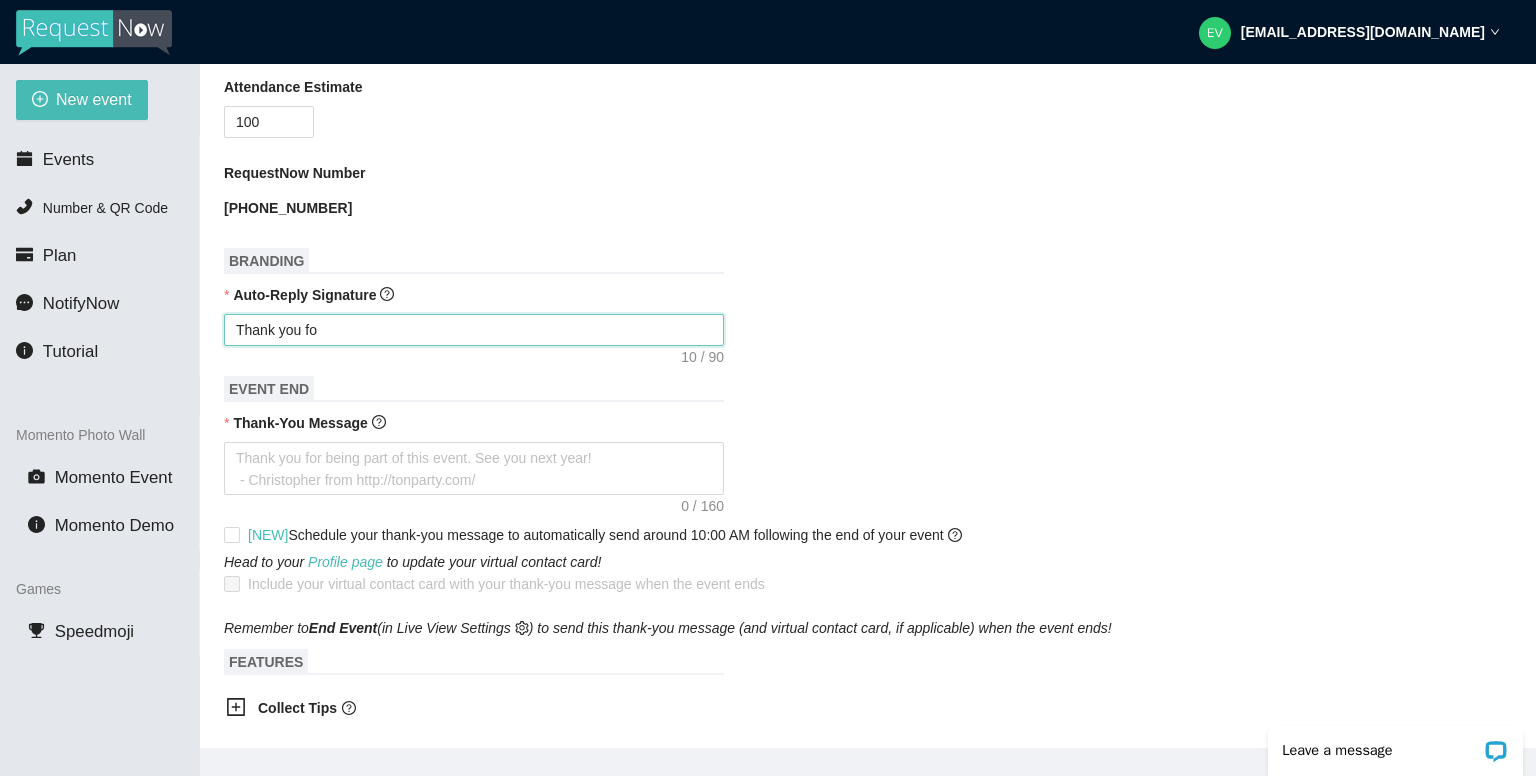 type on "Thank you for" 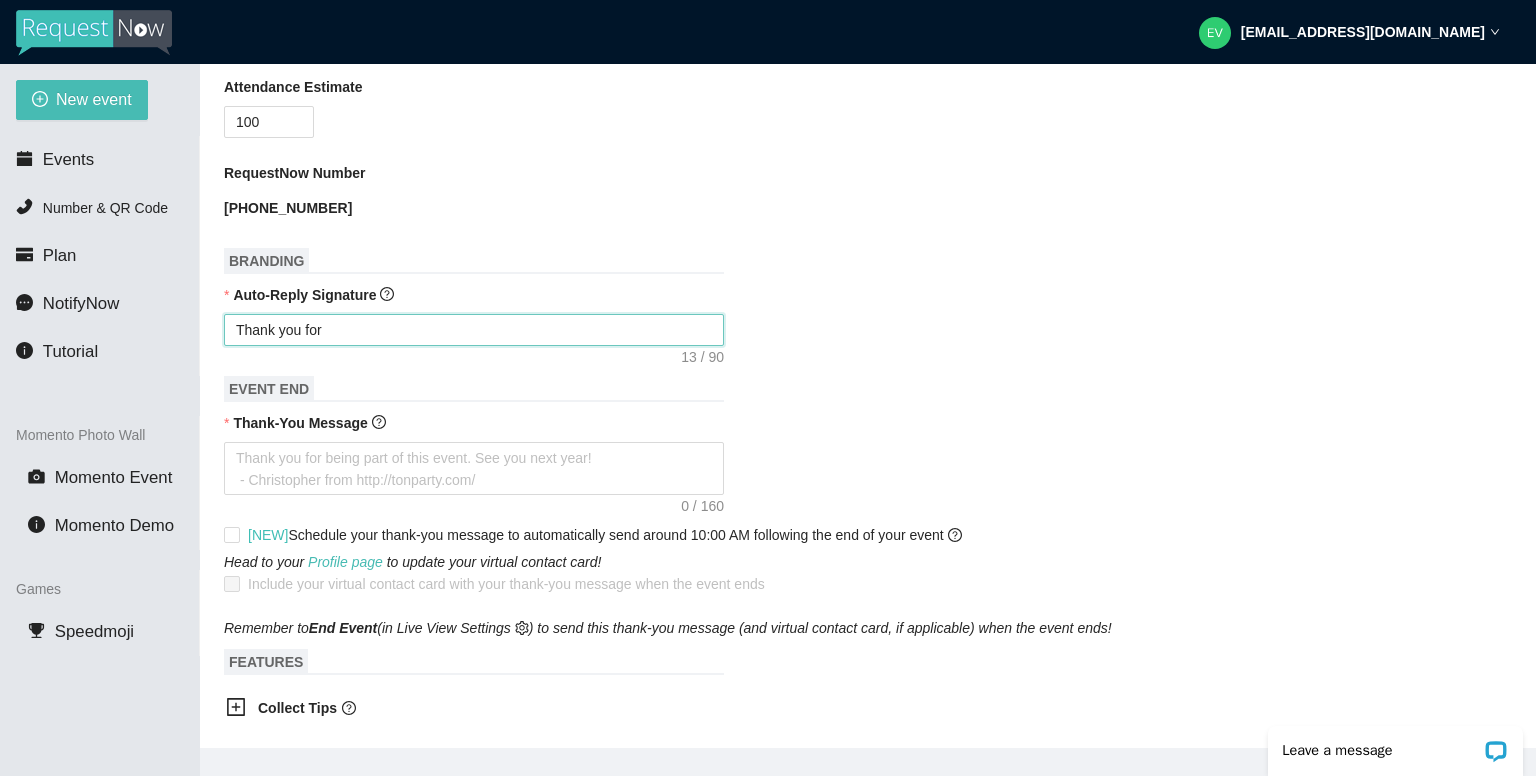 type on "Thank you for" 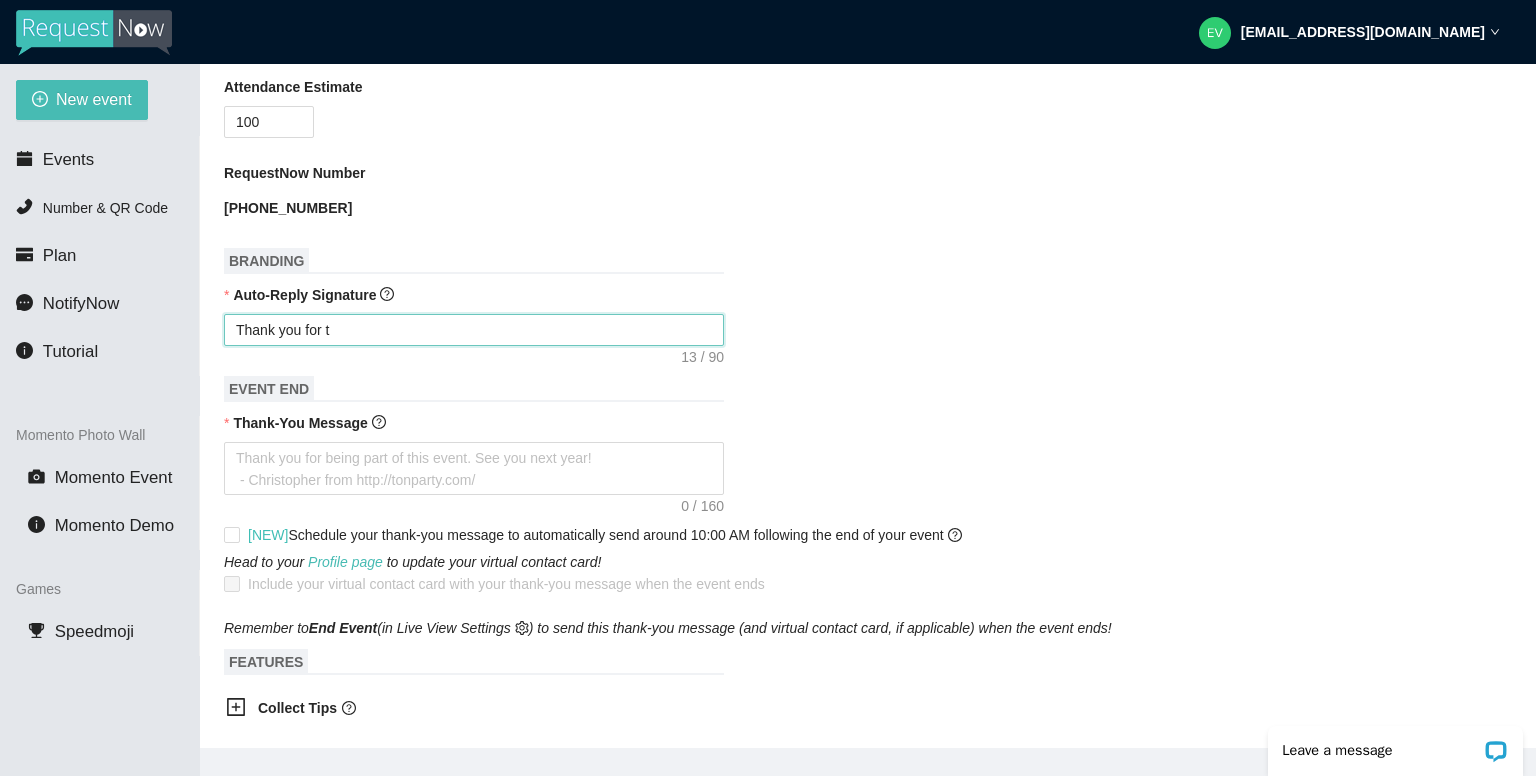 type on "Thank you for th" 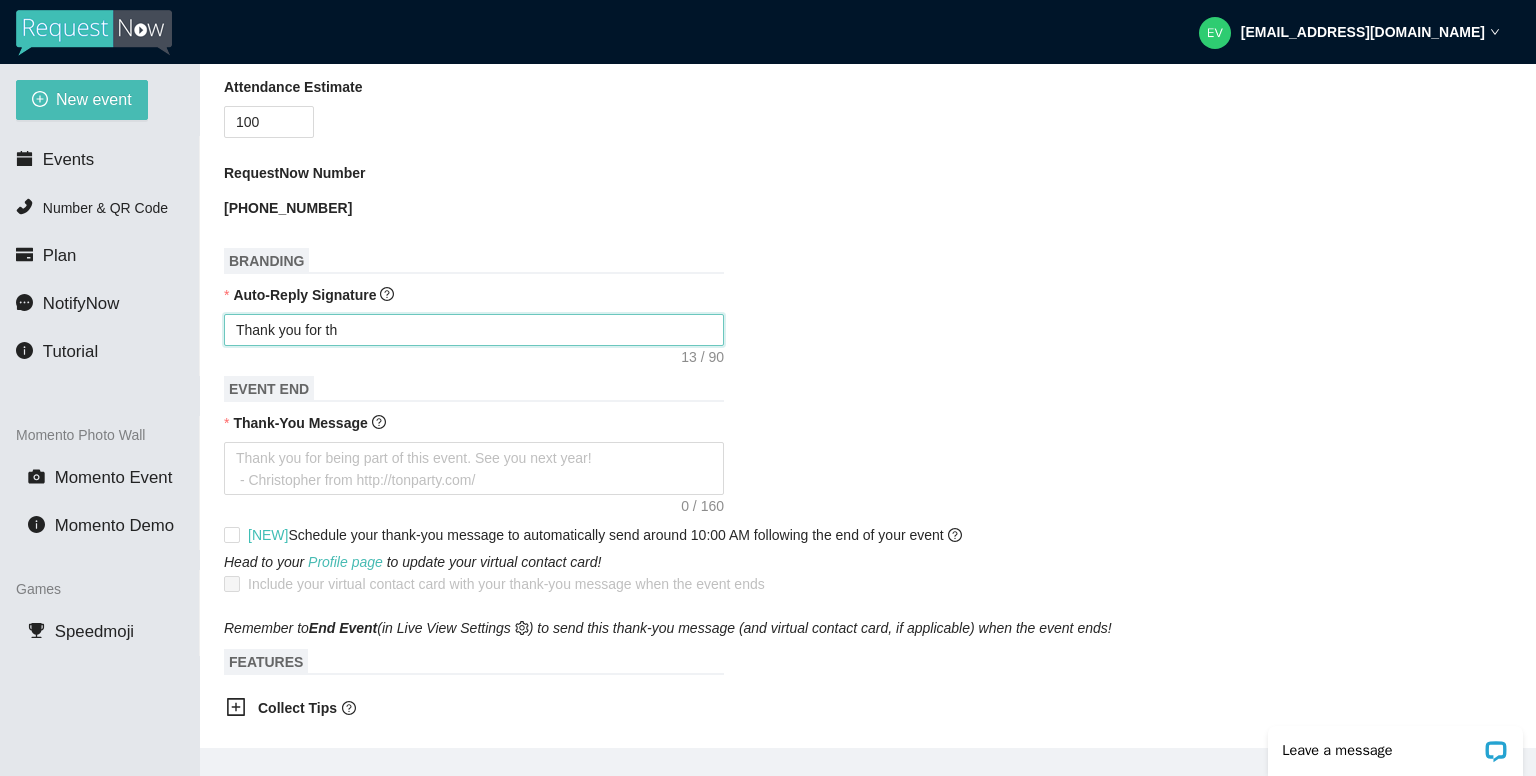 type on "Thank you for the" 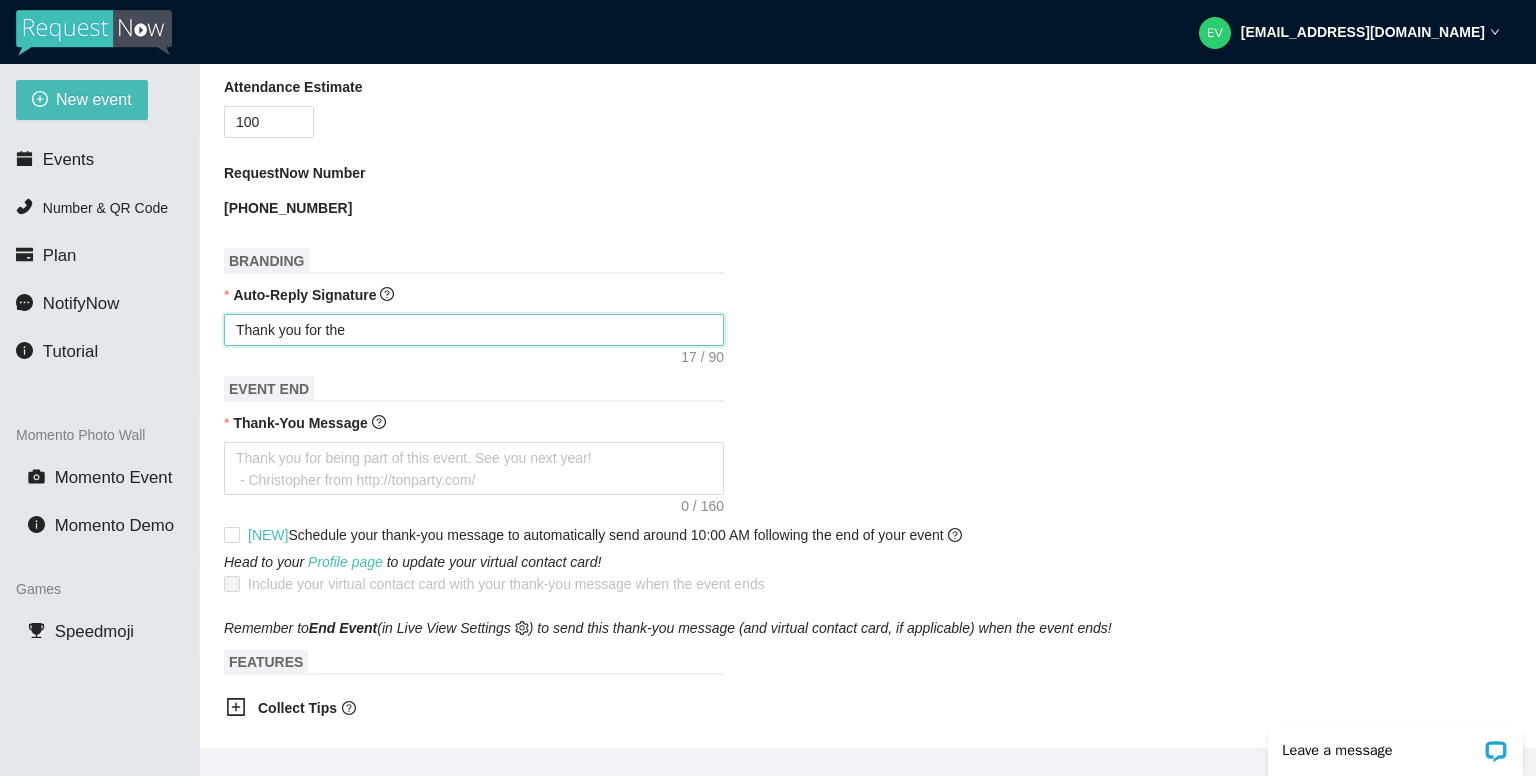 type on "Thank you for the" 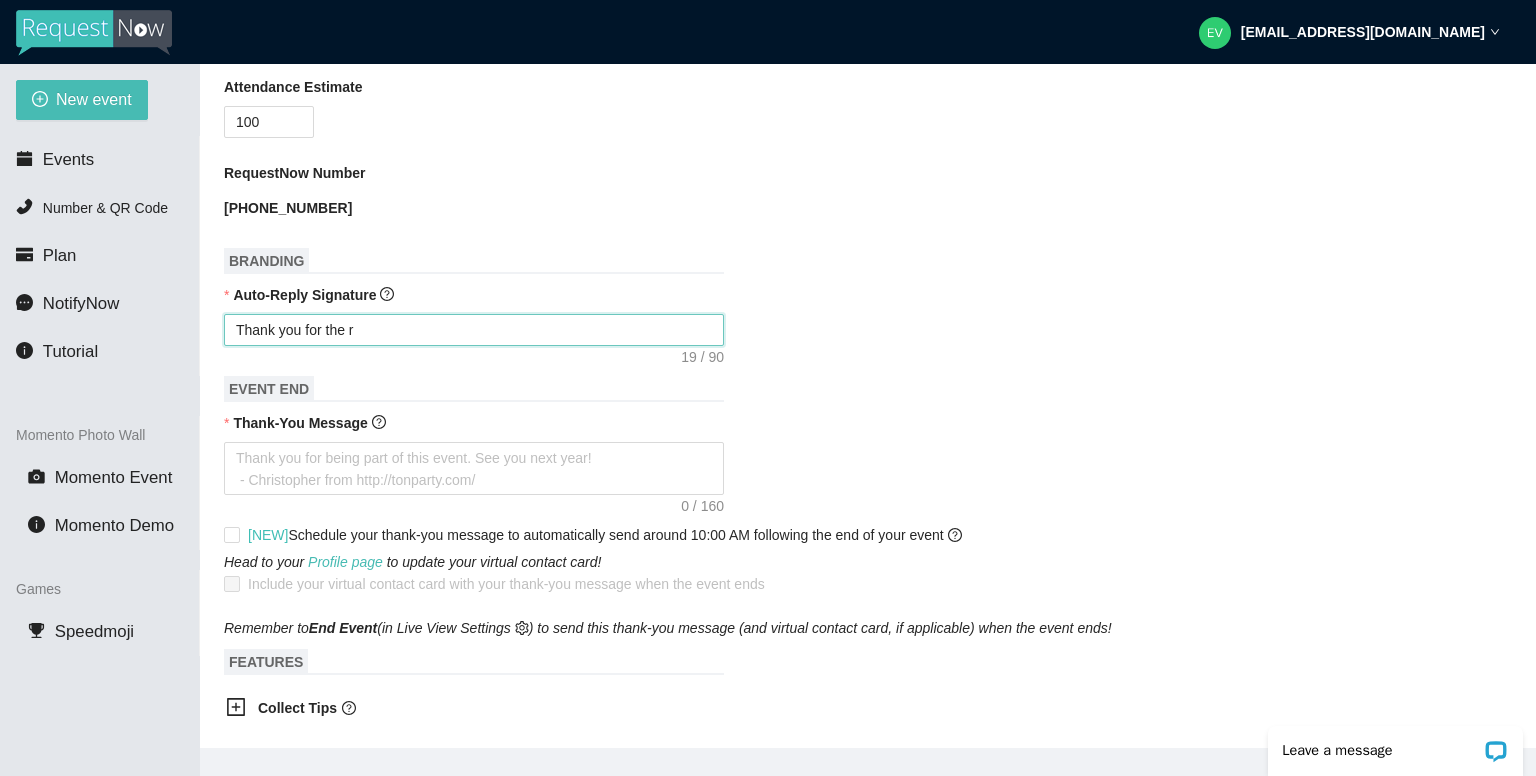 type on "Thank you for the re" 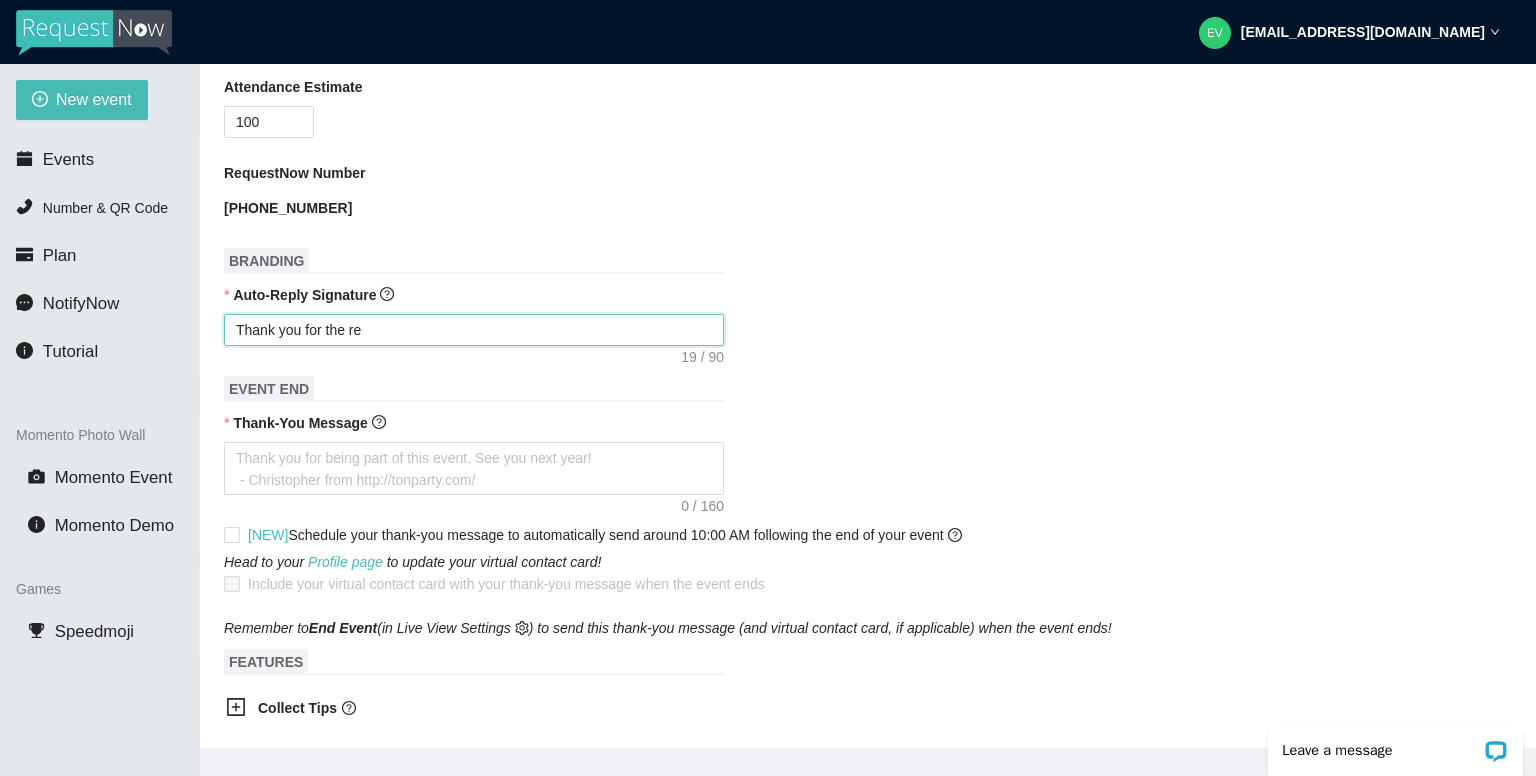 type on "Thank you for the req" 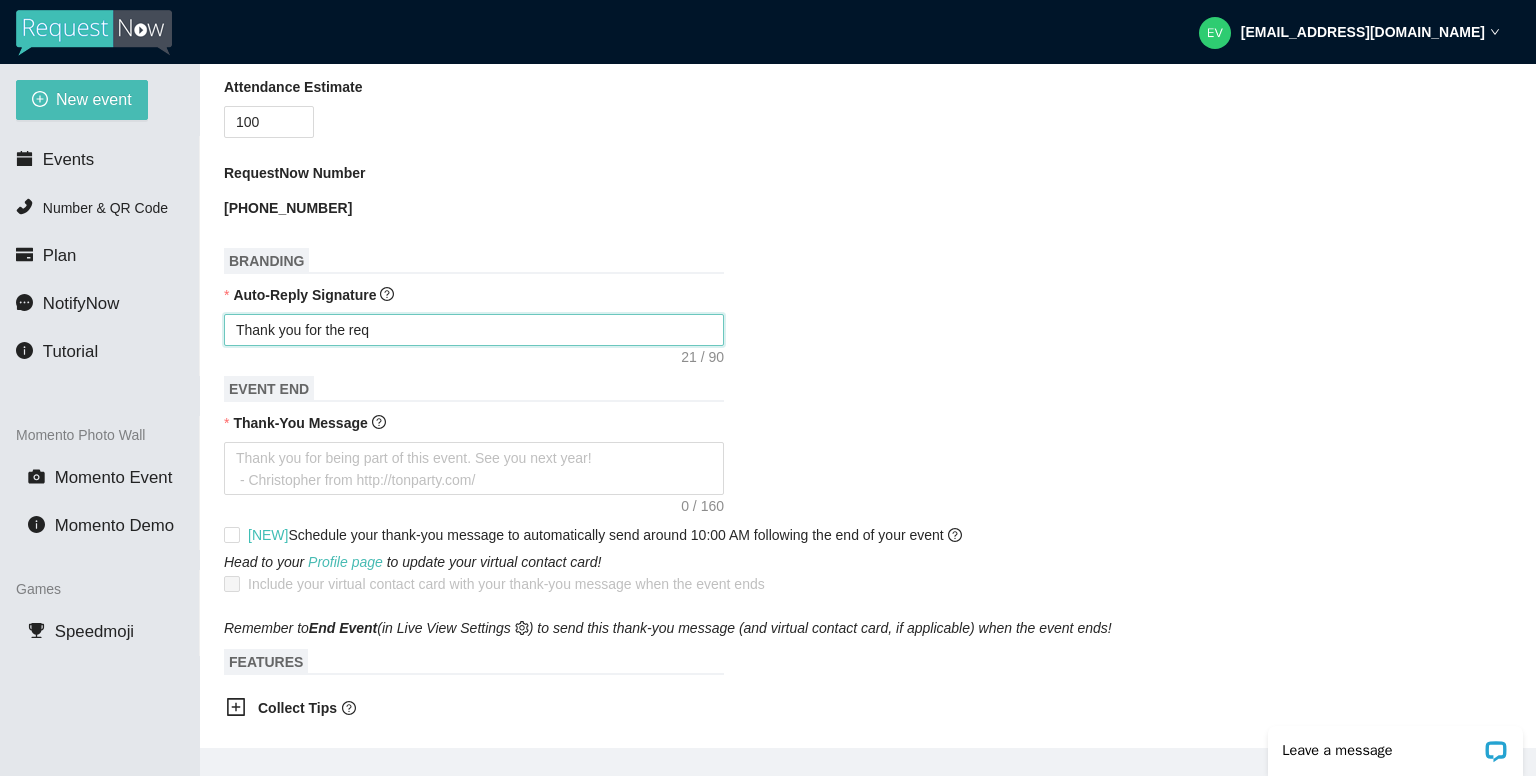 type on "Thank you for the requ" 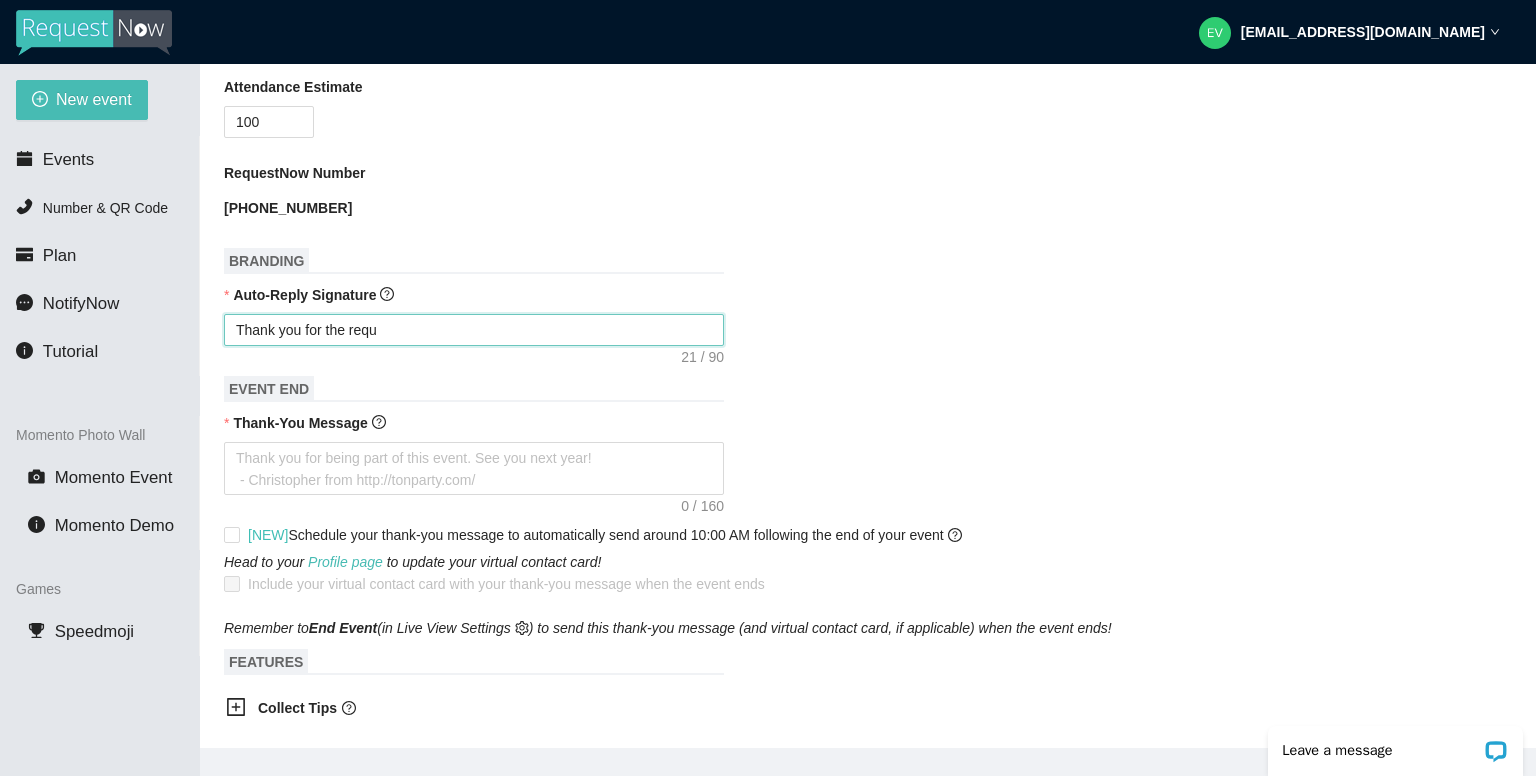 type on "Thank you for the reque" 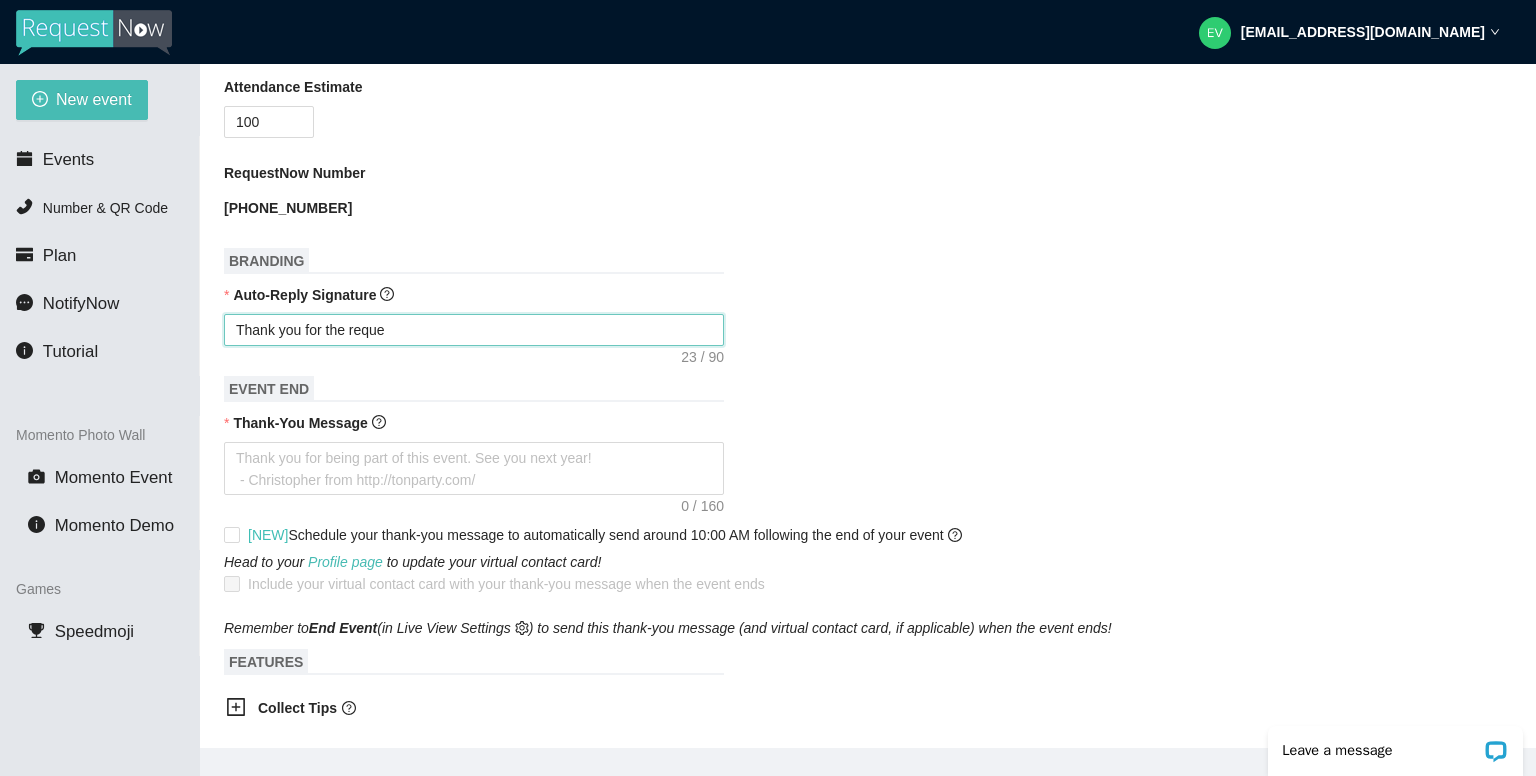 type on "Thank you for the reques" 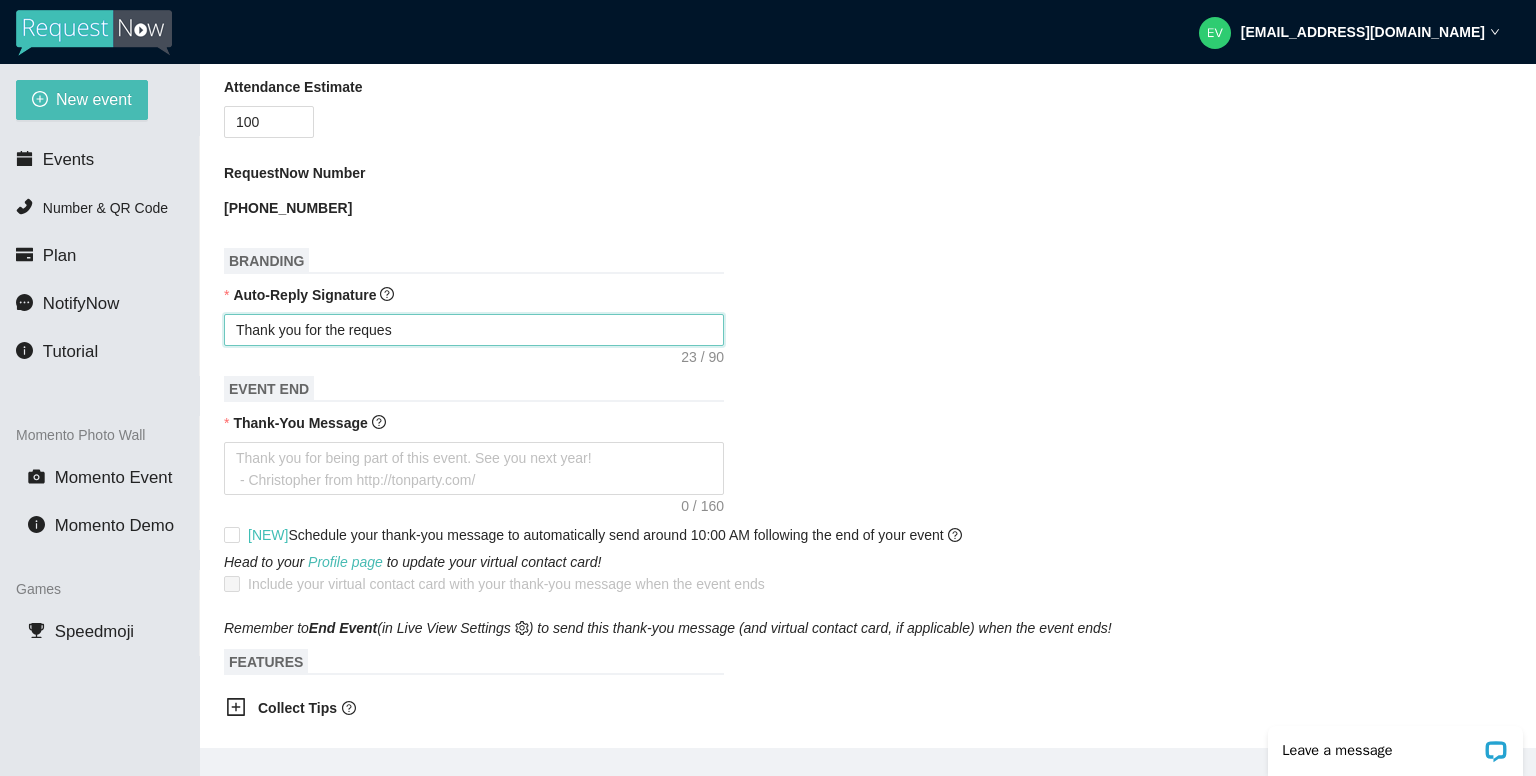 type on "Thank you for the request" 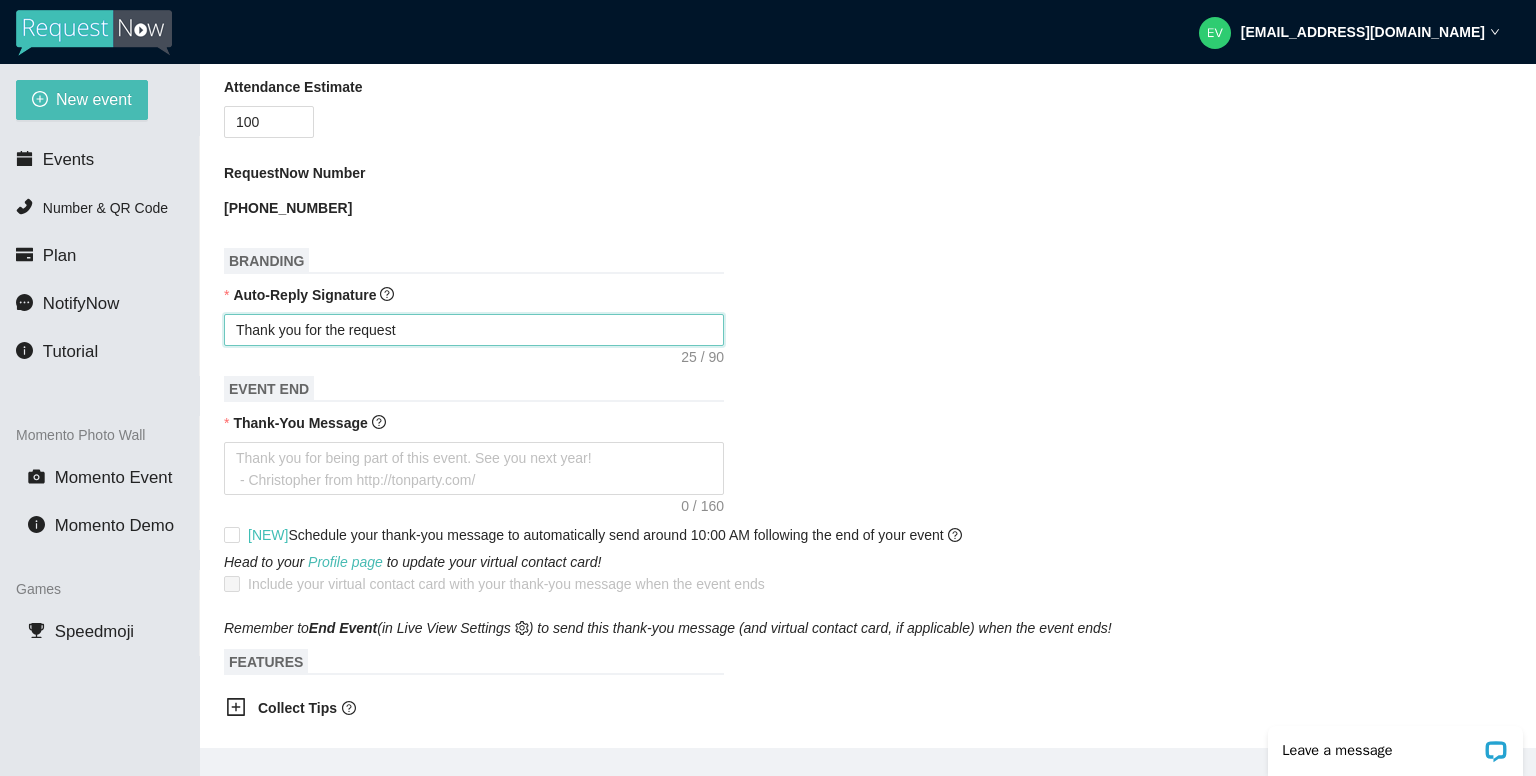 type on "Thank you for the request." 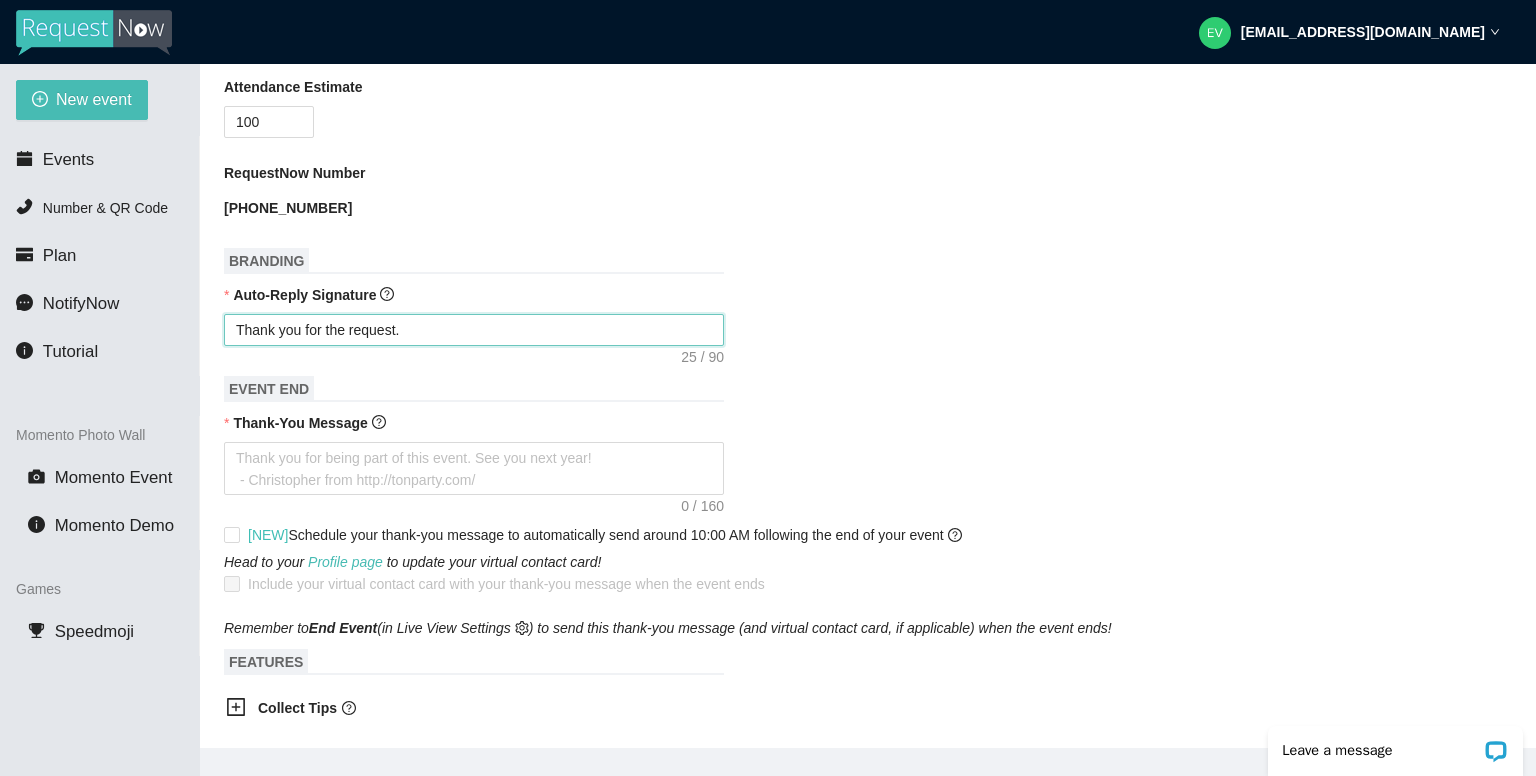 type on "Thank you for the request." 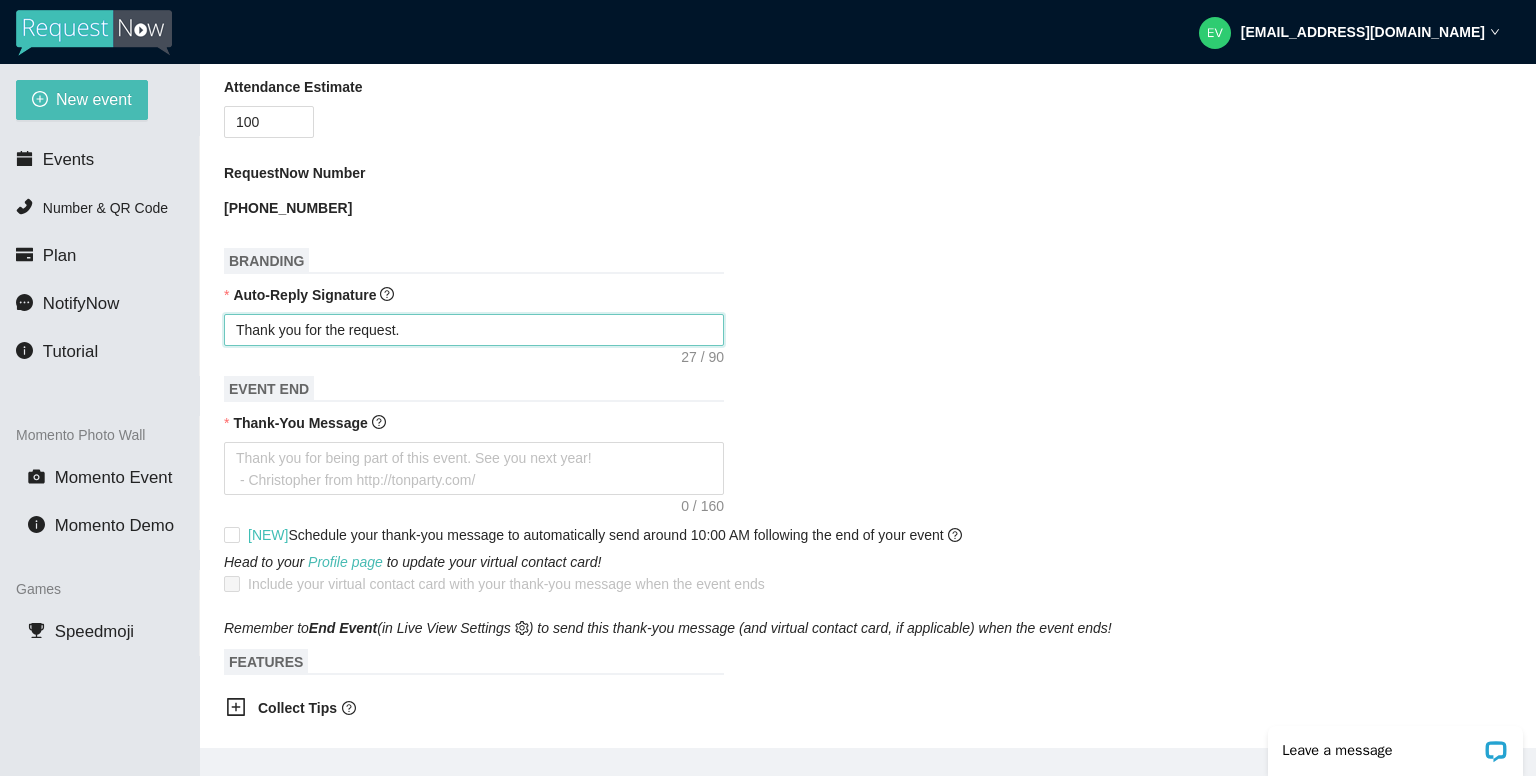 type on "Thank you for the request. W" 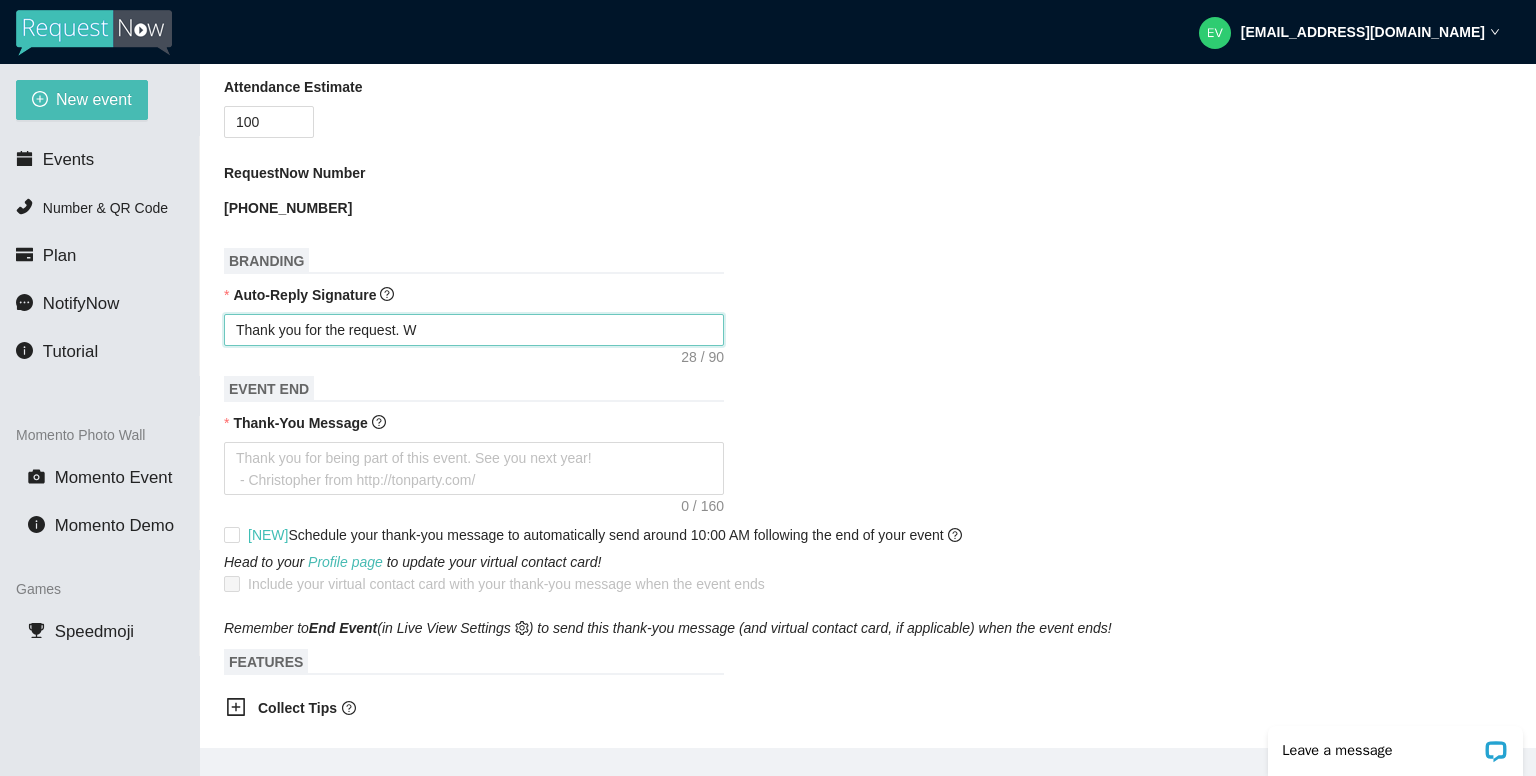 type on "Thank you for the request. We" 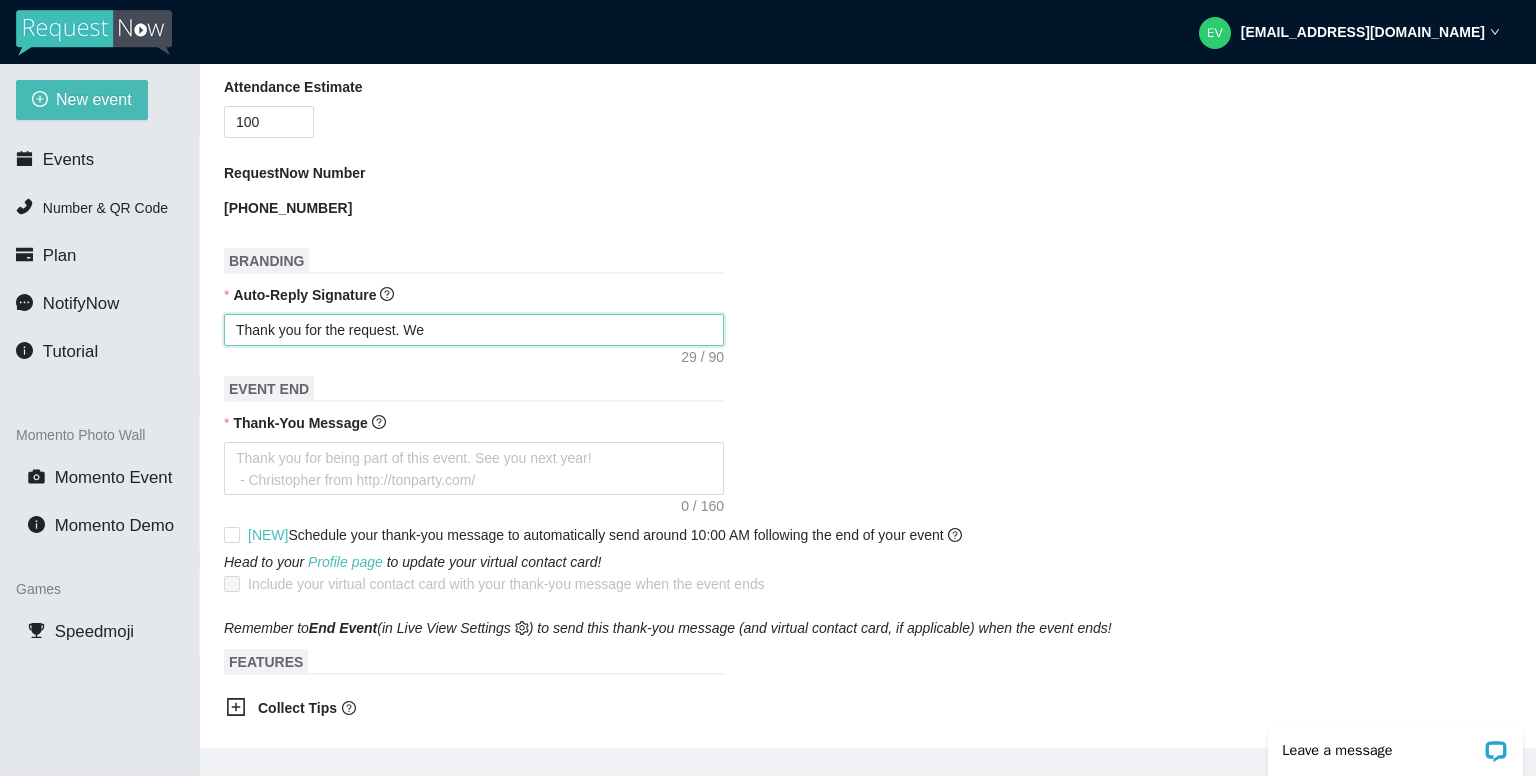 type on "Thank you for the request. We'" 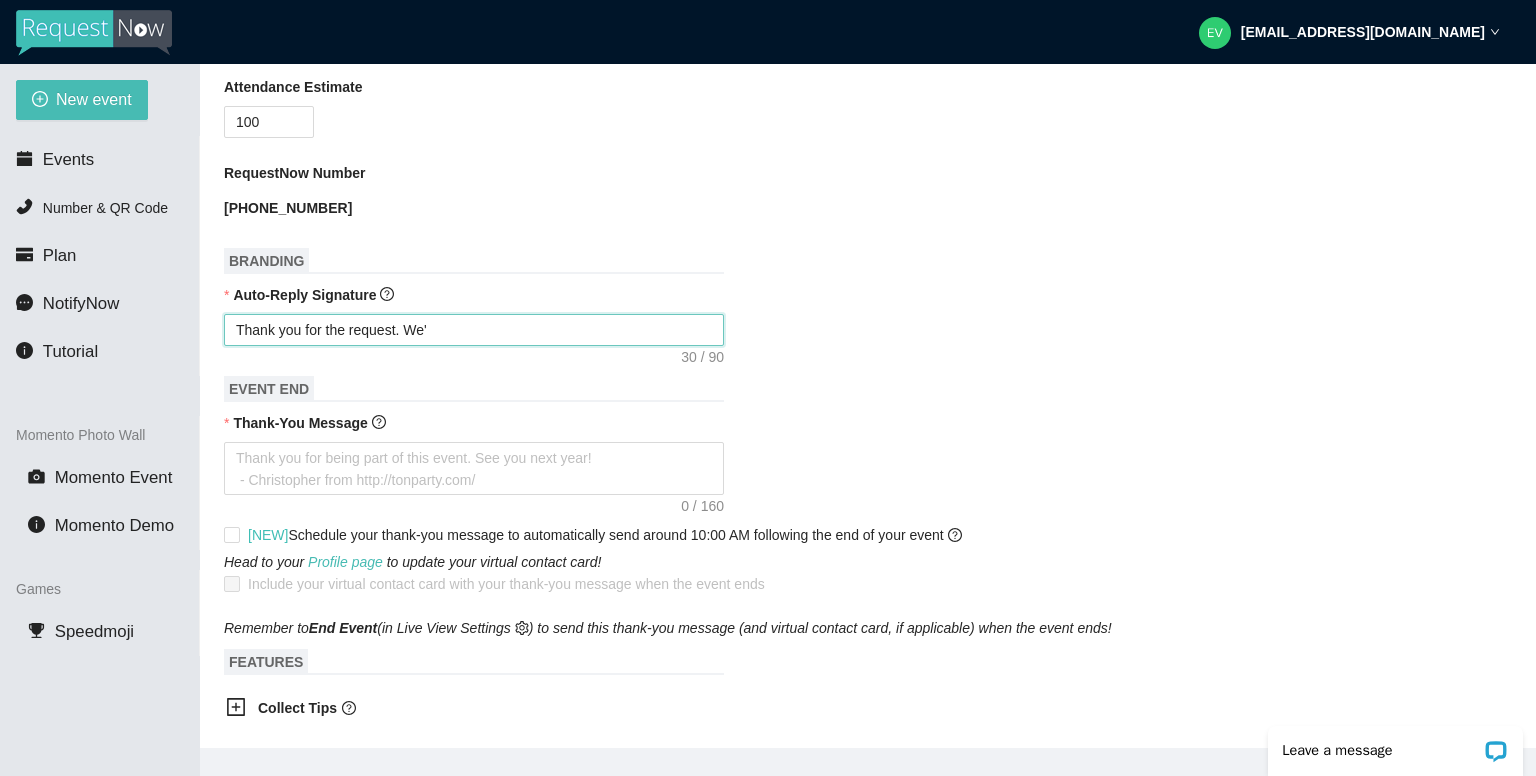 type on "Thank you for the request. We'l" 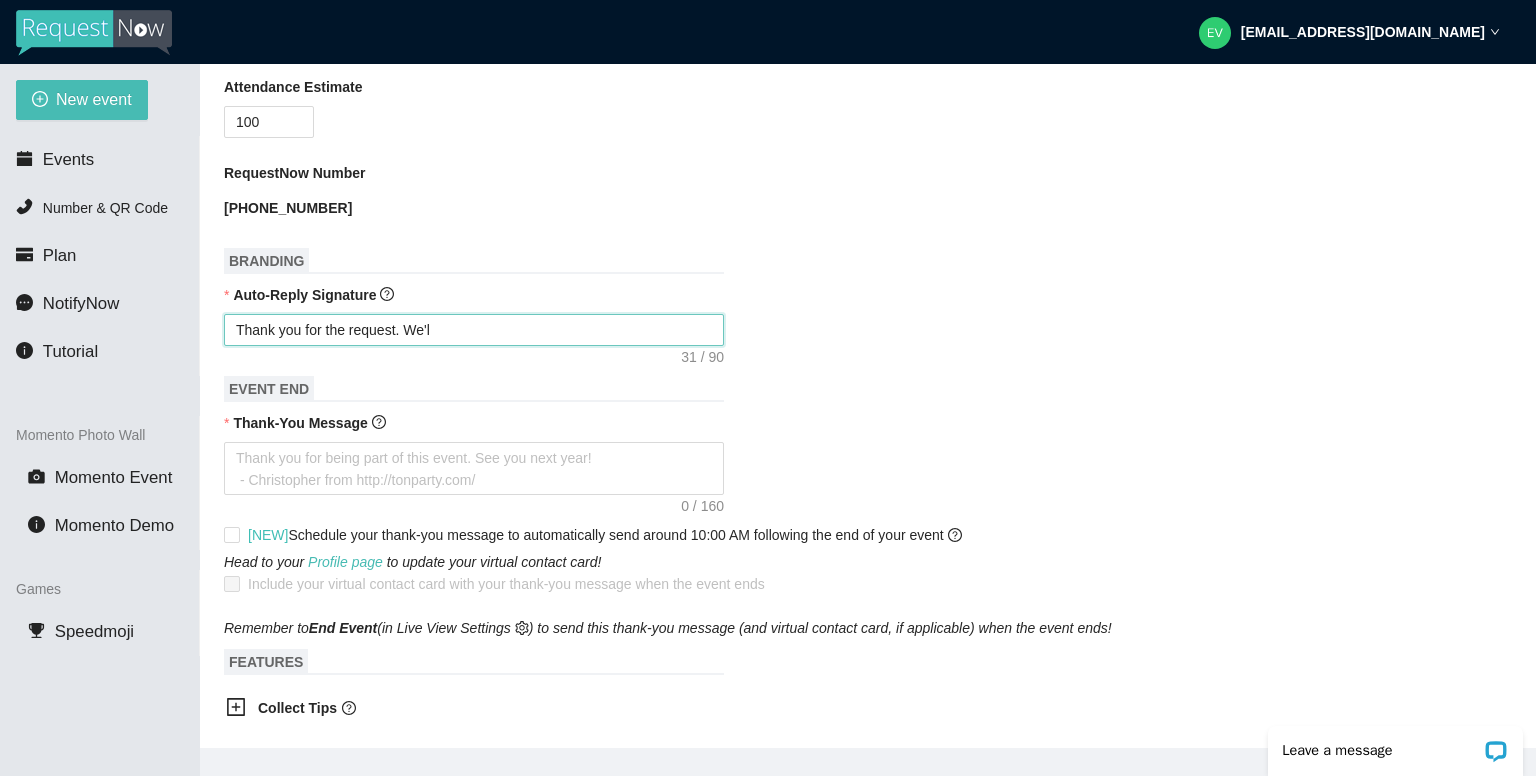 type on "Thank you for the request. We'll" 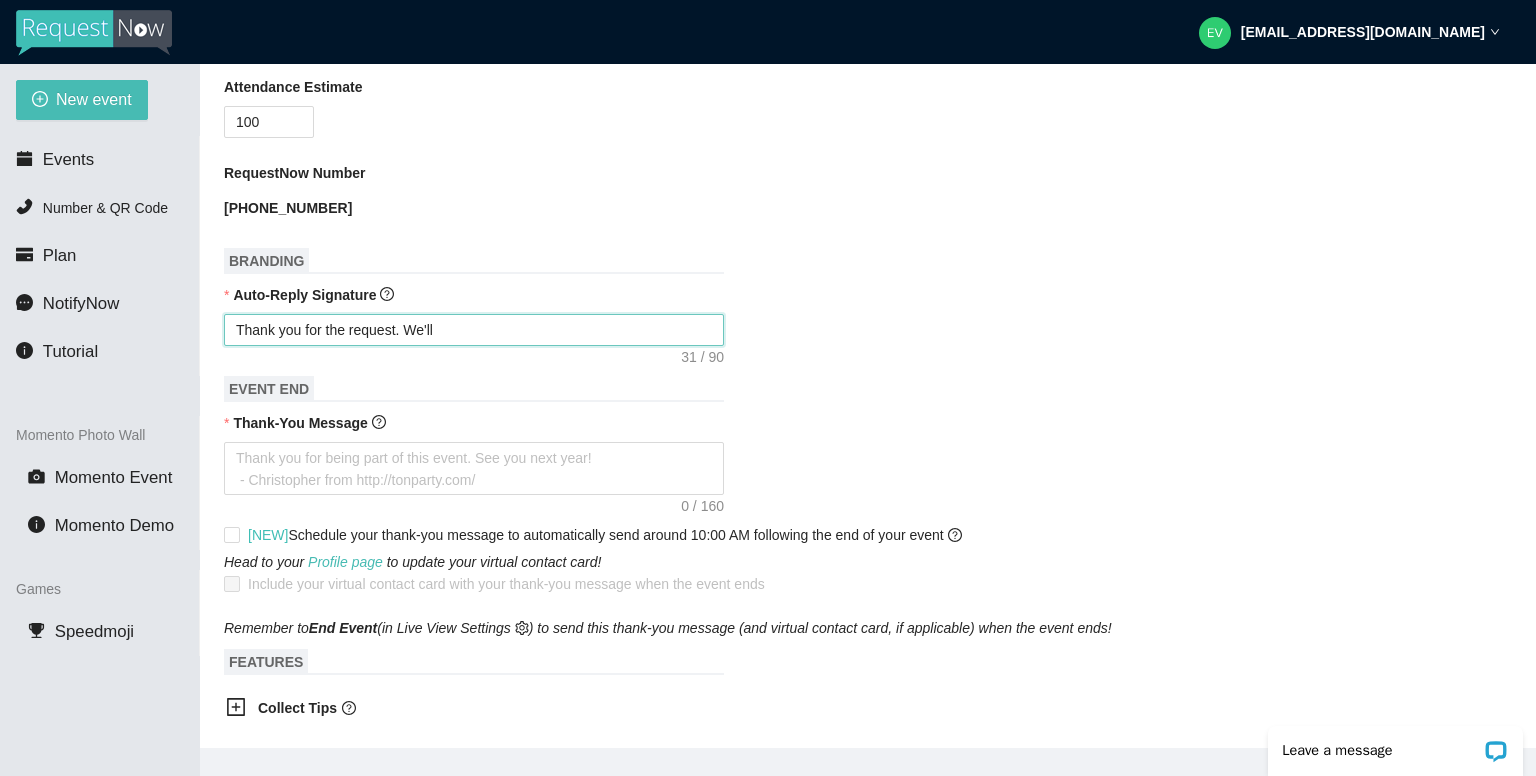 type on "Thank you for the request. We'll" 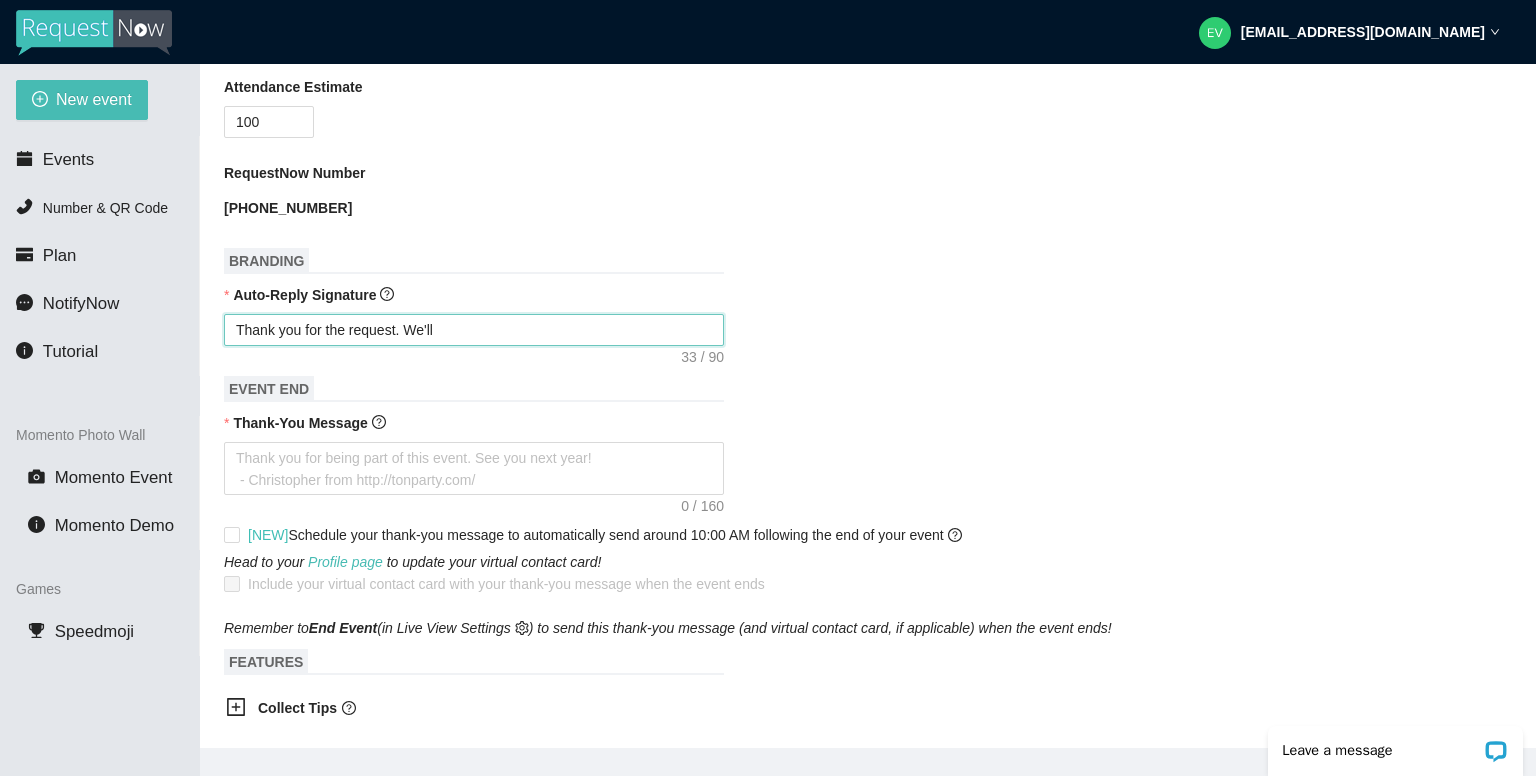 type on "Thank you for the request. We'll l" 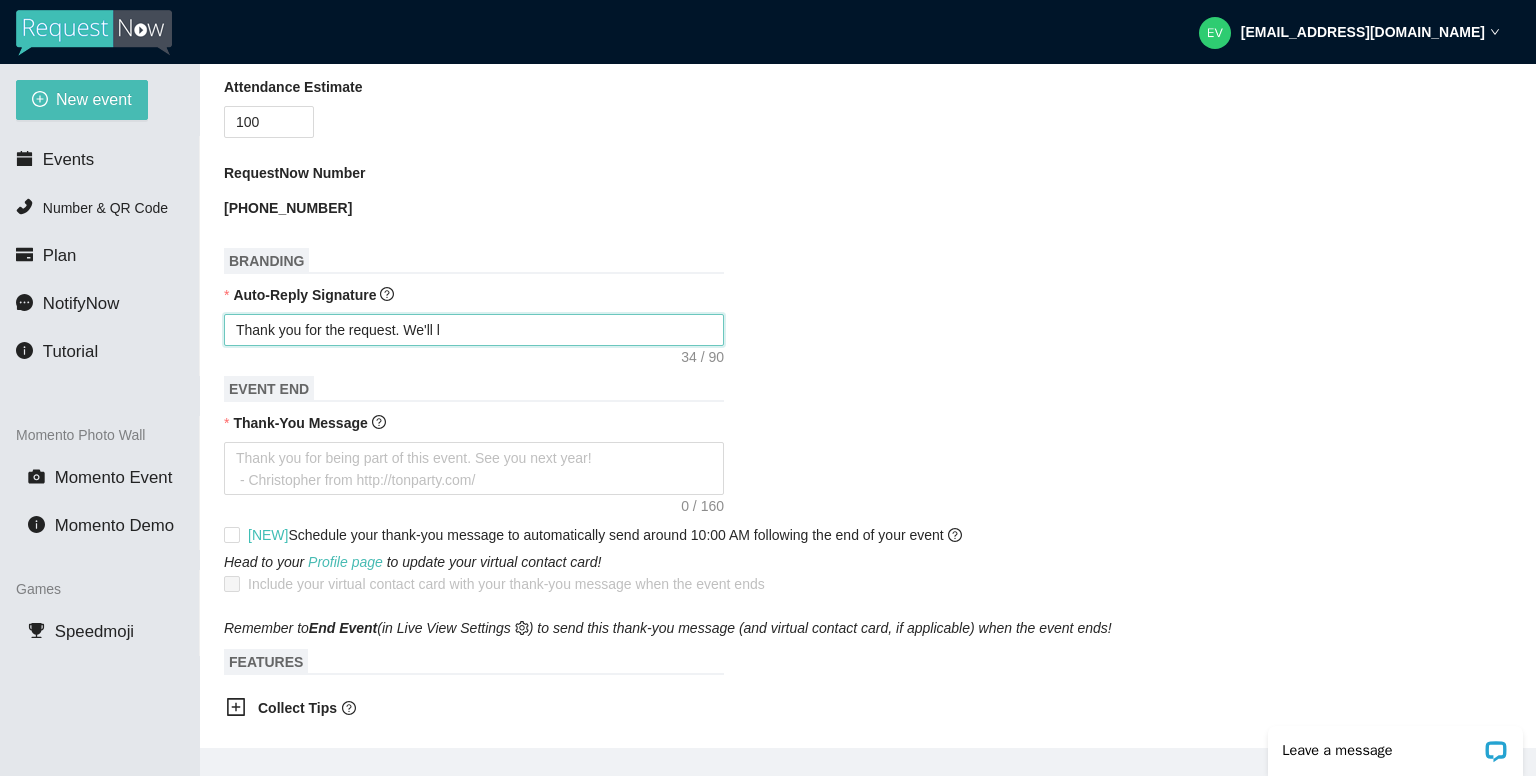 type on "Thank you for the request. We'll lo" 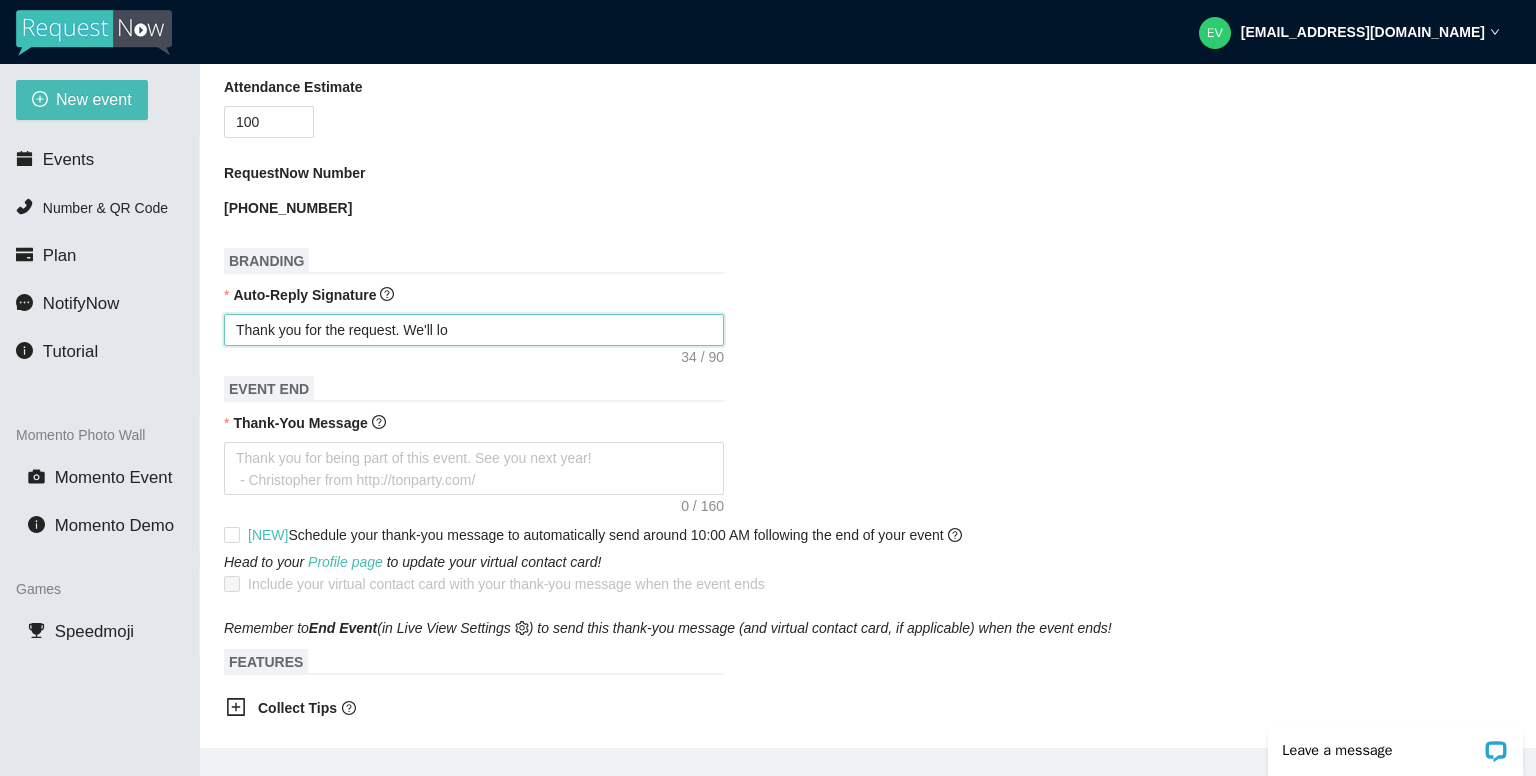 type on "Thank you for the request. We'll loo" 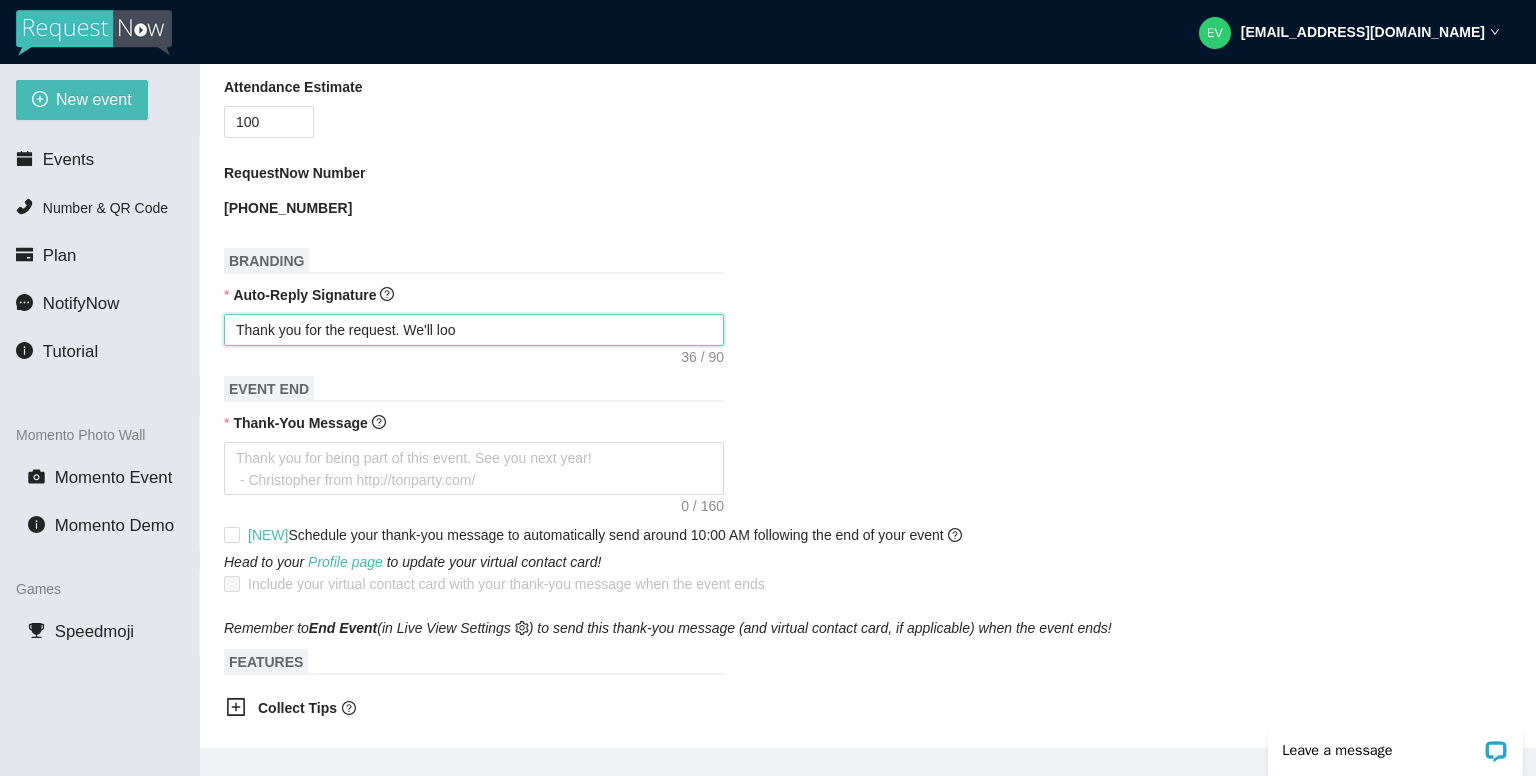 type on "Thank you for the request. We'll look" 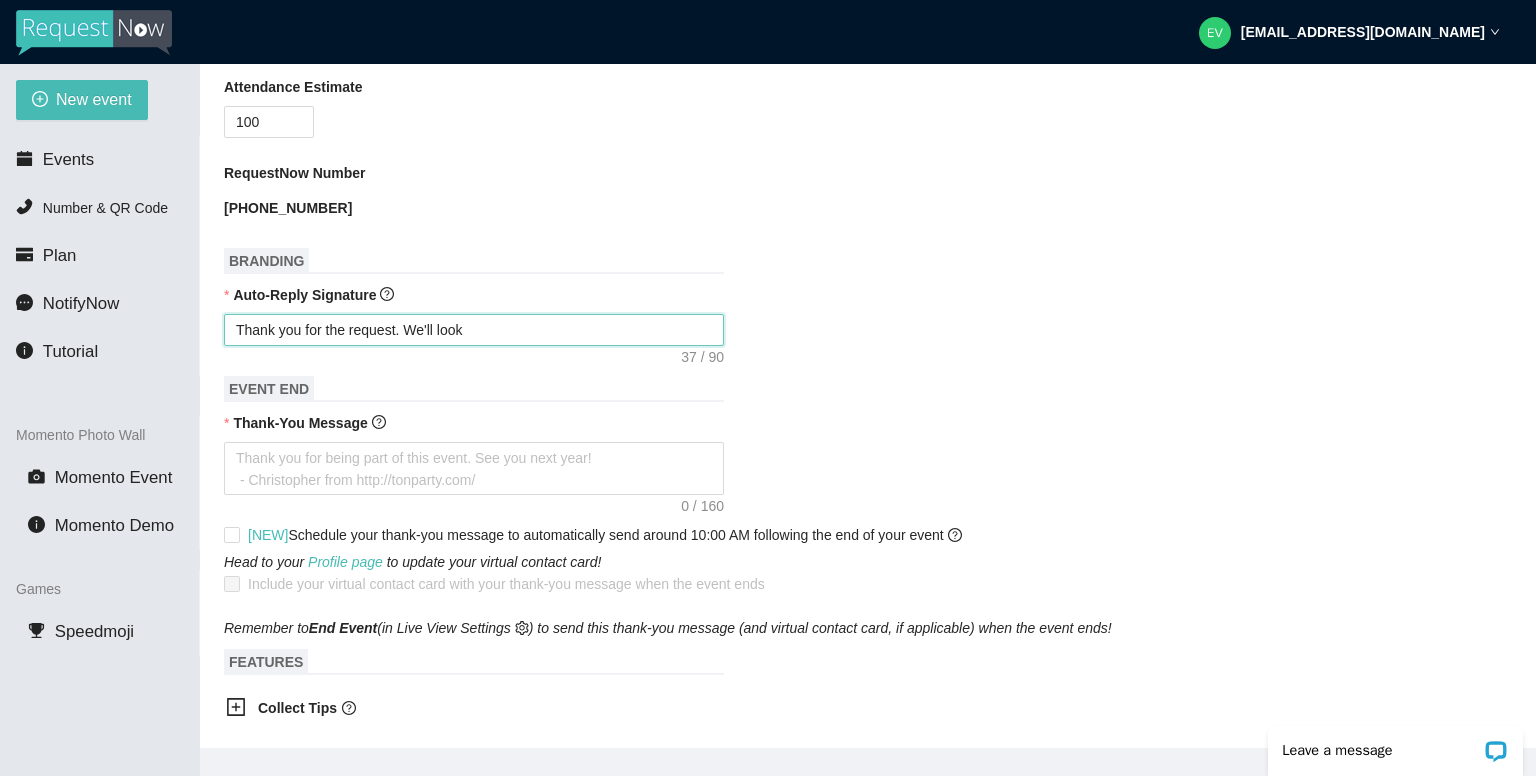 type on "Thank you for the request. We'll look" 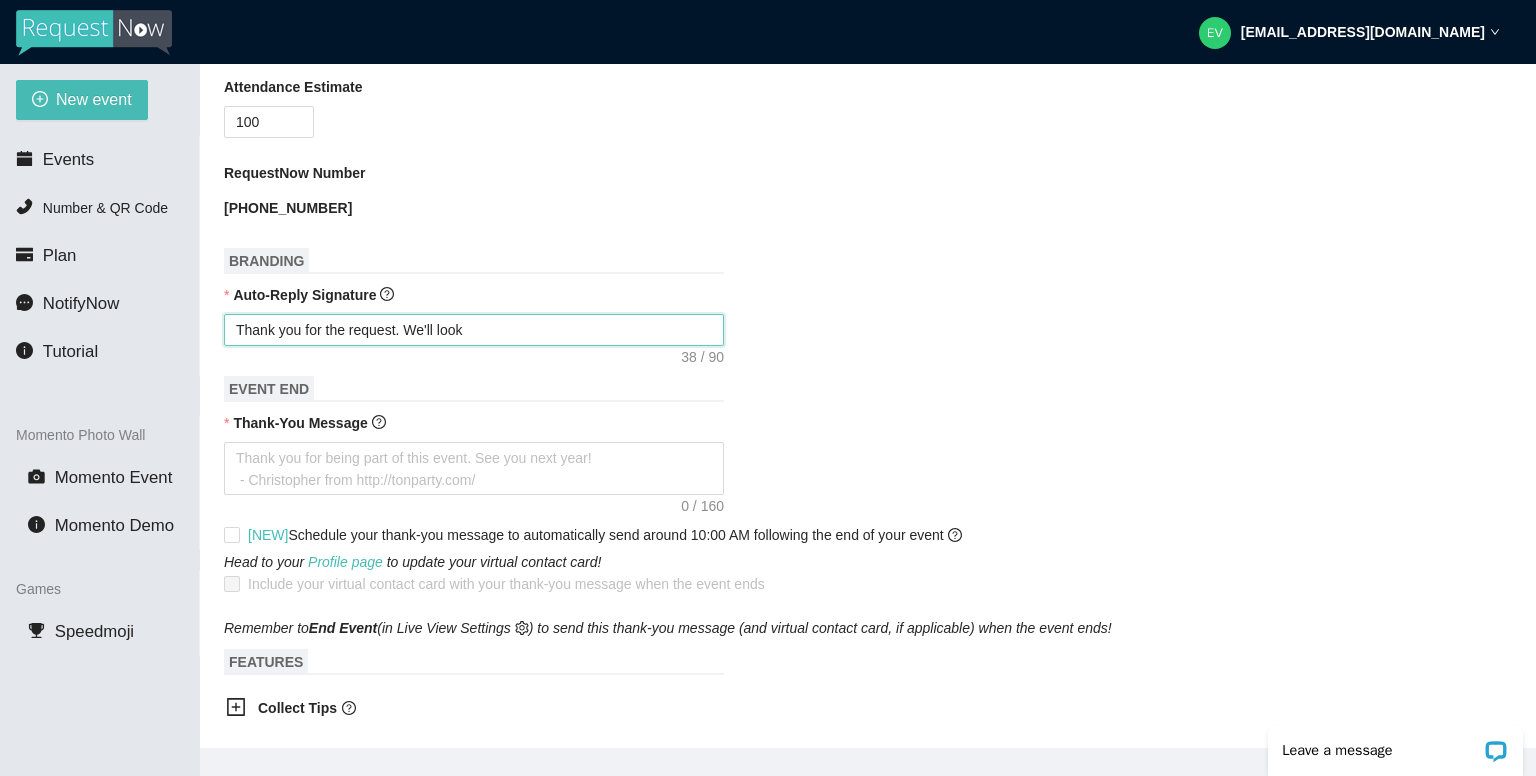 type on "Thank you for the request. We'll look t" 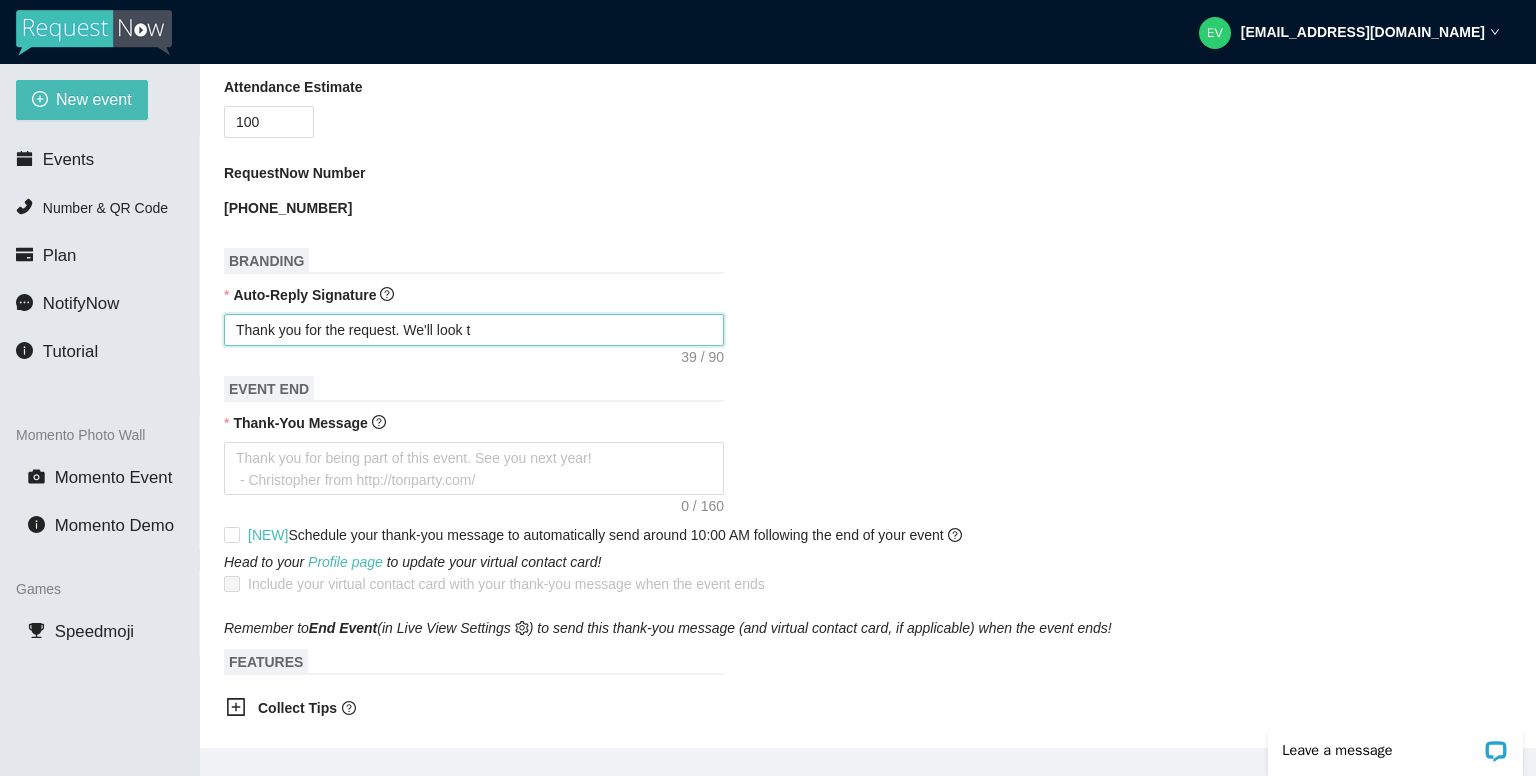 type on "Thank you for the request. We'll look to" 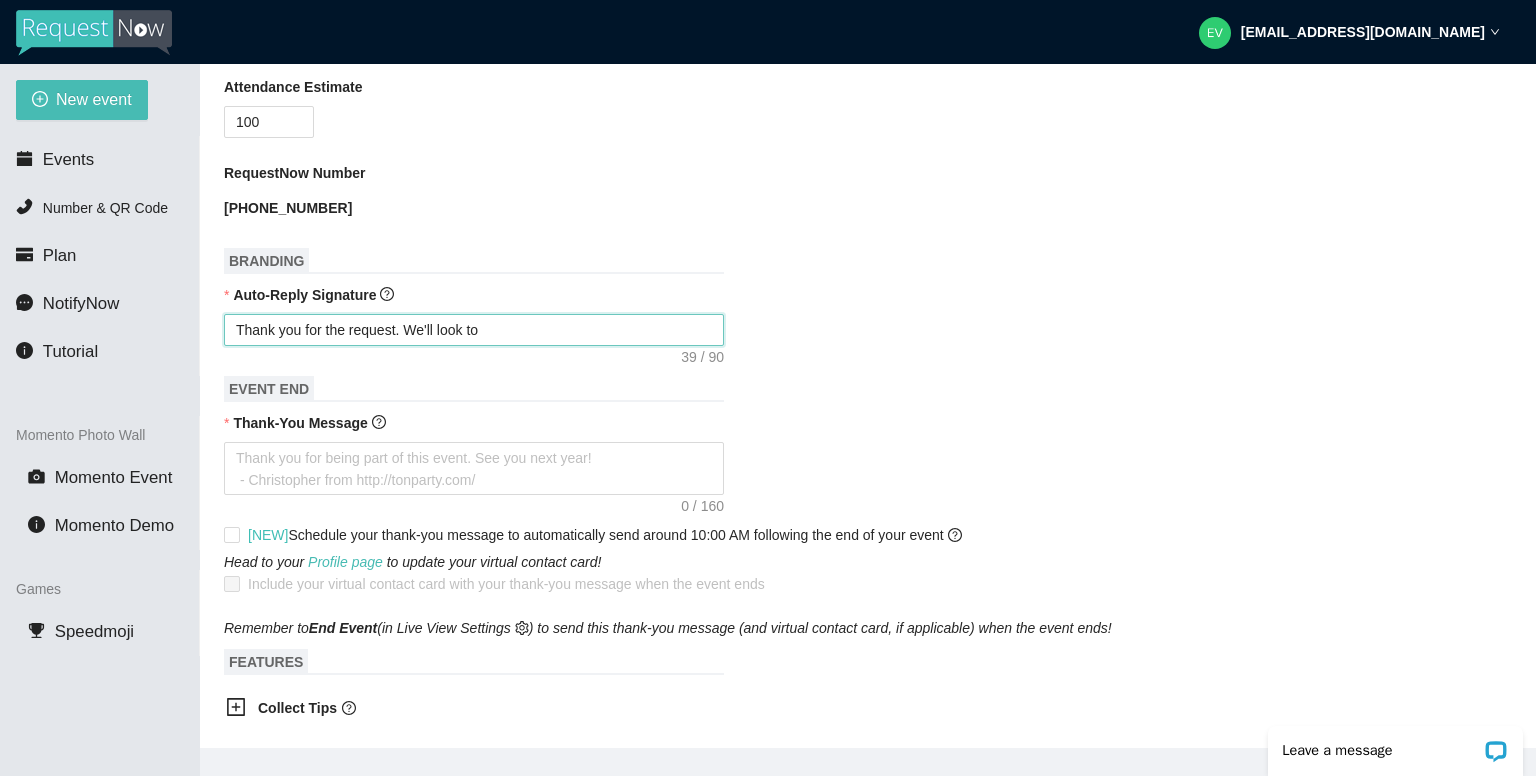 type on "Thank you for the request. We'll look to" 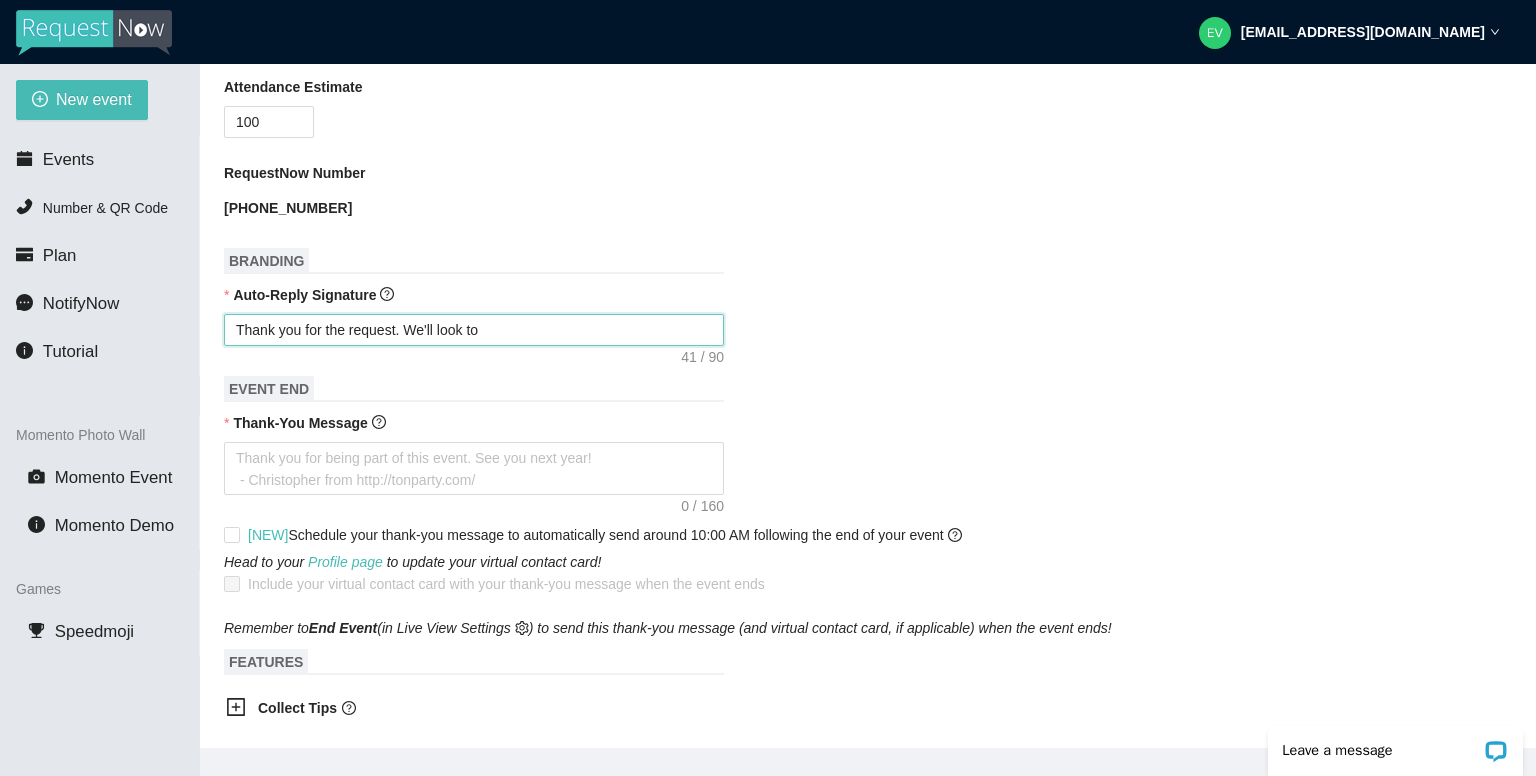 type on "Thank you for the request. We'll look to g" 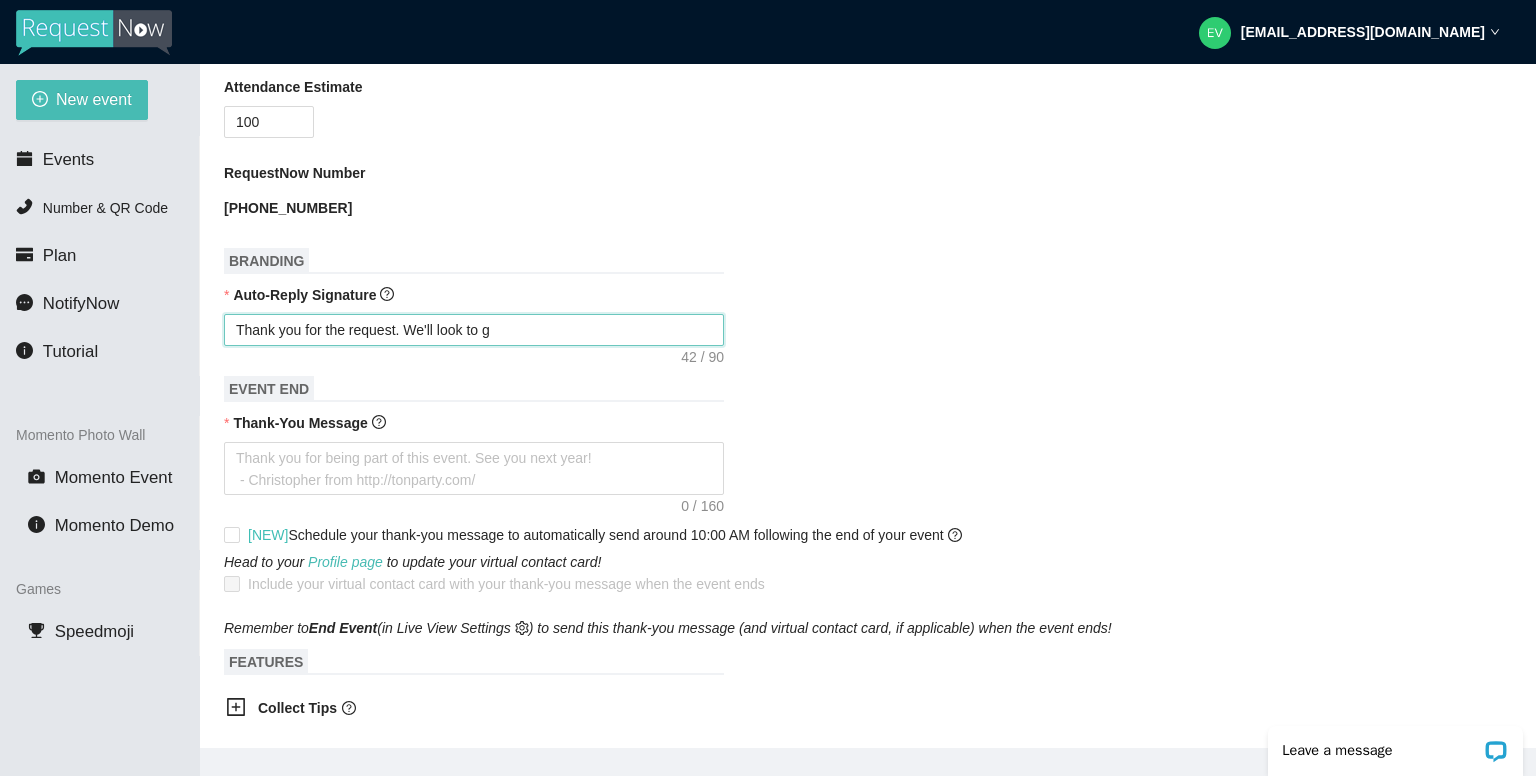 type on "Thank you for the request. We'll look to ge" 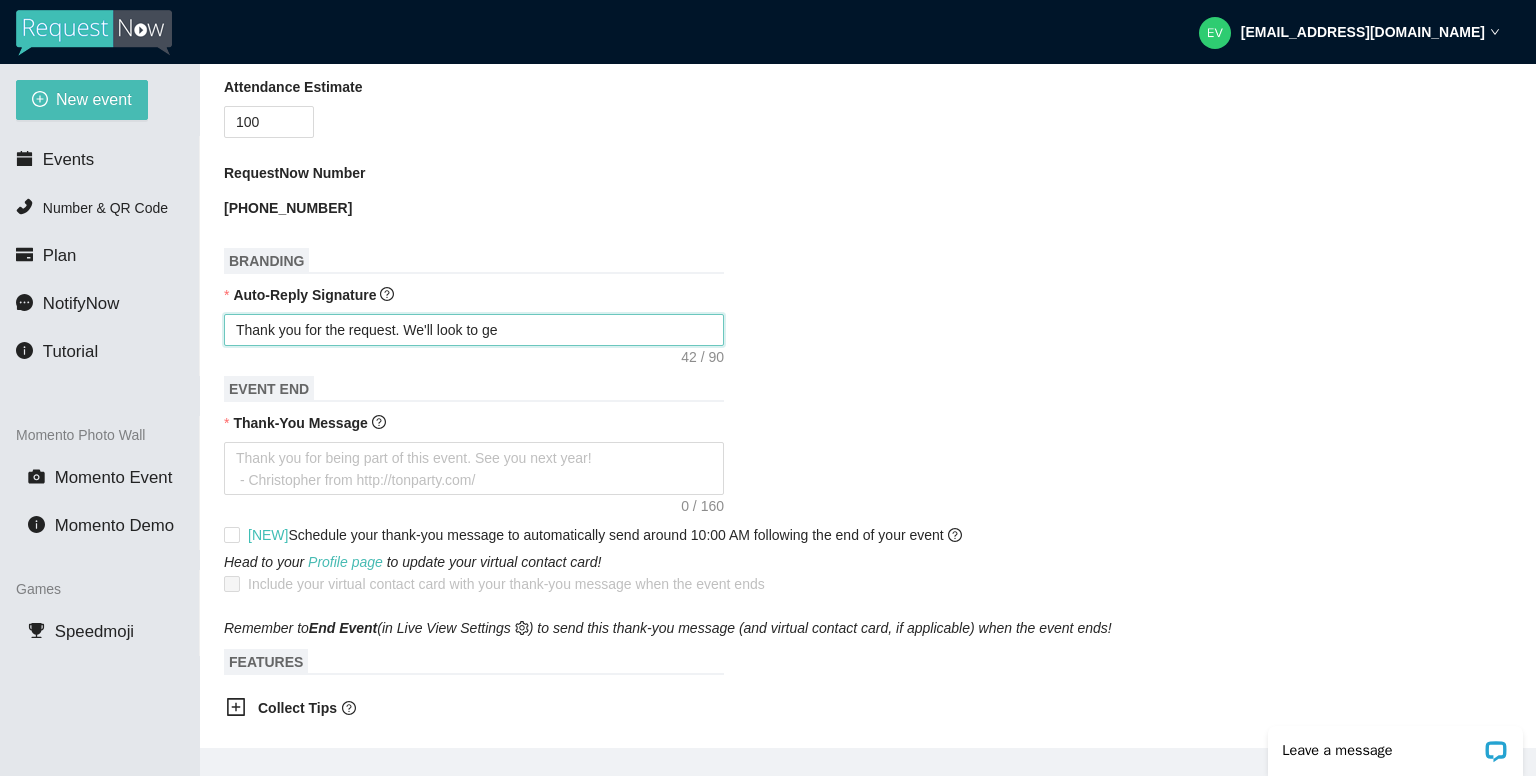 type on "Thank you for the request. We'll look to get" 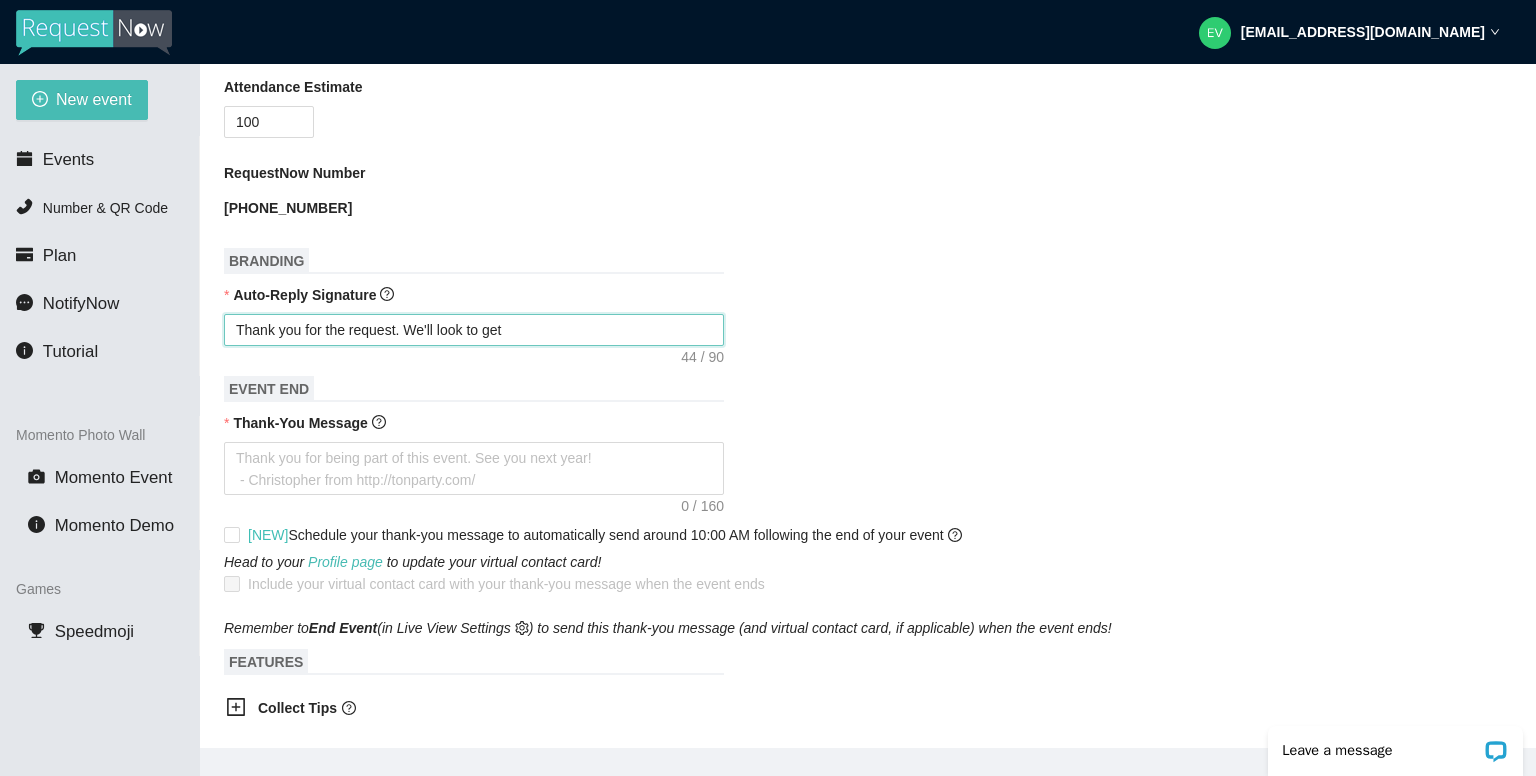 type on "Thank you for the request. We'll look to get" 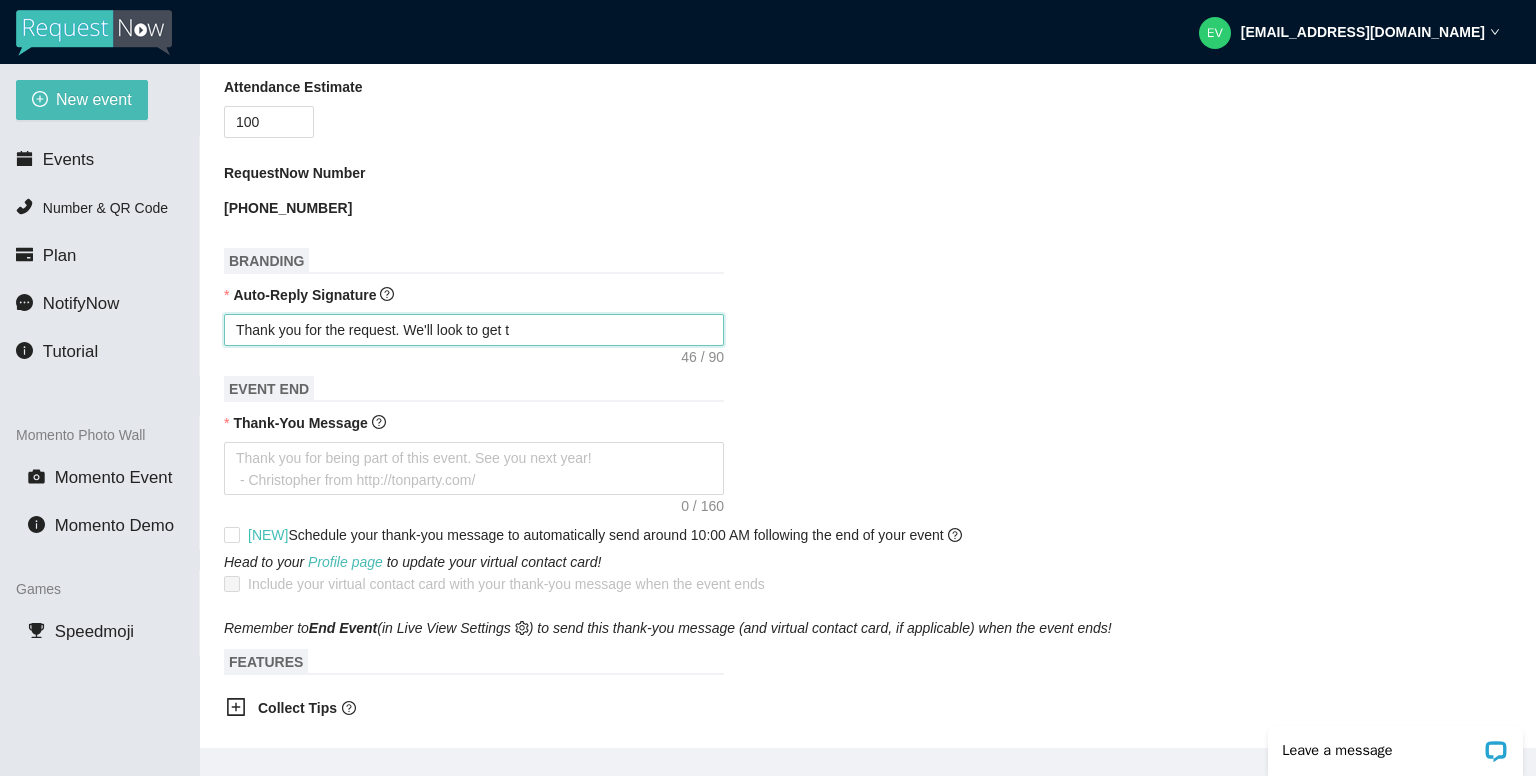 type on "Thank you for the request. We'll look to get th" 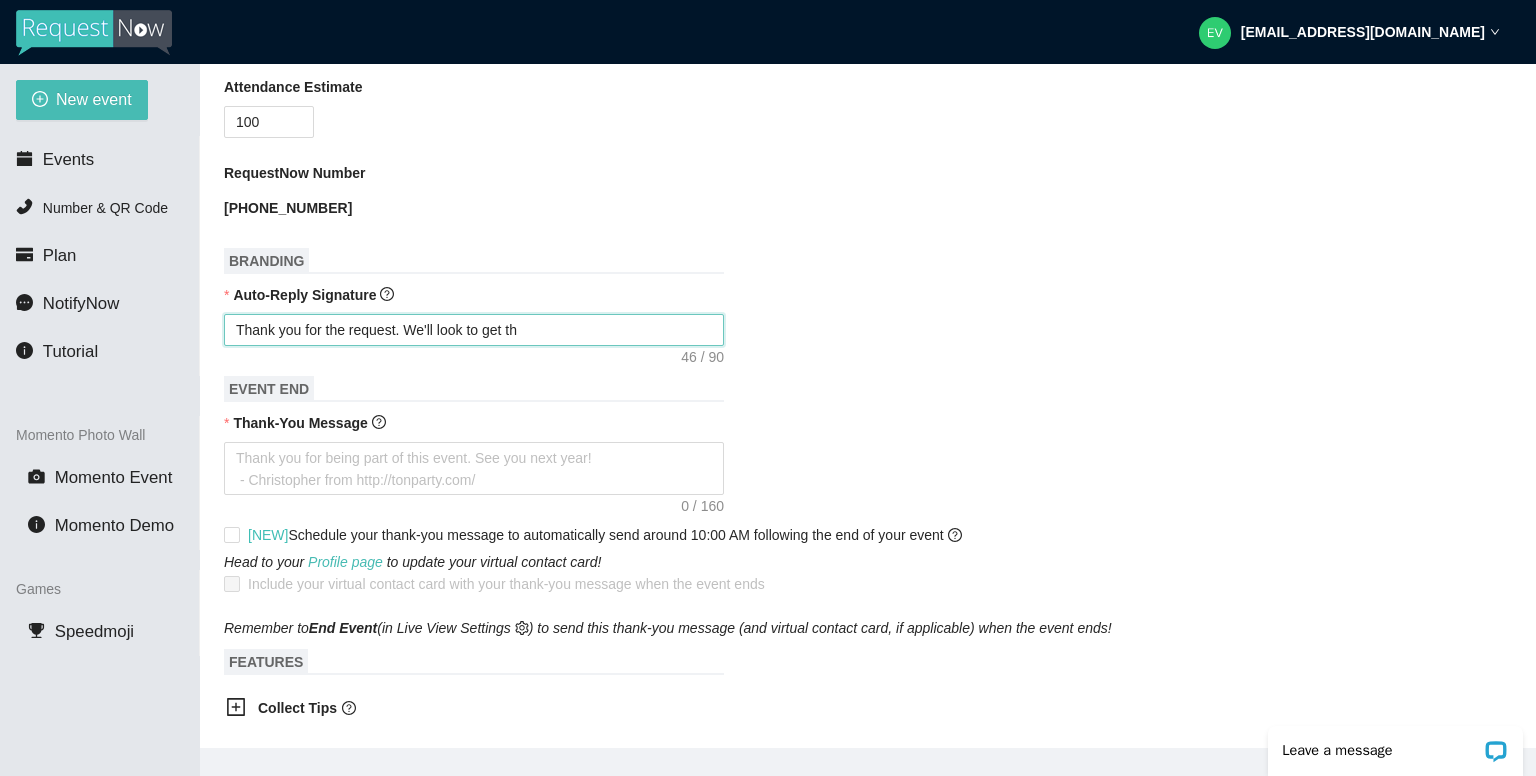 type on "Thank you for the request. We'll look to get tha" 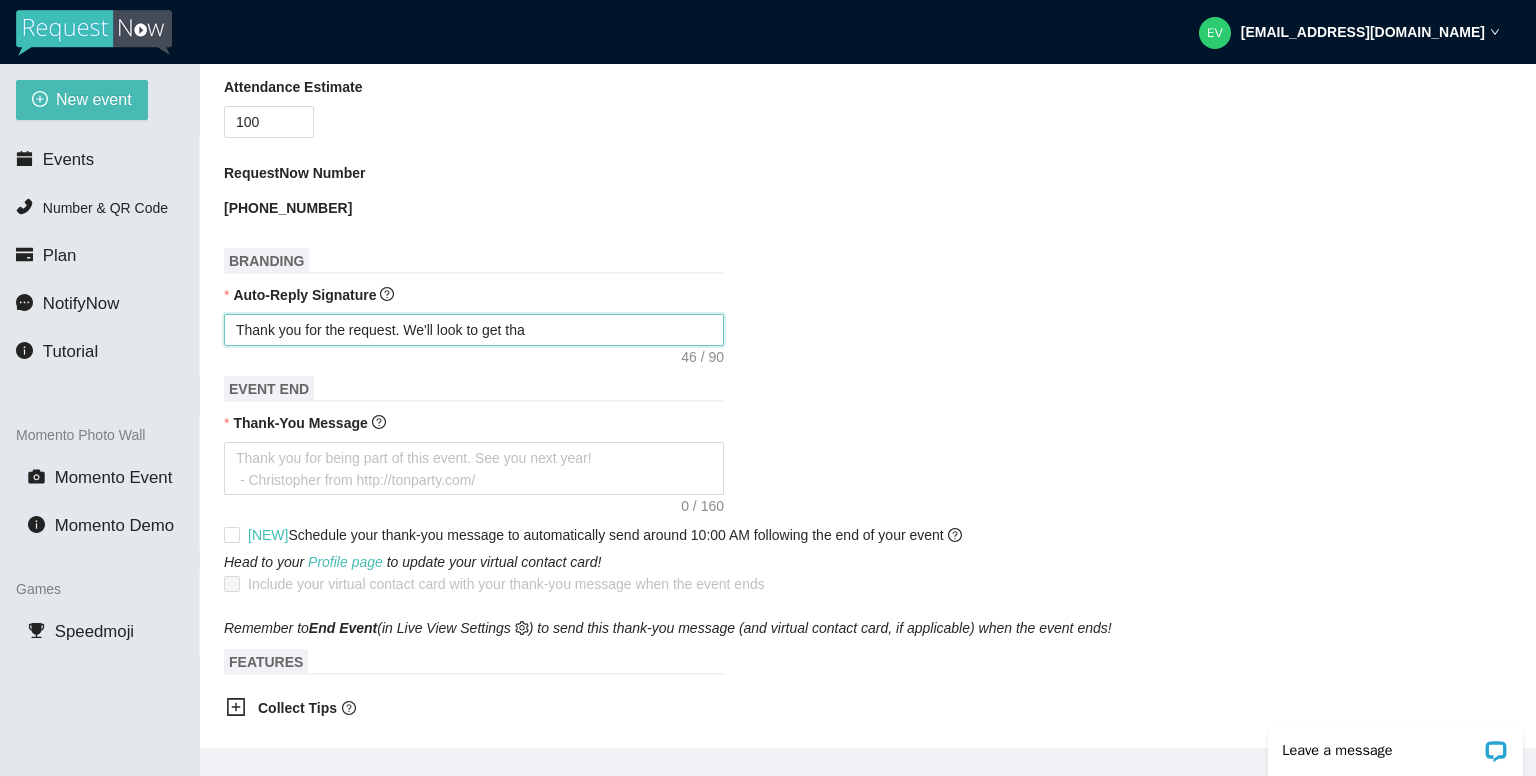 type on "Thank you for the request. We'll look to get that" 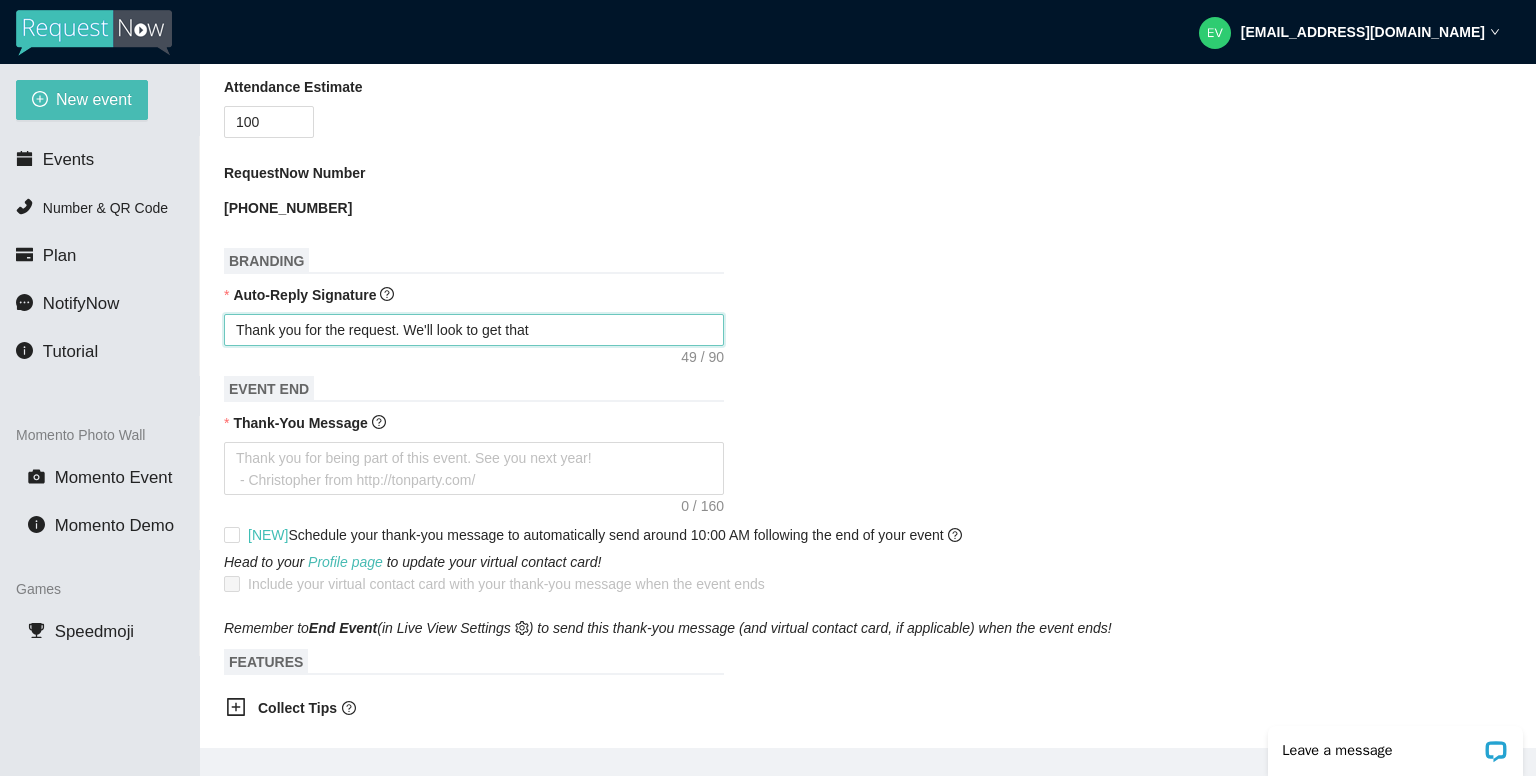 type on "Thank you for the request. We'll look to get that" 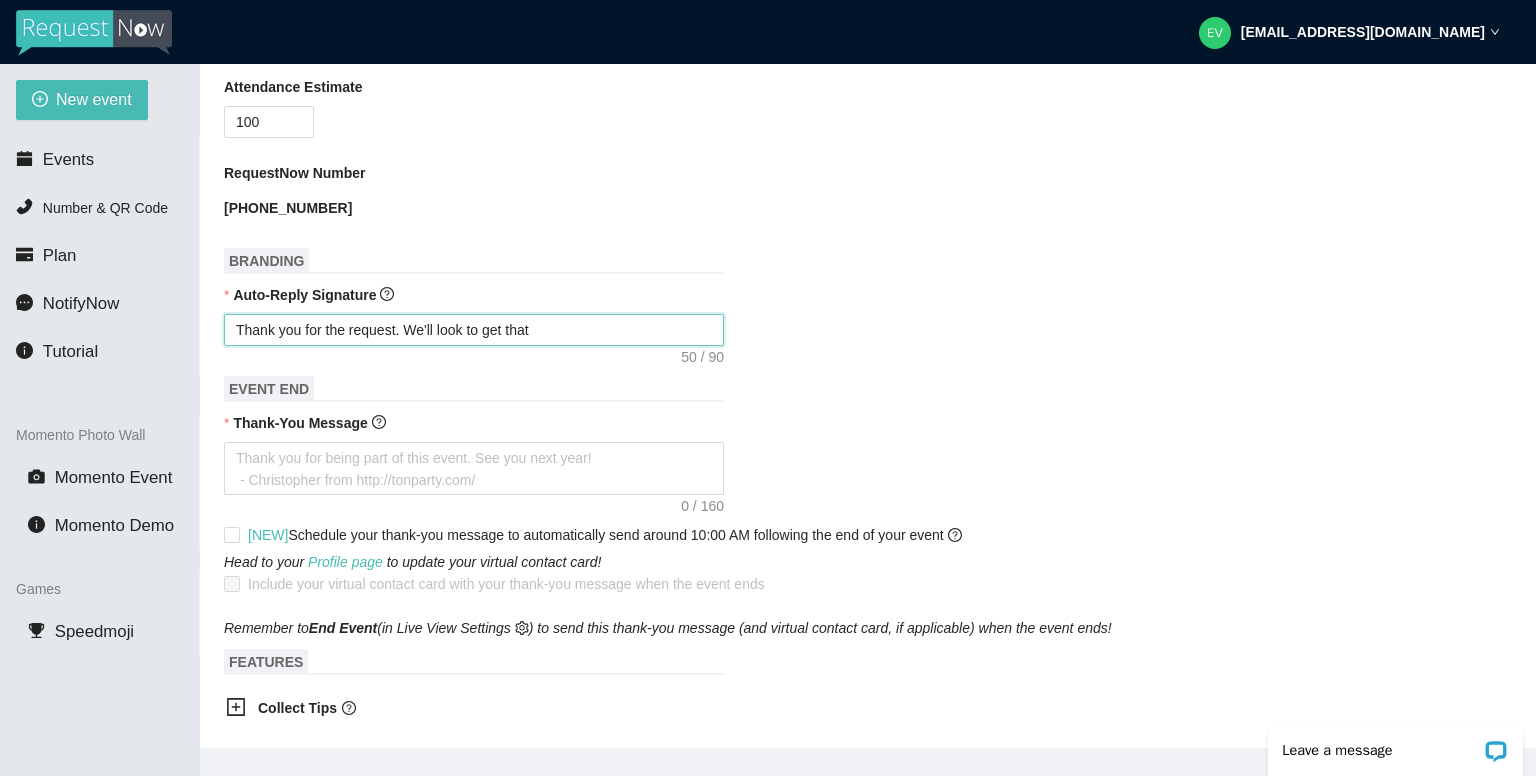 type on "Thank you for the request. We'll look to get that o" 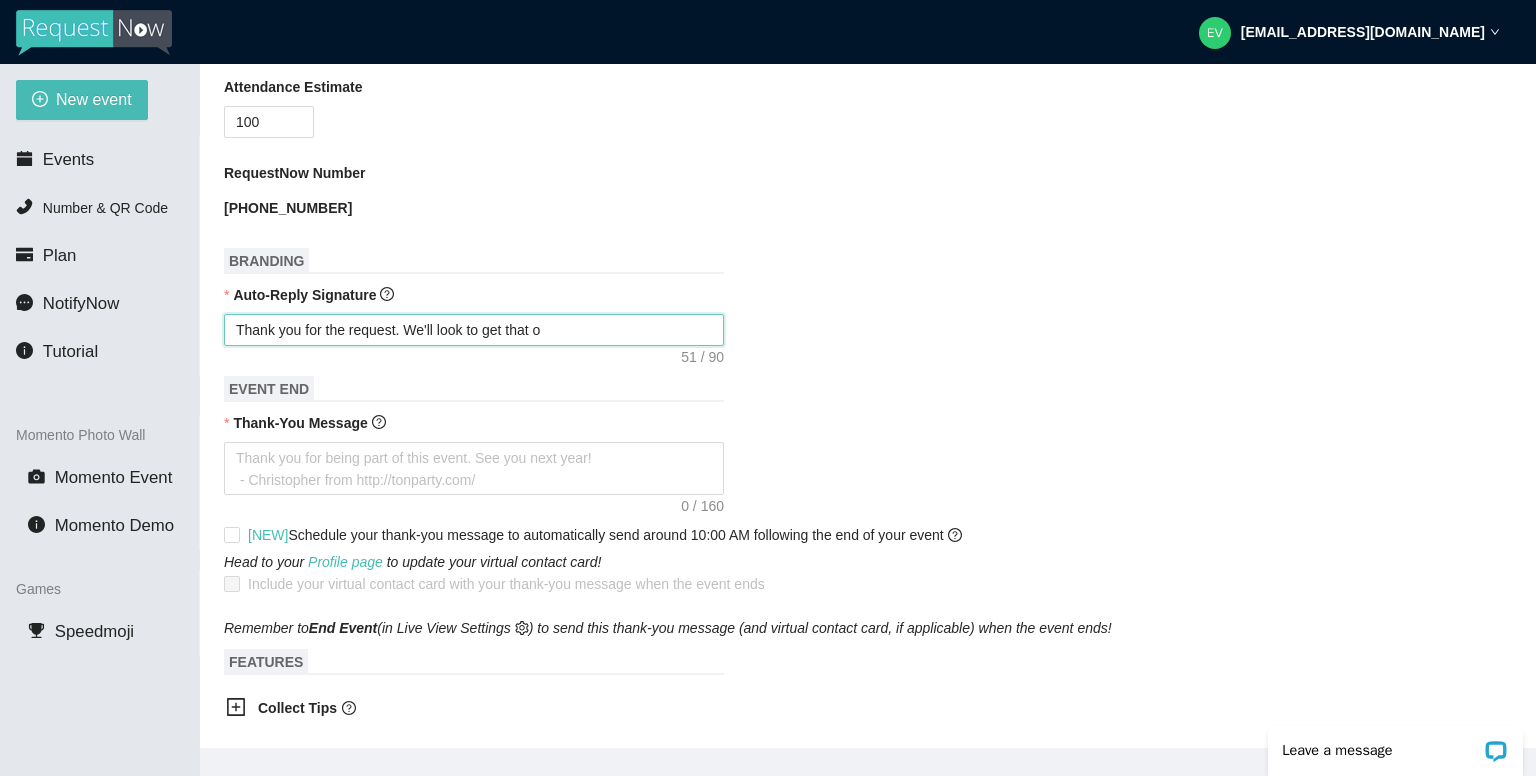 type on "Thank you for the request. We'll look to get that on" 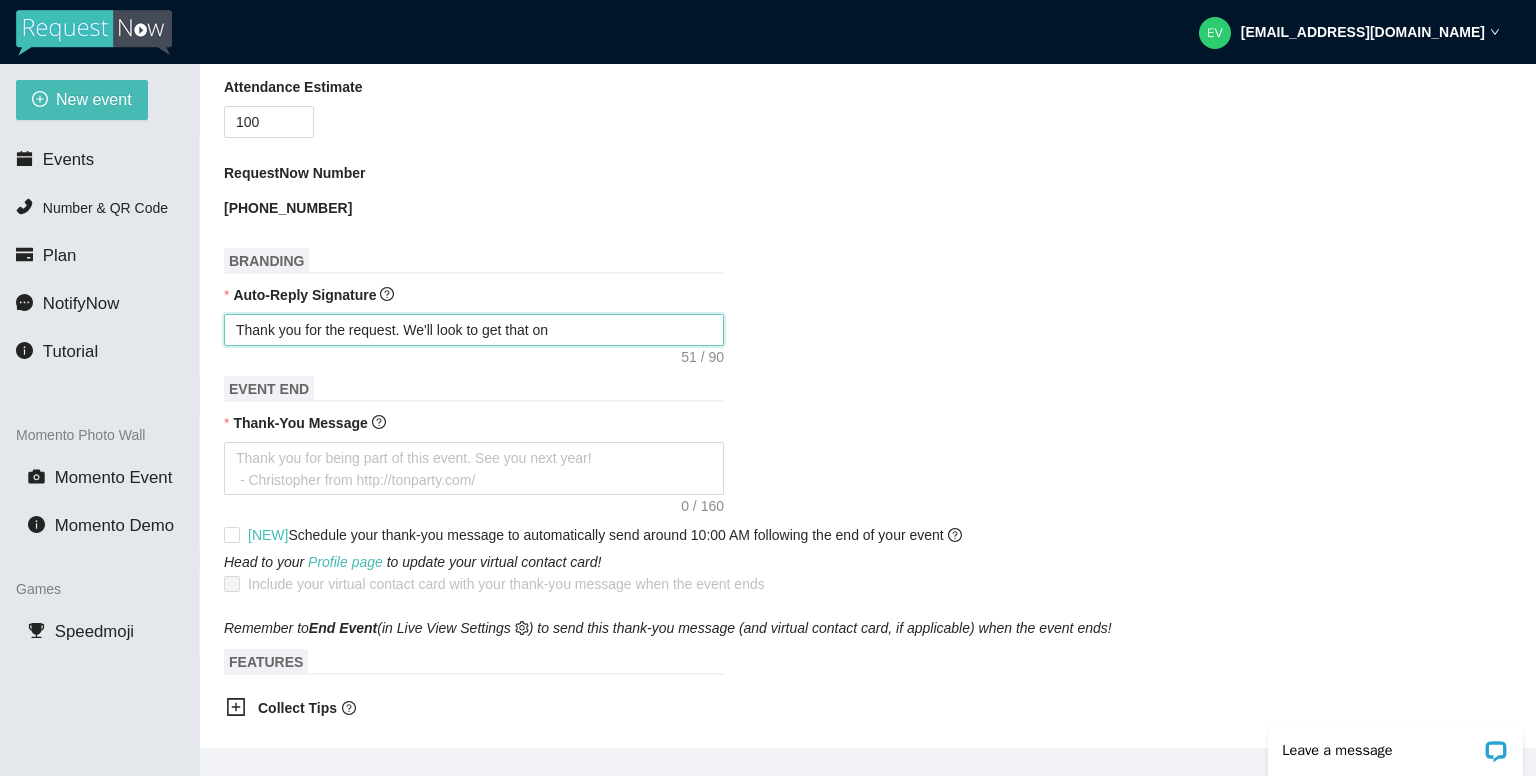 type on "Thank you for the request. We'll look to get that on" 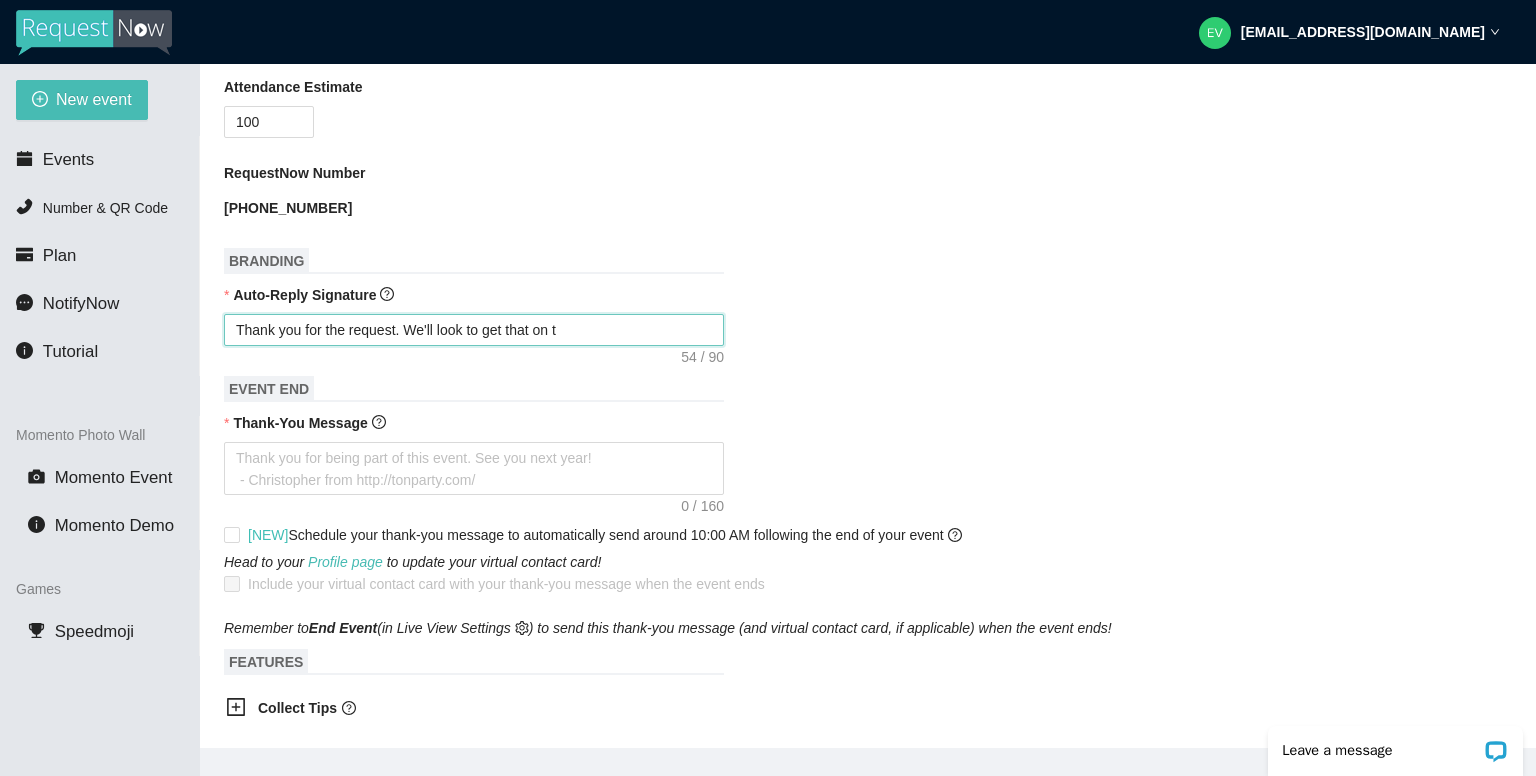type on "Thank you for the request. We'll look to get that on th" 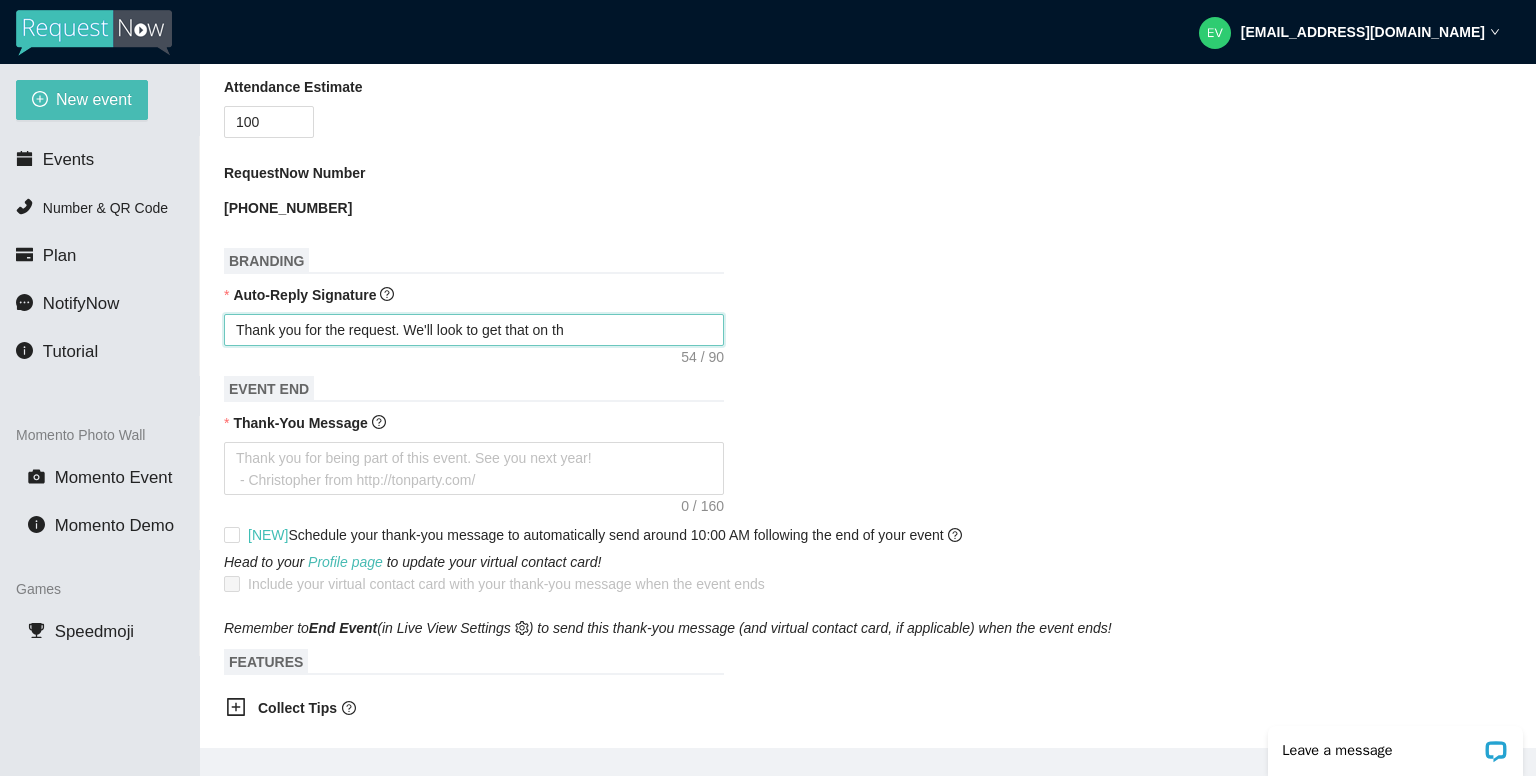 type on "Thank you for the request. We'll look to get that on the" 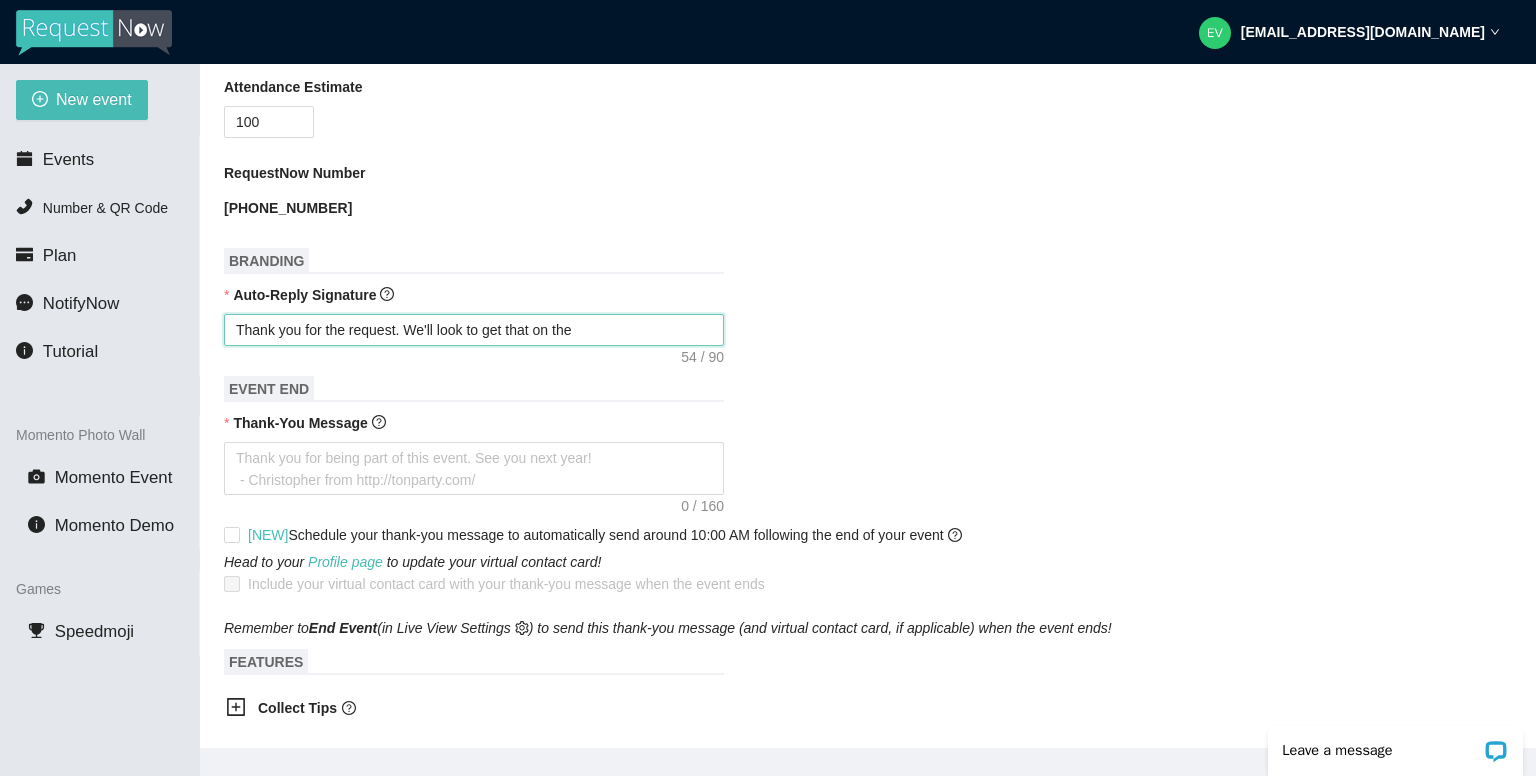 type on "Thank you for the request. We'll look to get that on the" 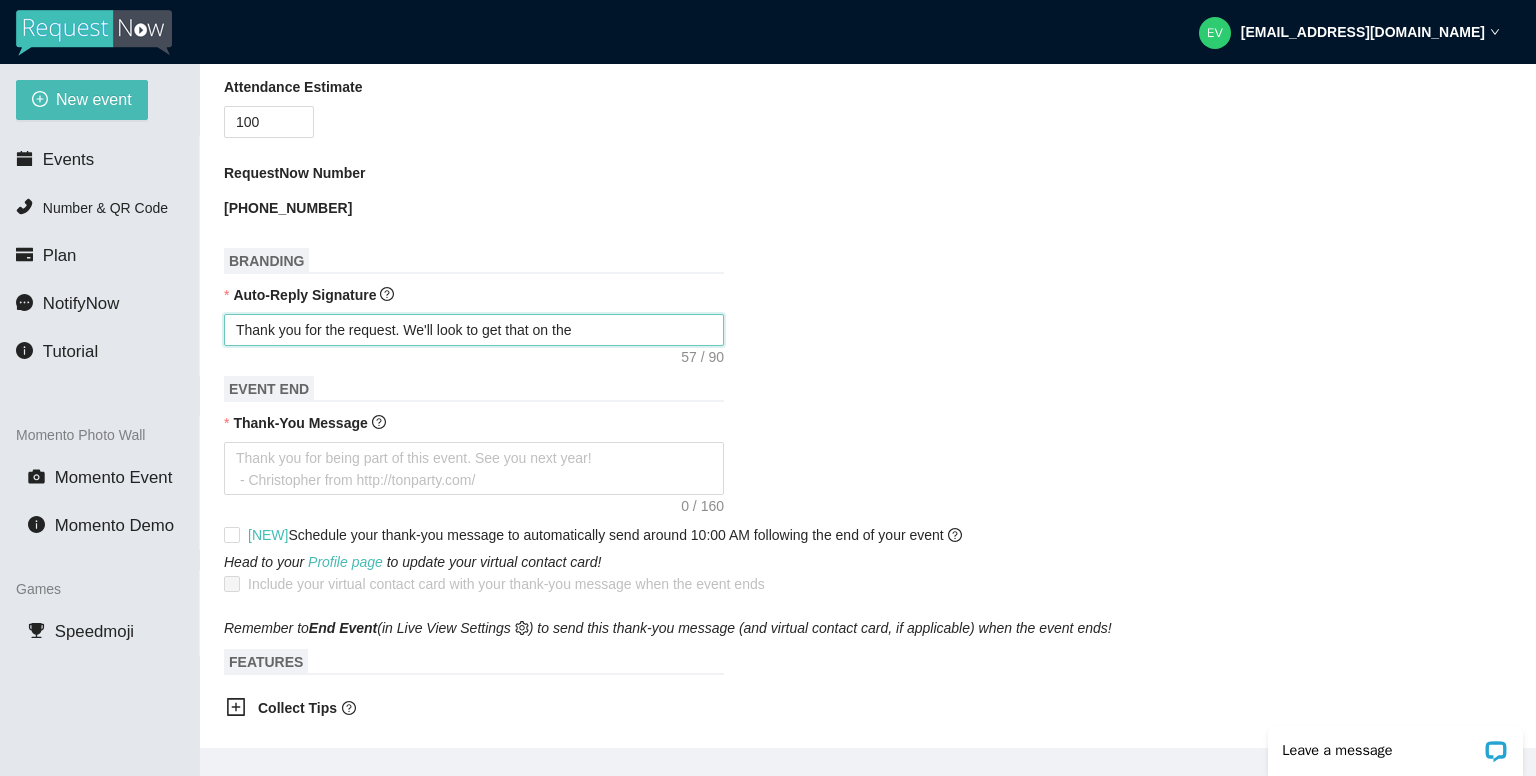 type on "Thank you for the request. We'll look to get that on the r" 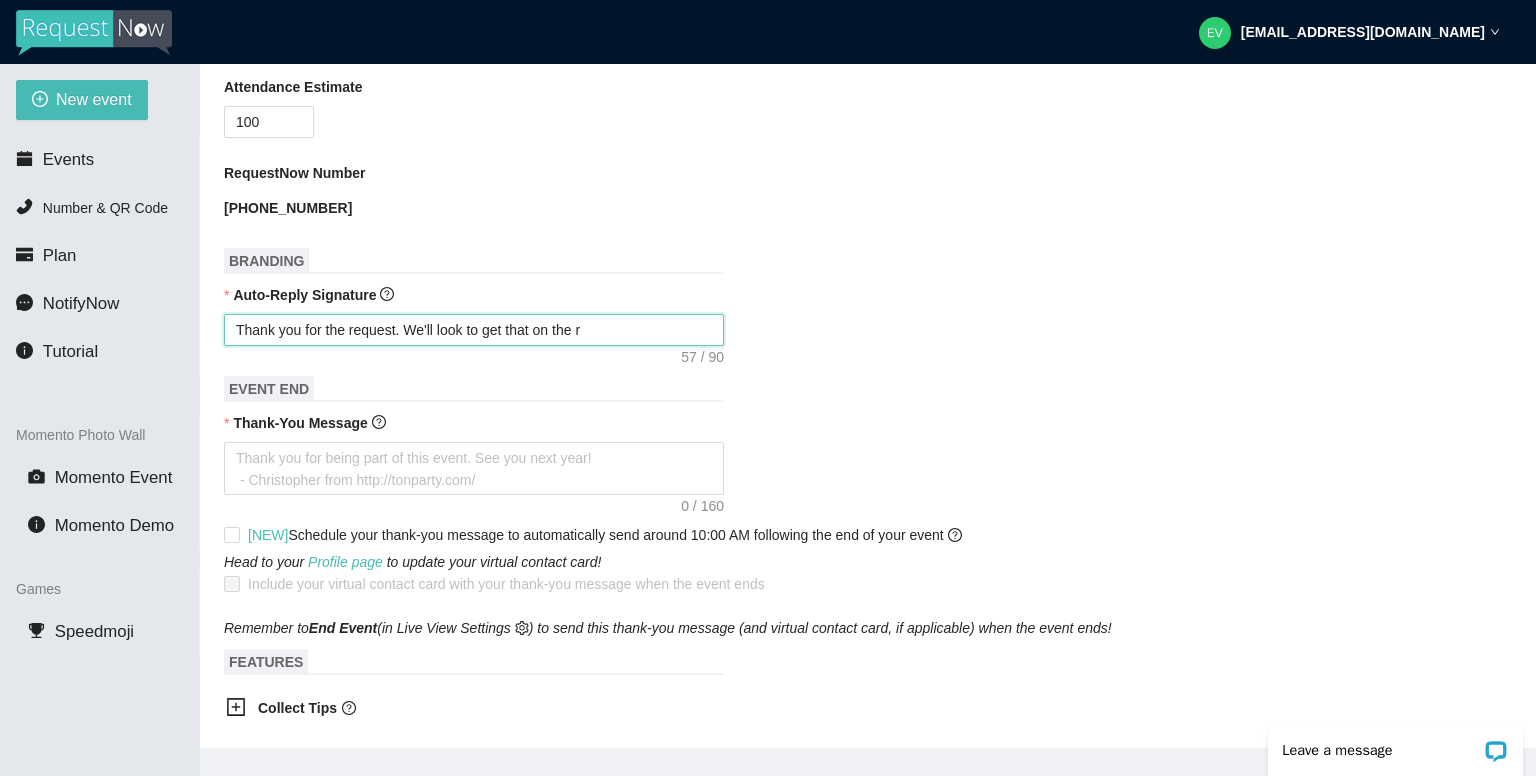 type on "Thank you for the request. We'll look to get that on the re" 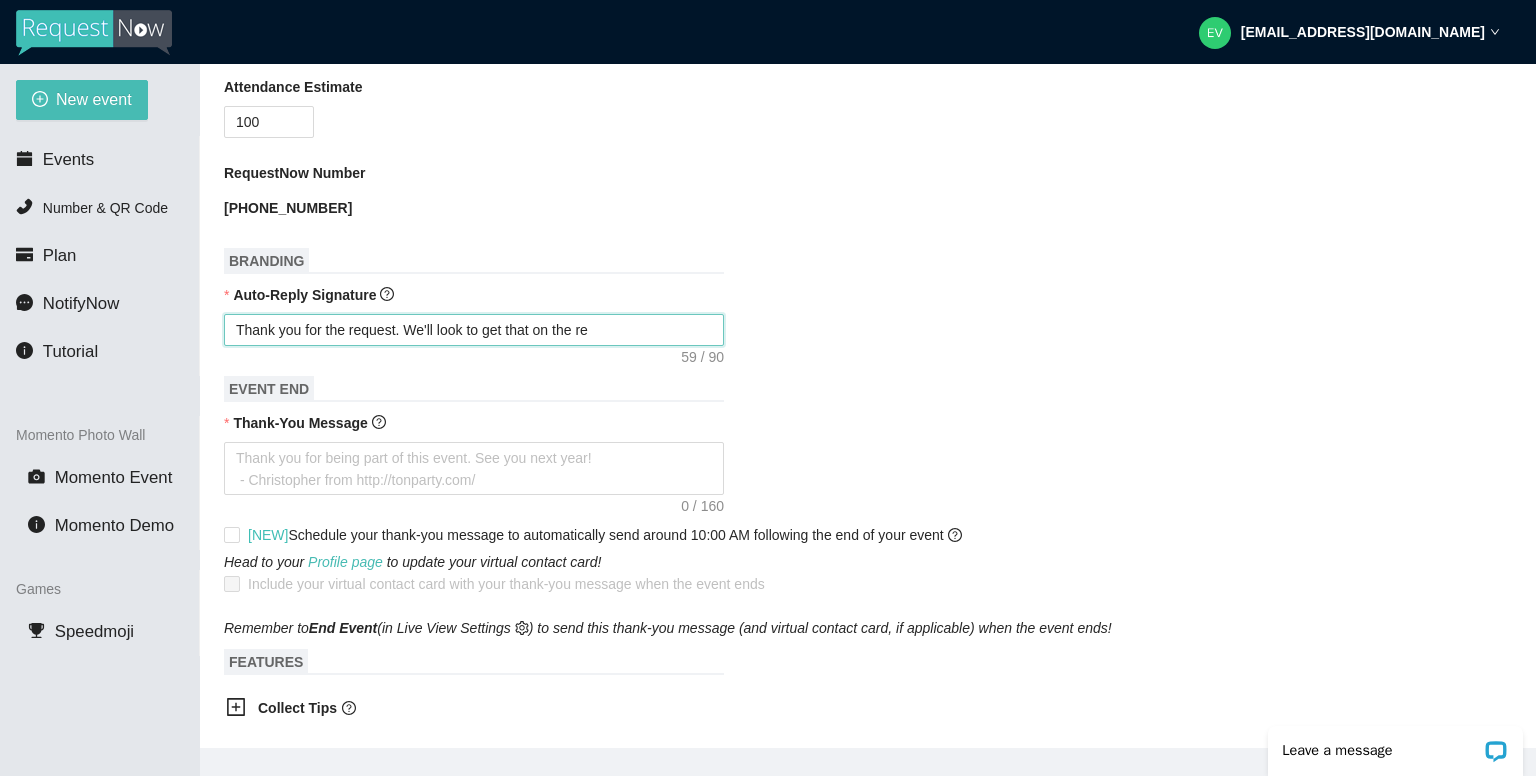 type on "Thank you for the request. We'll look to get that on the req" 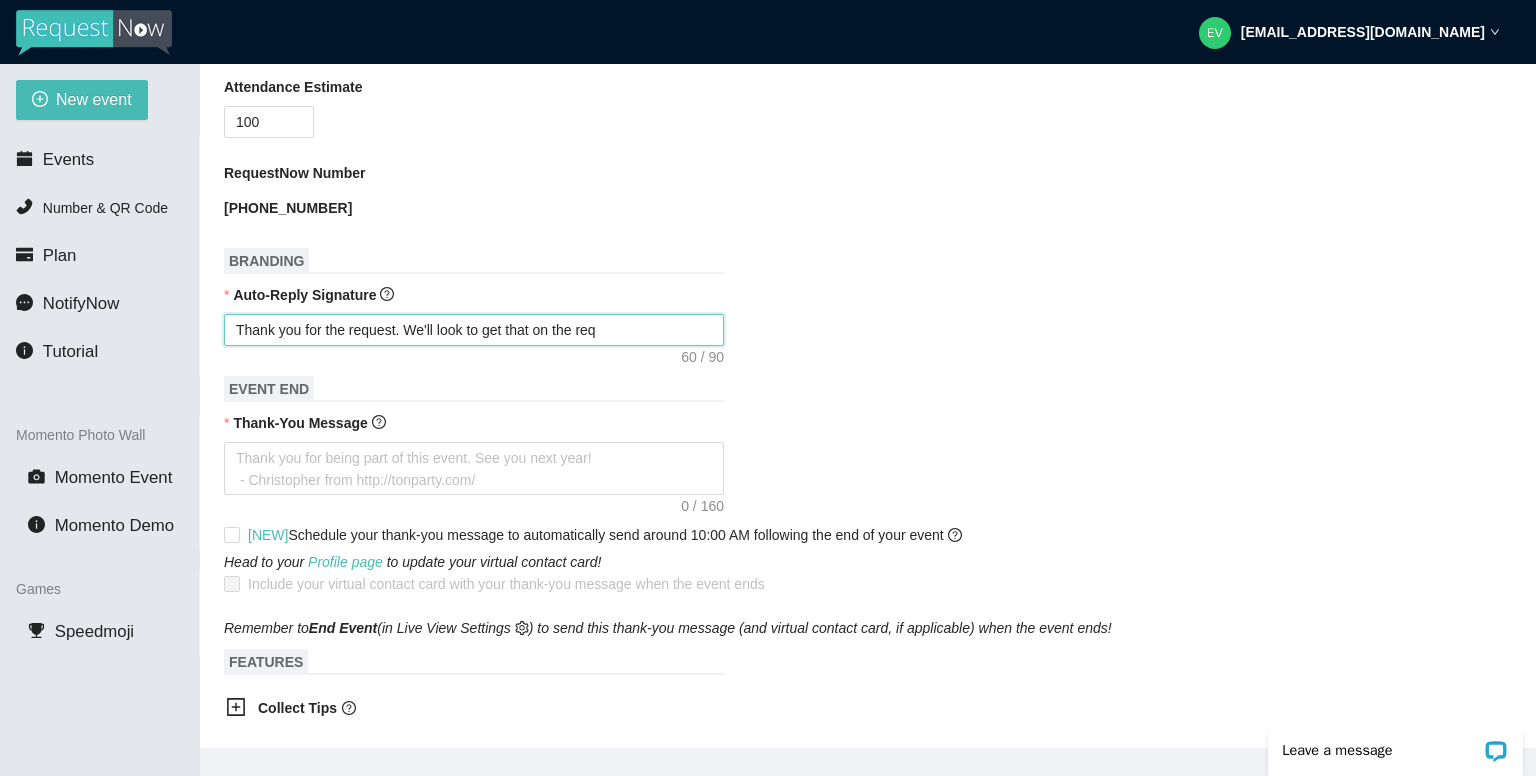 type on "Thank you for the request. We'll look to get that on the requ" 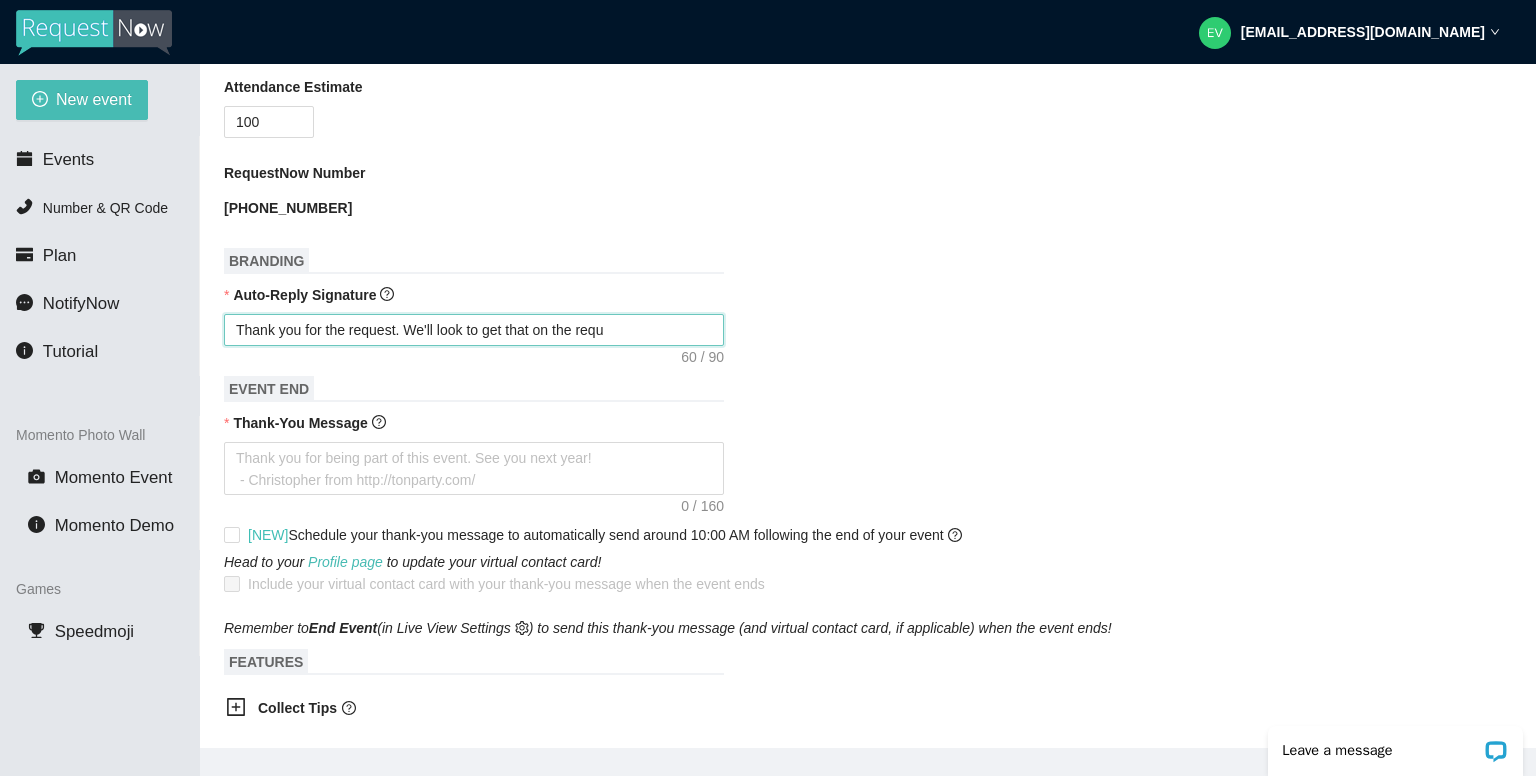 type on "Thank you for the request. We'll look to get that on the reque" 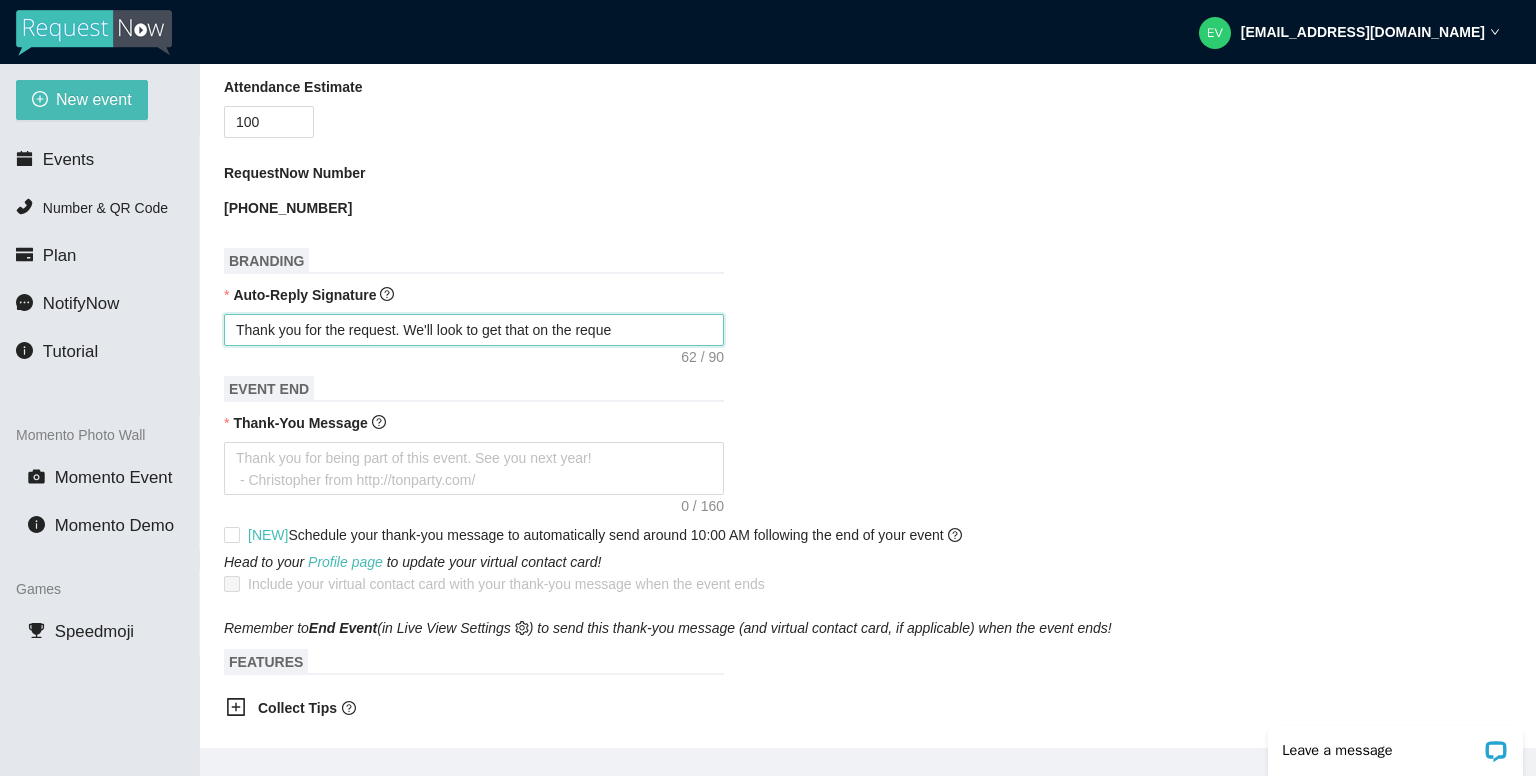 type on "Thank you for the request. We'll look to get that on the reques" 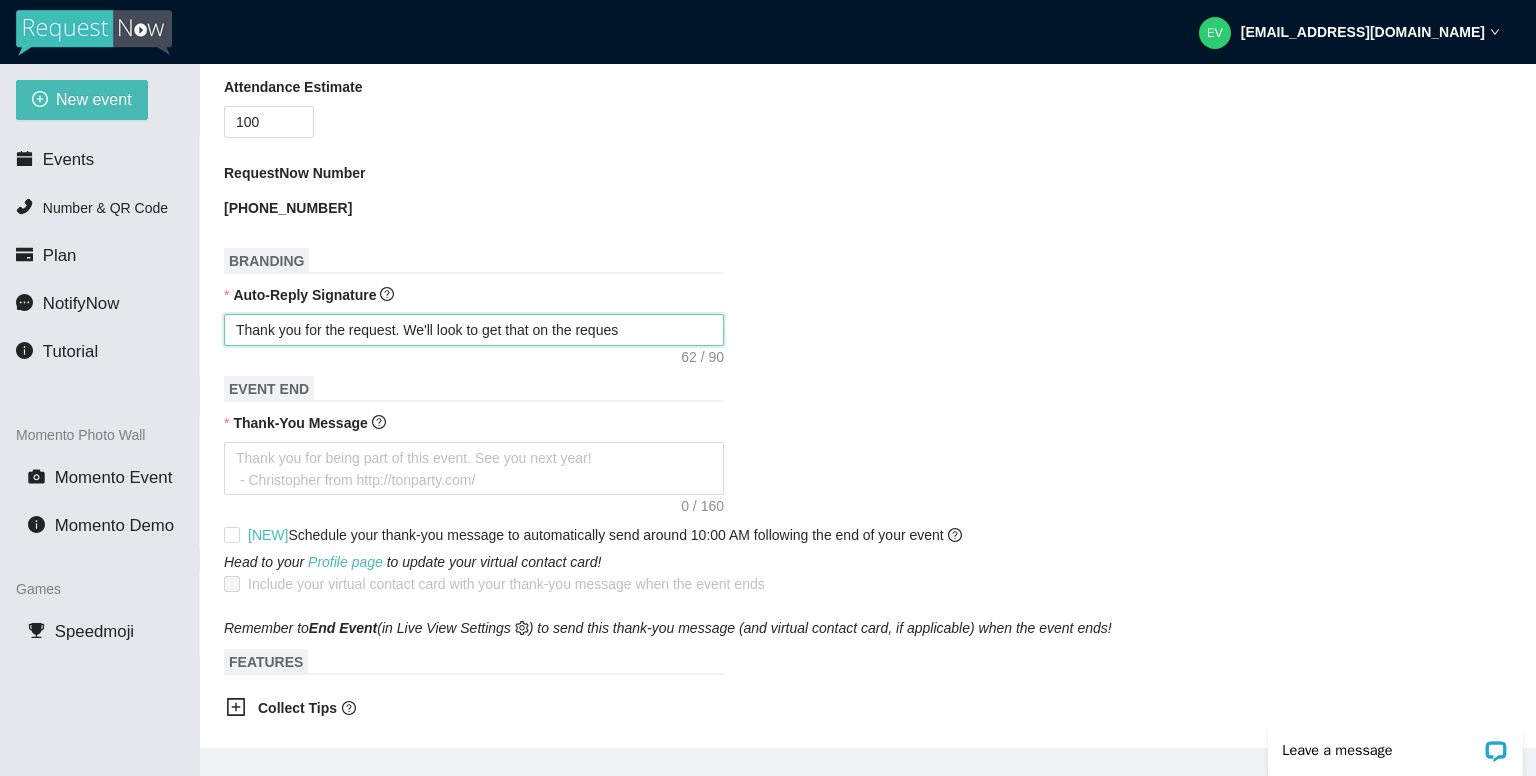 type on "Thank you for the request. We'll look to get that on the request" 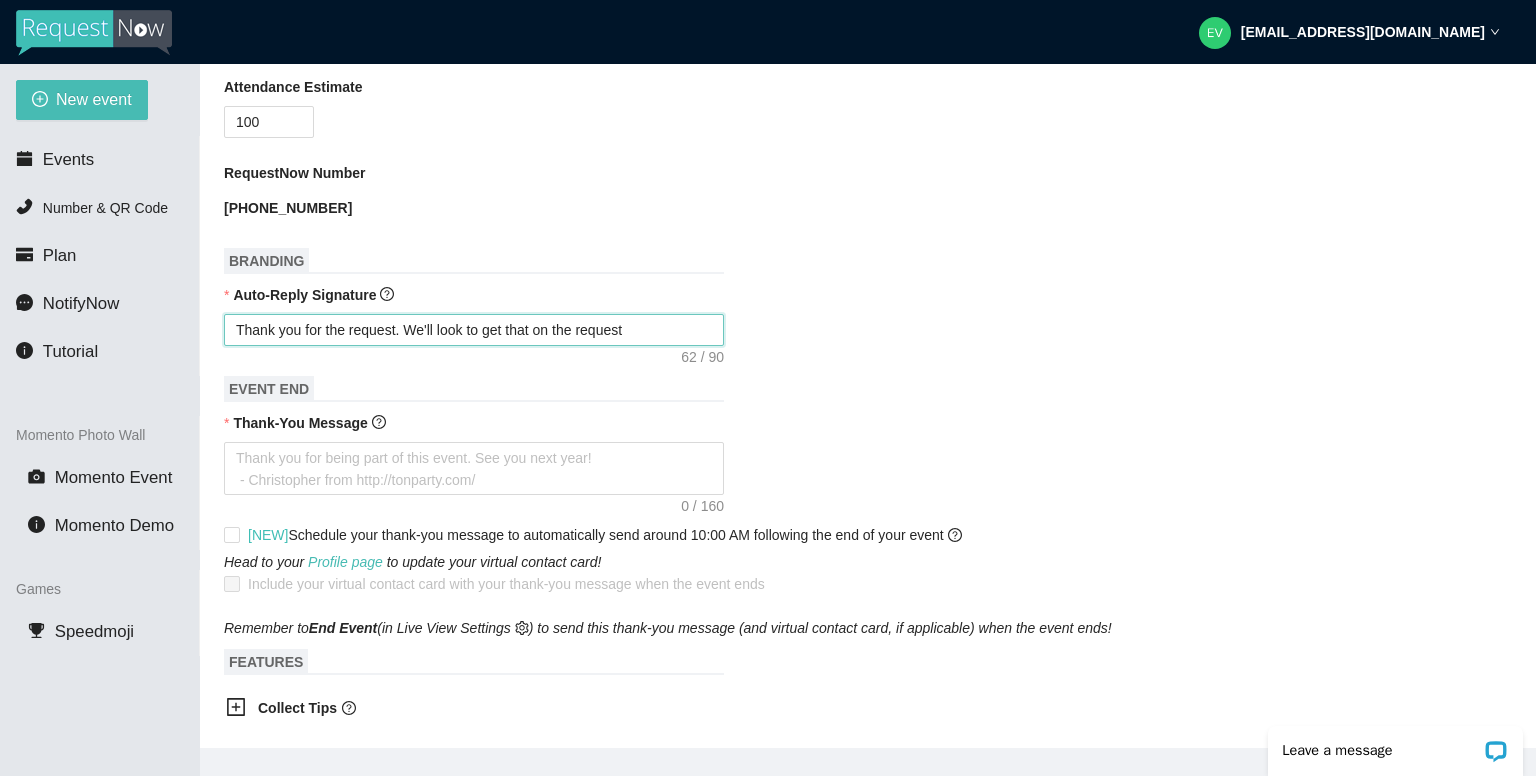 type on "Thank you for the request. We'll look to get that on the request" 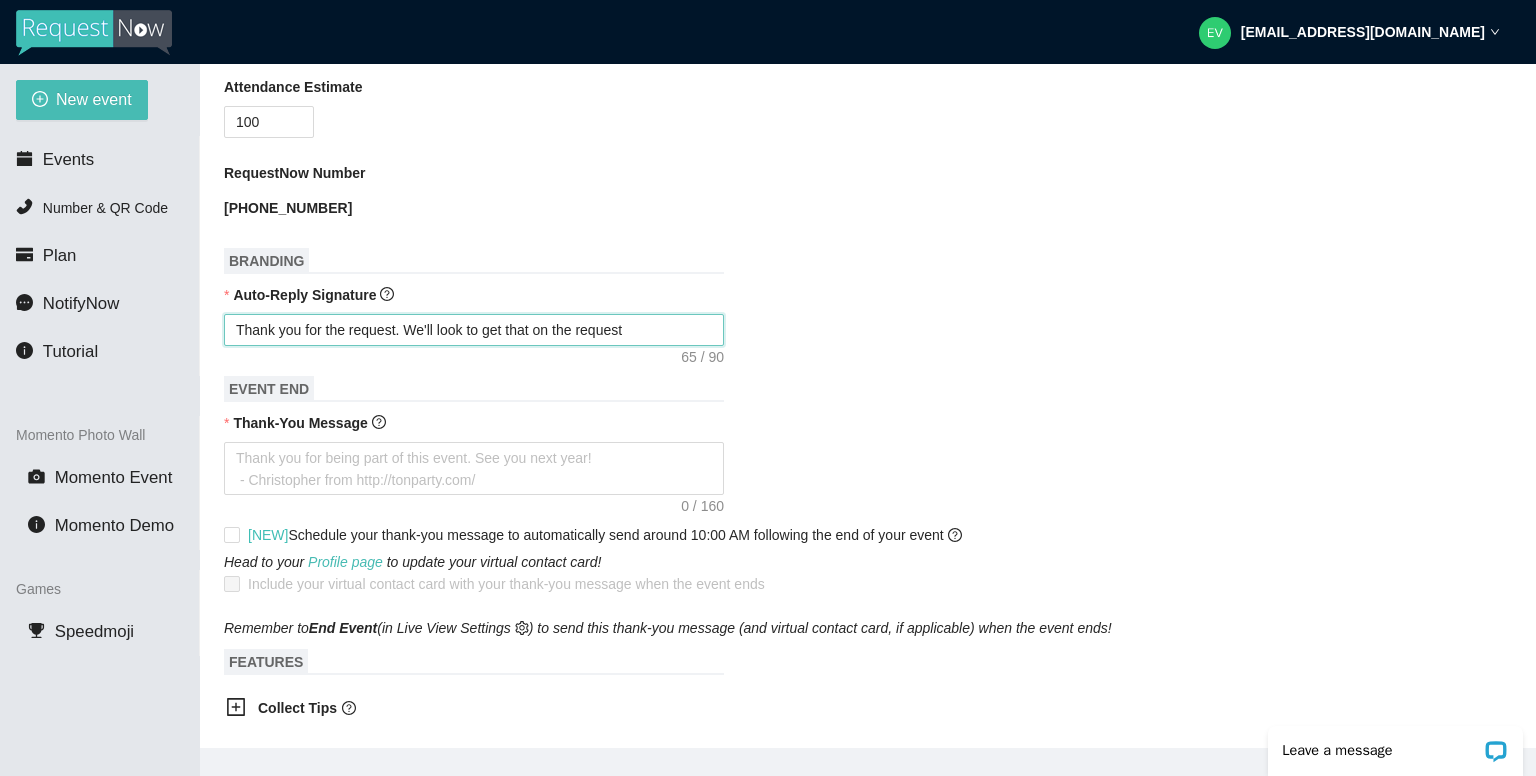 type on "Thank you for the request. We'll look to get that on the request l" 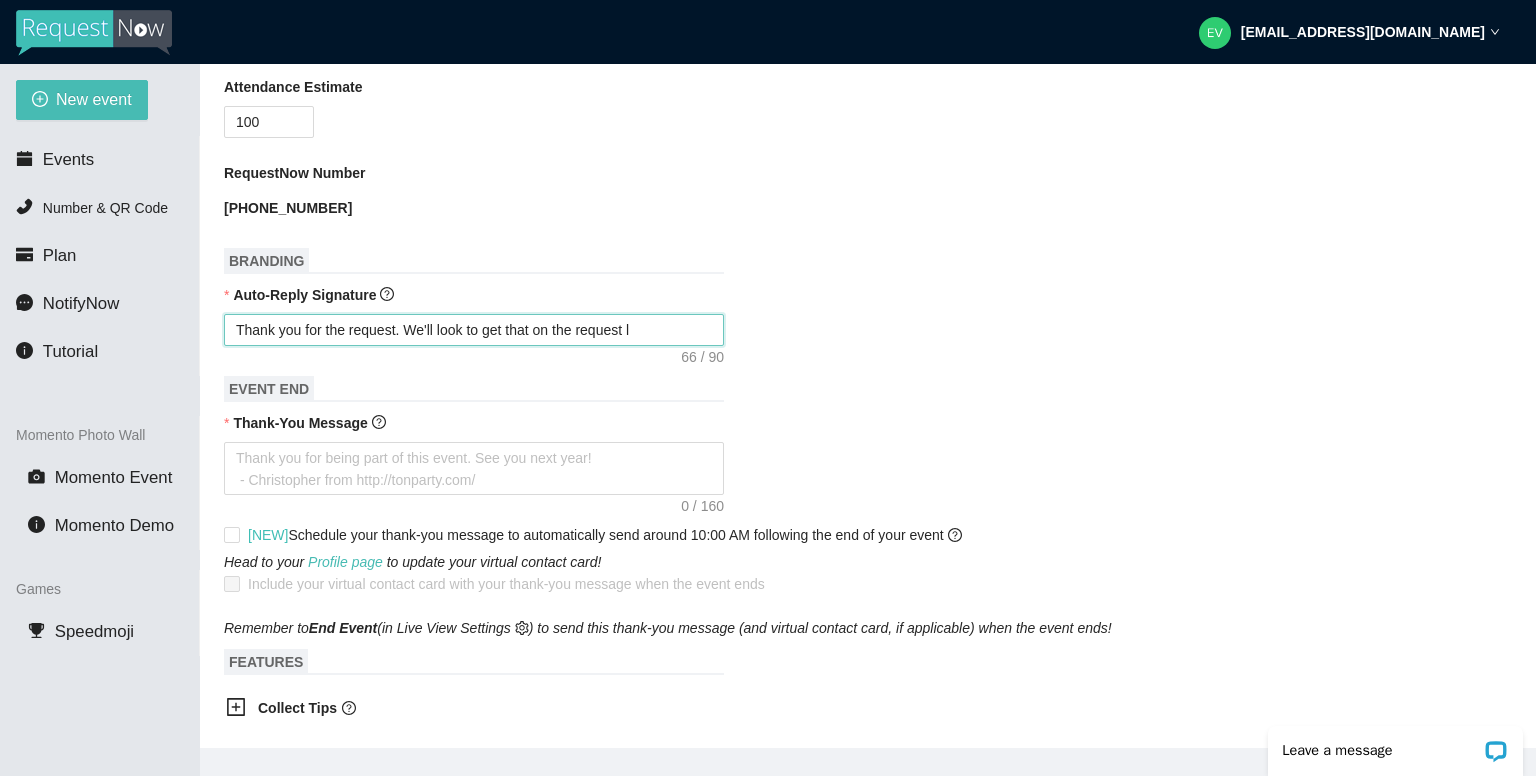 type on "Thank you for the request. We'll look to get that on the request li" 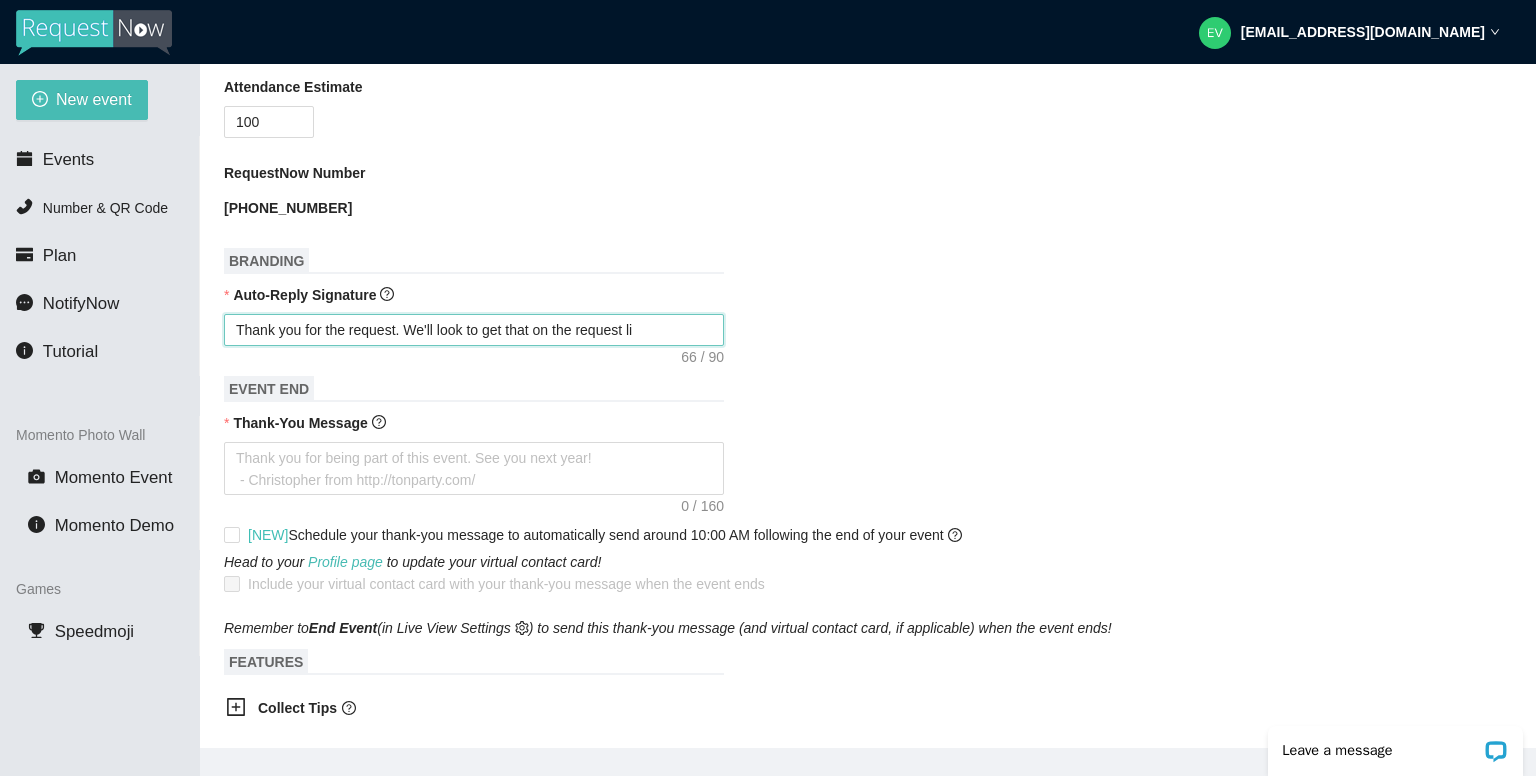 type on "Thank you for the request. We'll look to get that on the request lin" 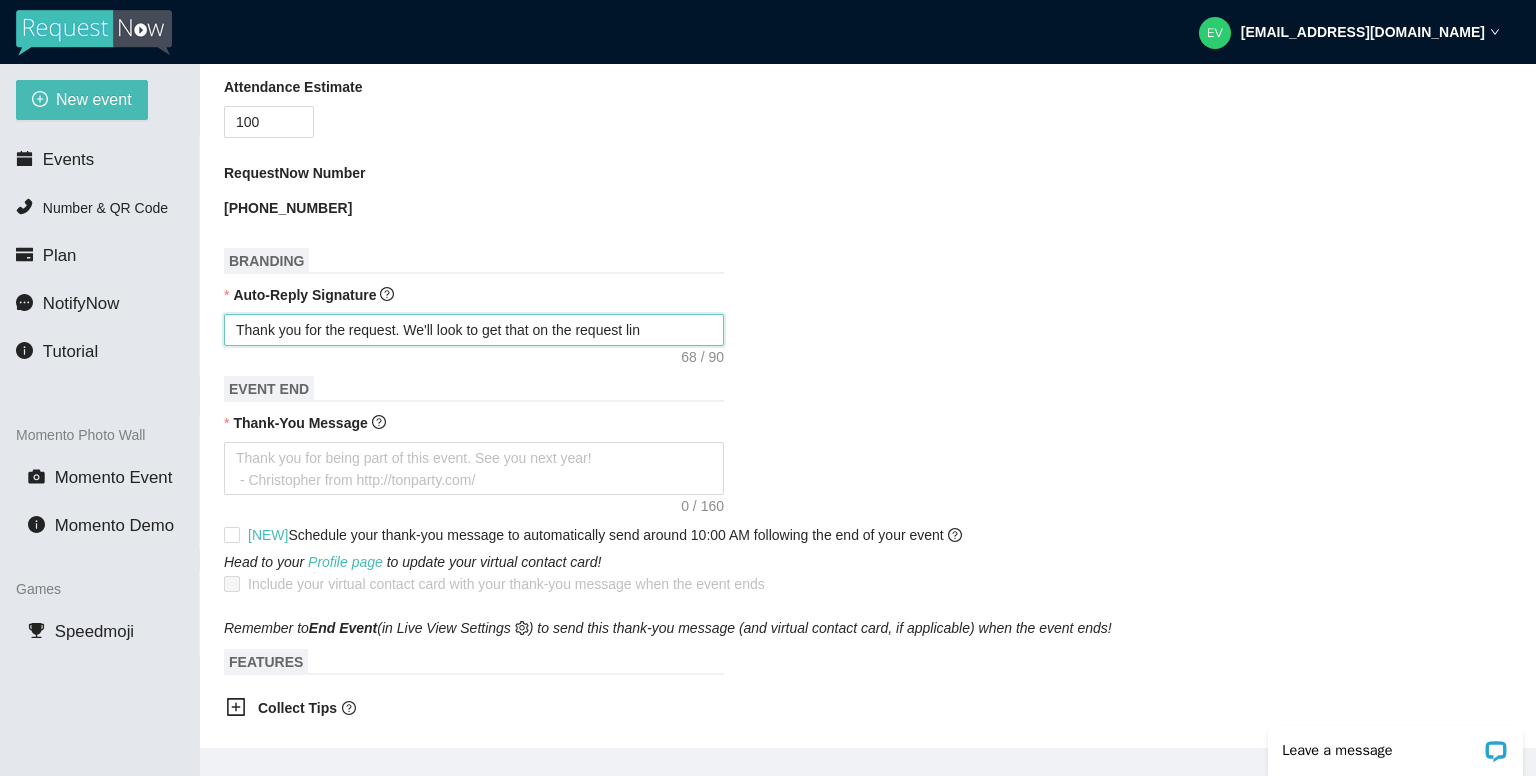 type on "Thank you for the request. We'll look to get that on the request line" 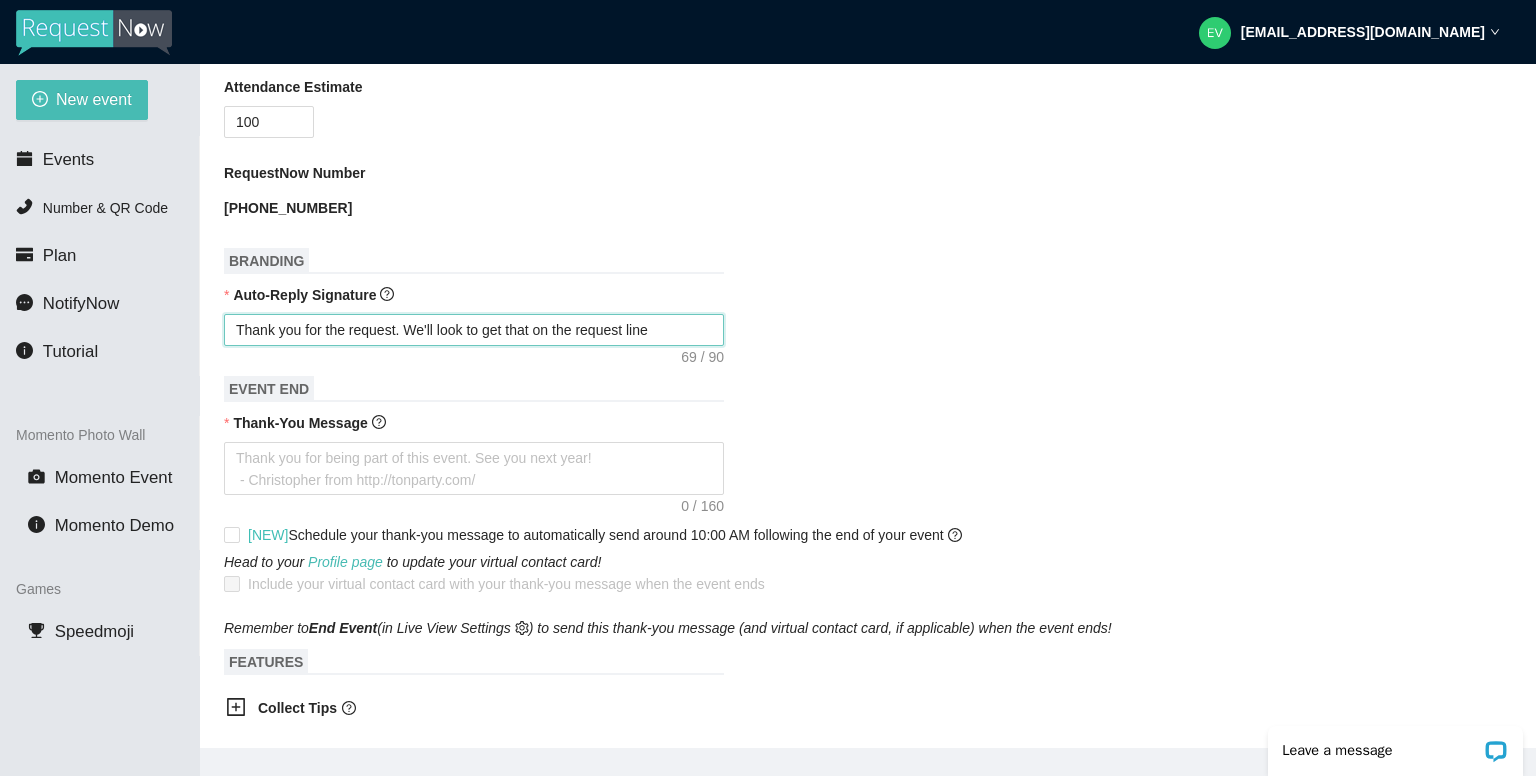 type on "Thank you for the request. We'll look to get that on the request line" 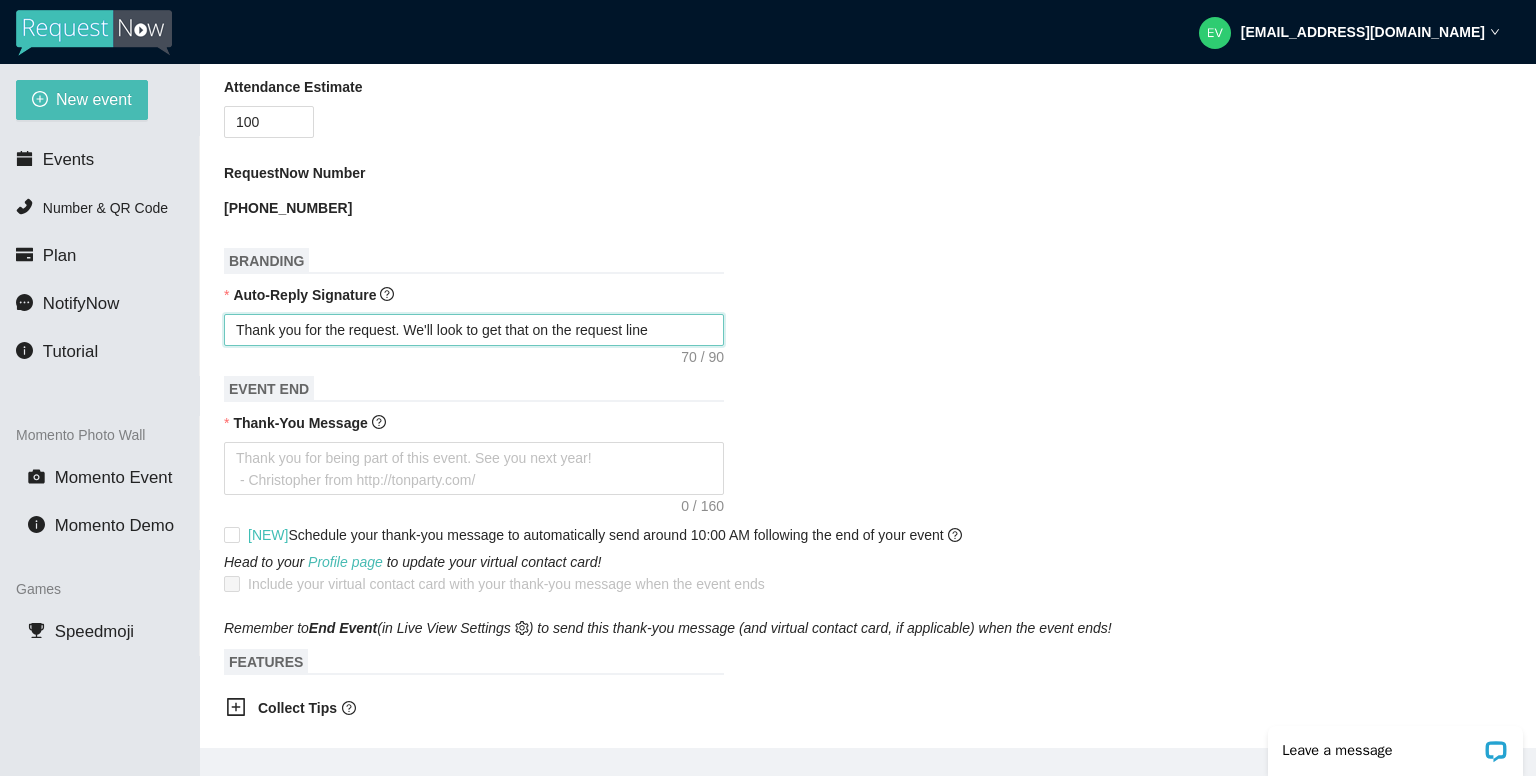 type on "Thank you for the request. We'll look to get that on the request line u" 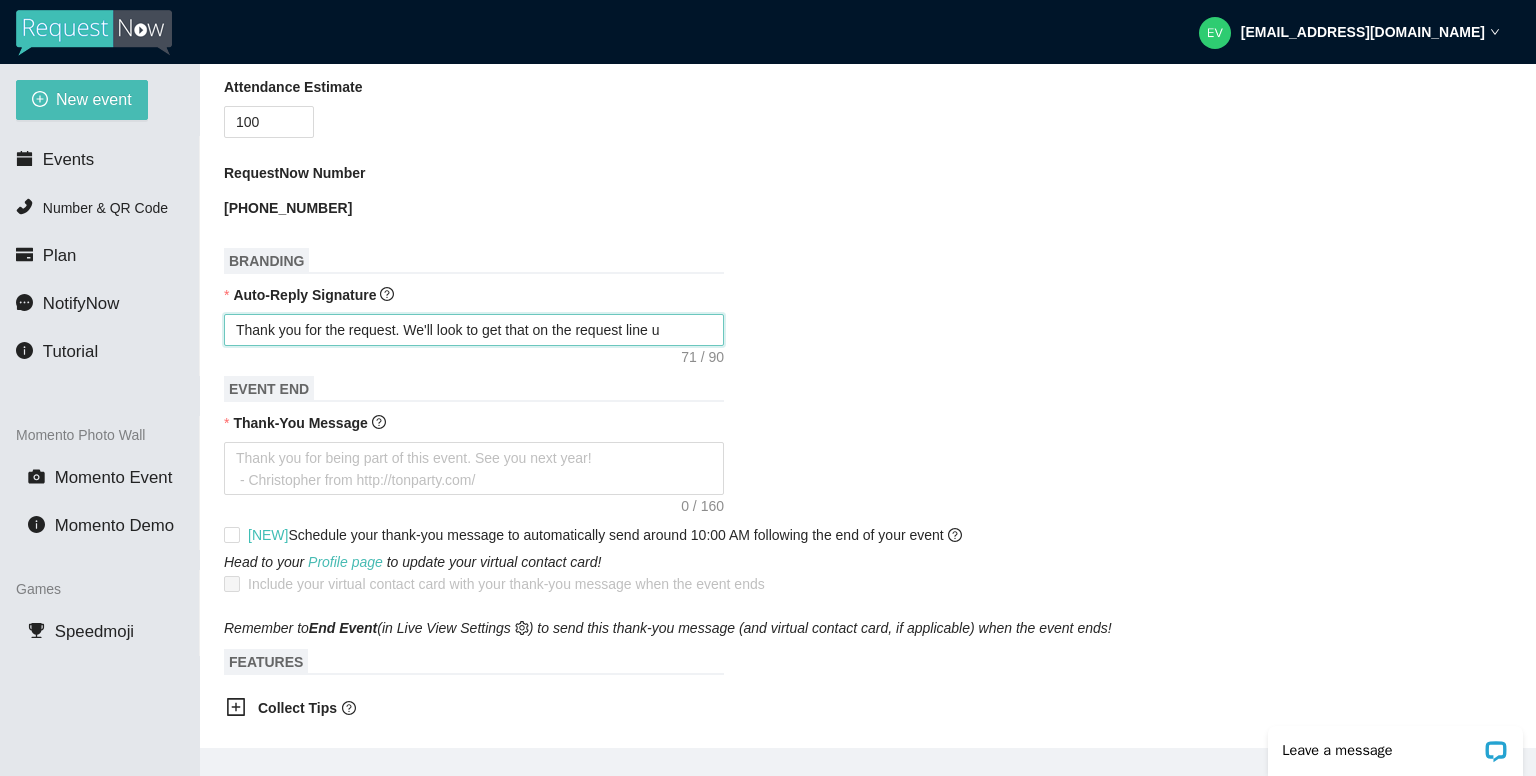 type on "Thank you for the request. We'll look to get that on the request line up" 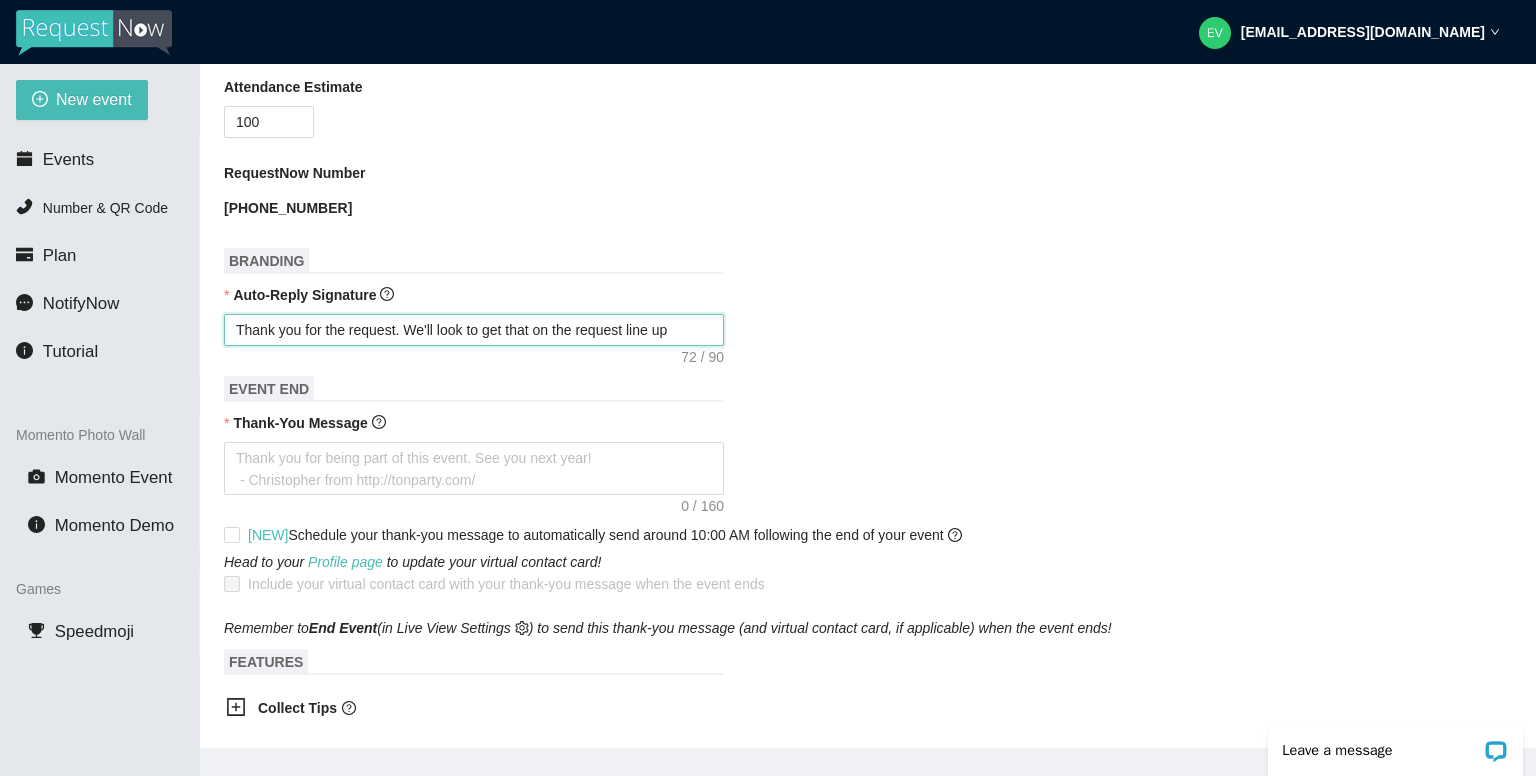 click on "Thank you for the request. We'll look to get that on the request line up" at bounding box center (474, 330) 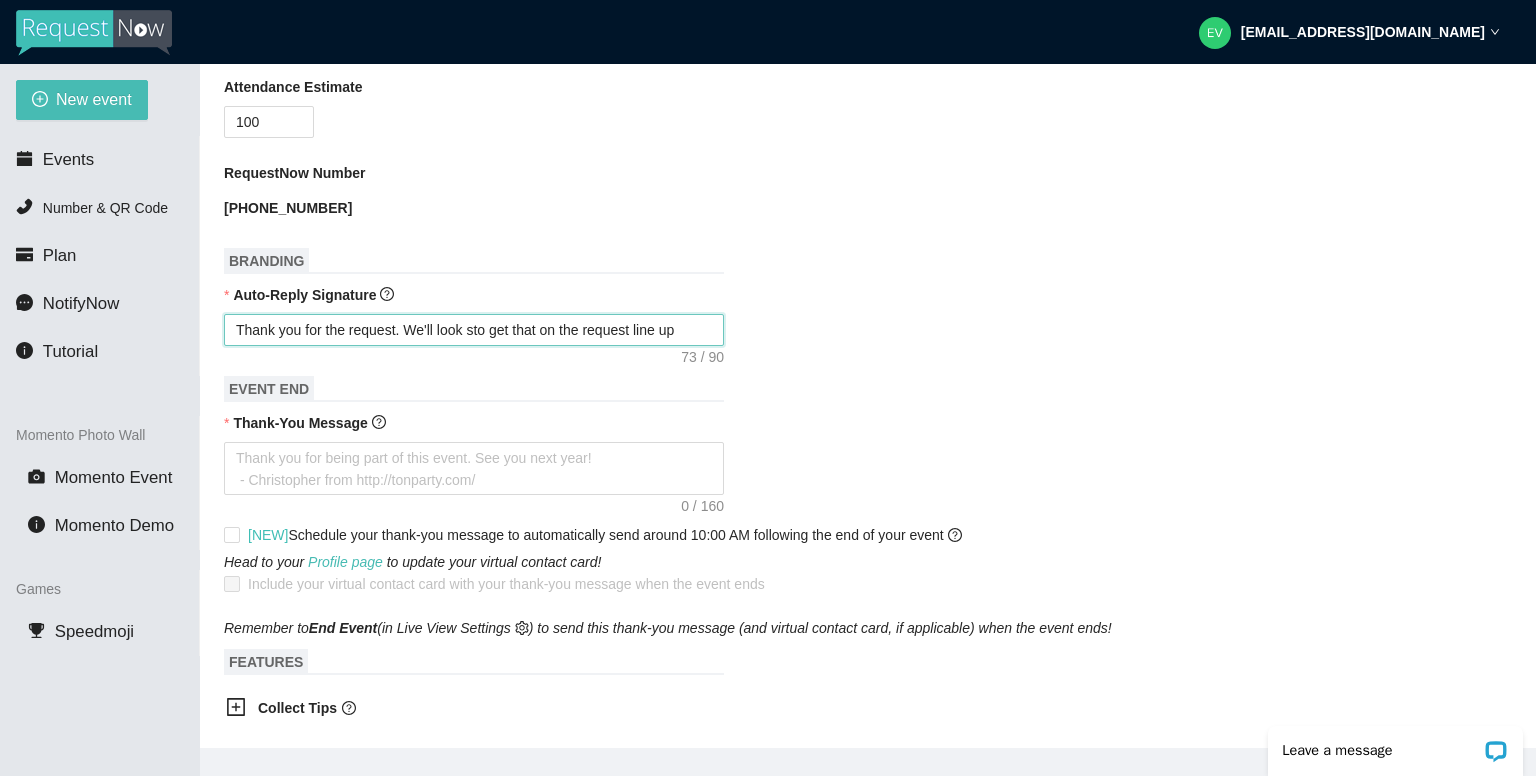 type on "Thank you for the request. We'll look seto get that on the request line up" 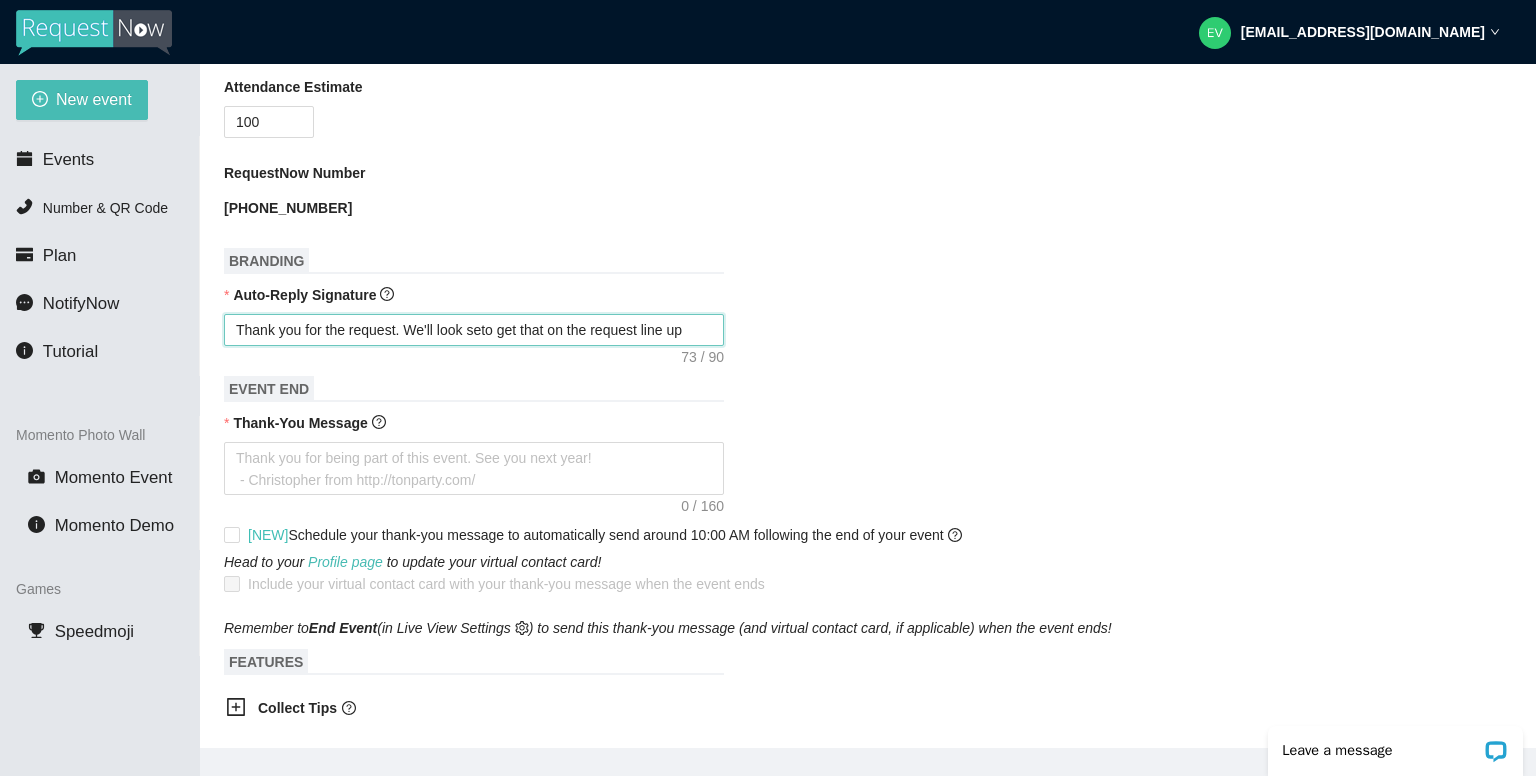 type on "Thank you for the request. We'll look seeto get that on the request line up" 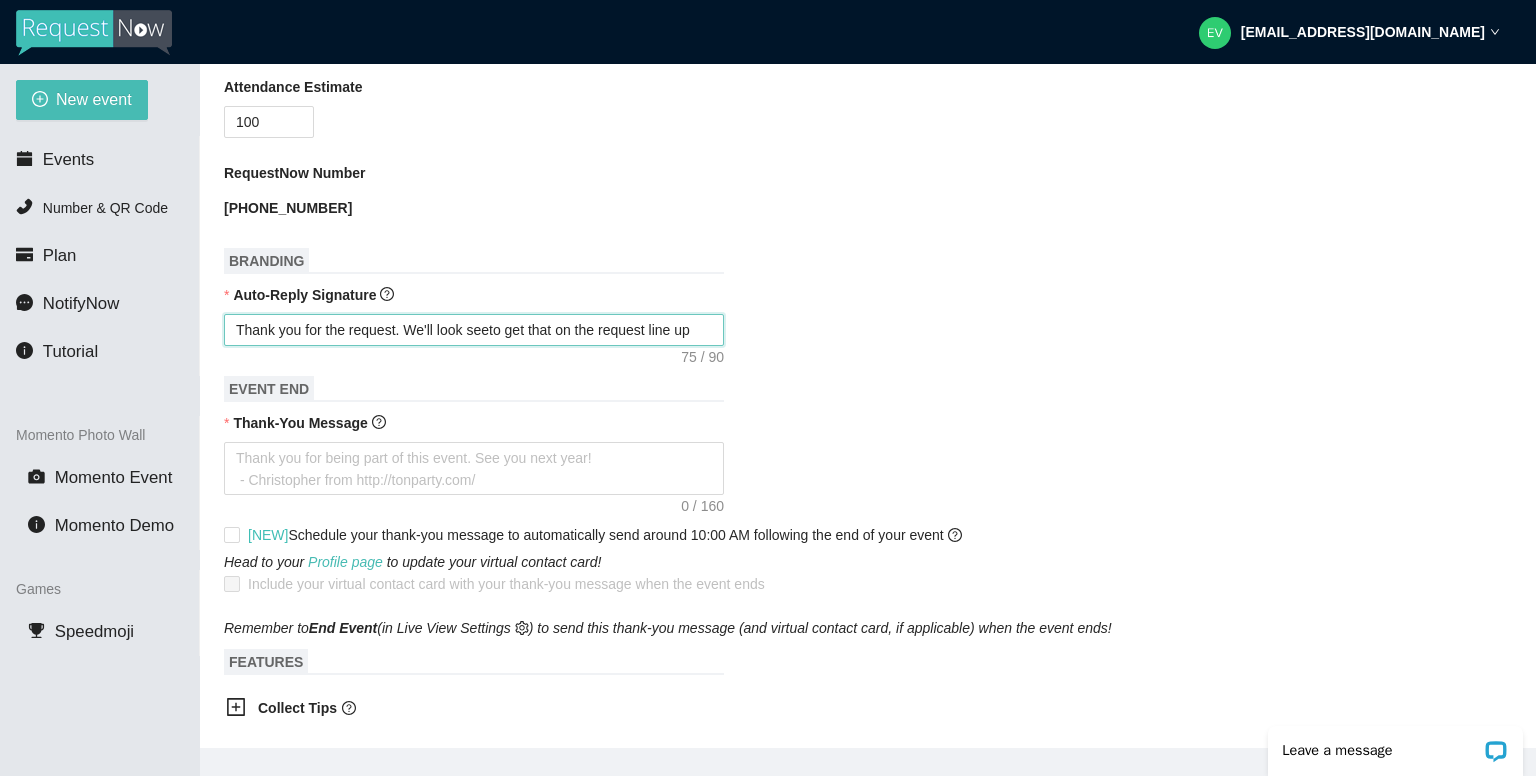 type on "Thank you for the request. We'll look see to get that on the request line up" 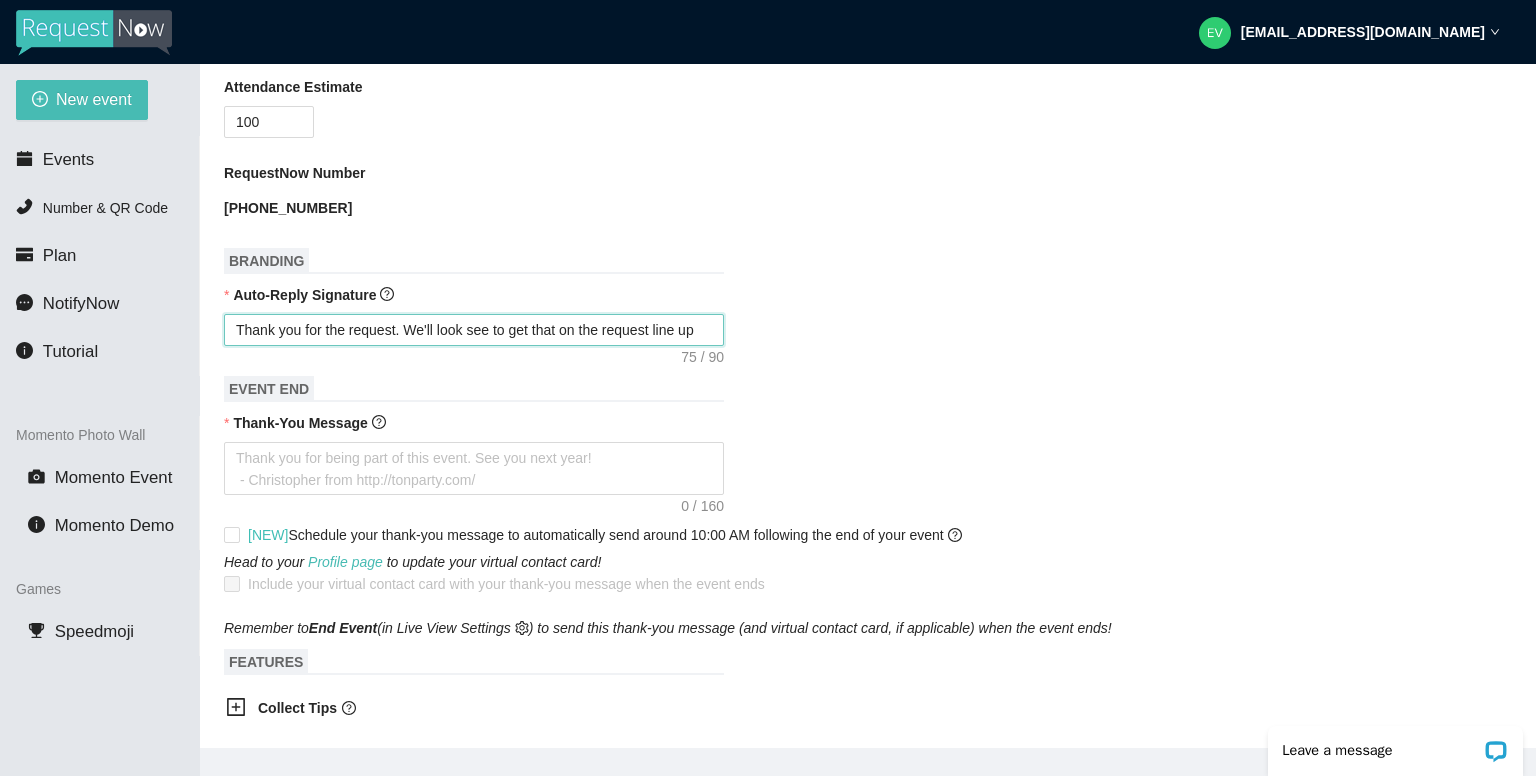 type on "Thank you for the request. We'll look see ito get that on the request line up" 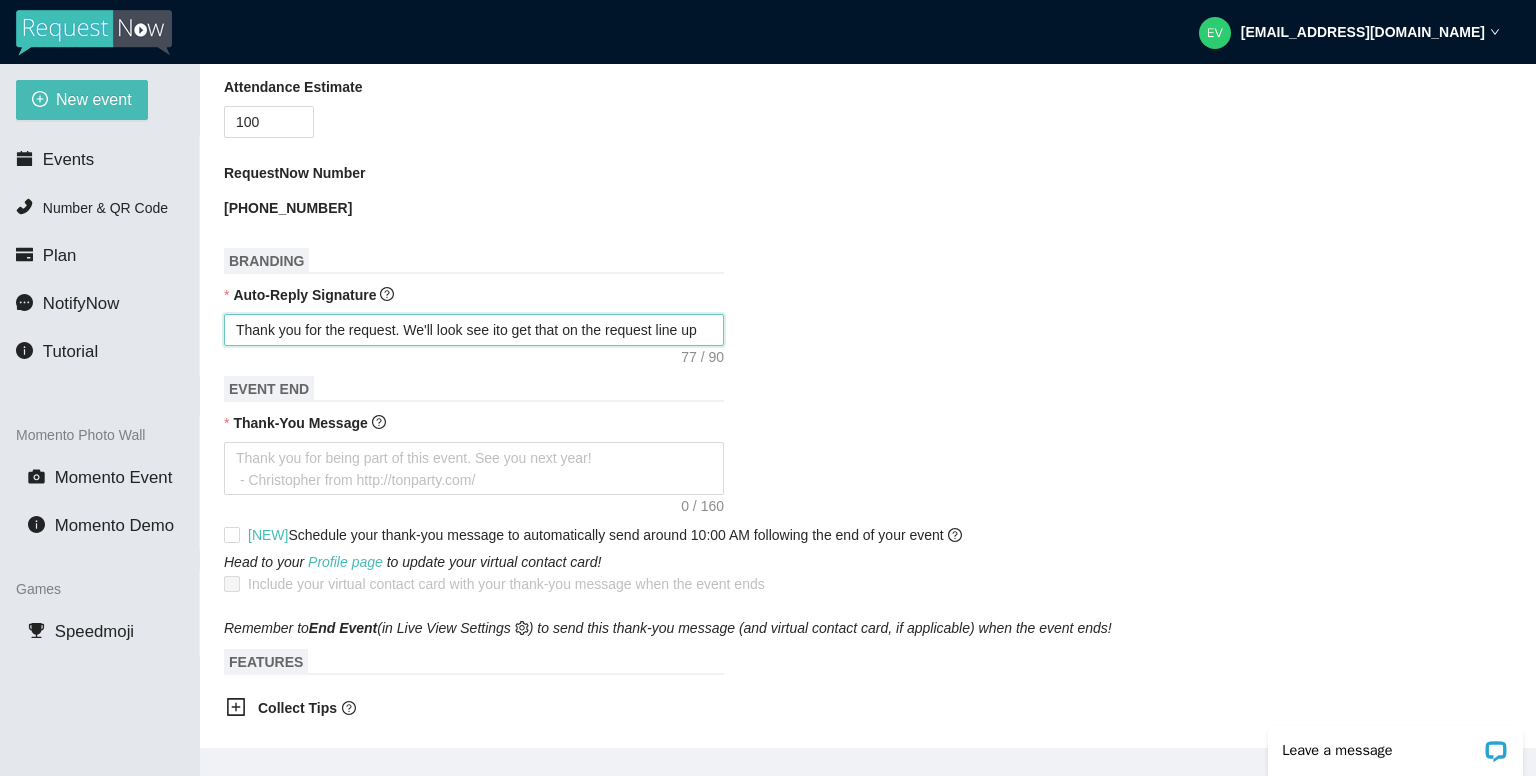 type on "Thank you for the request. We'll look see ifto get that on the request line up" 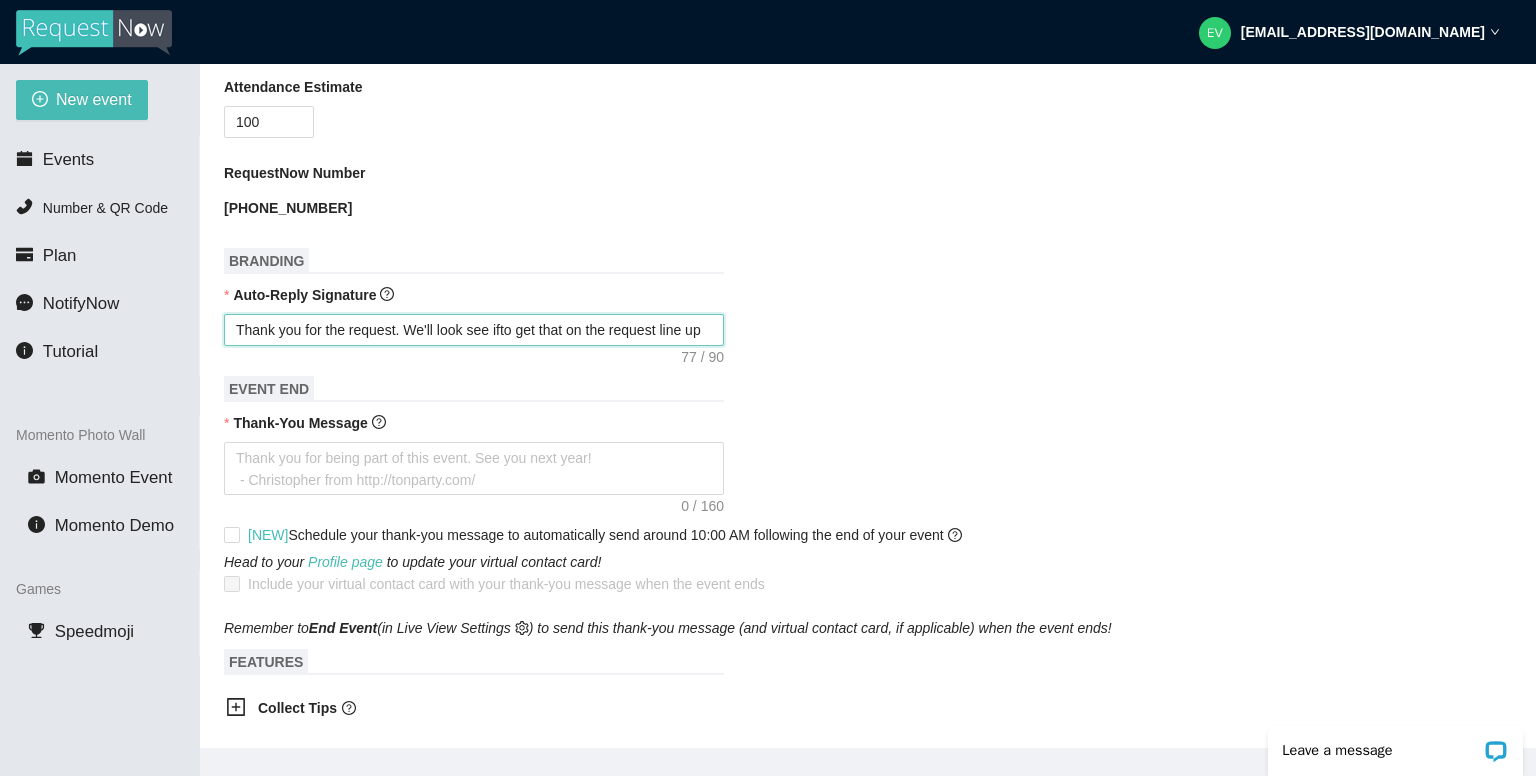 type on "Thank you for the request. We'll look see if to get that on the request line up" 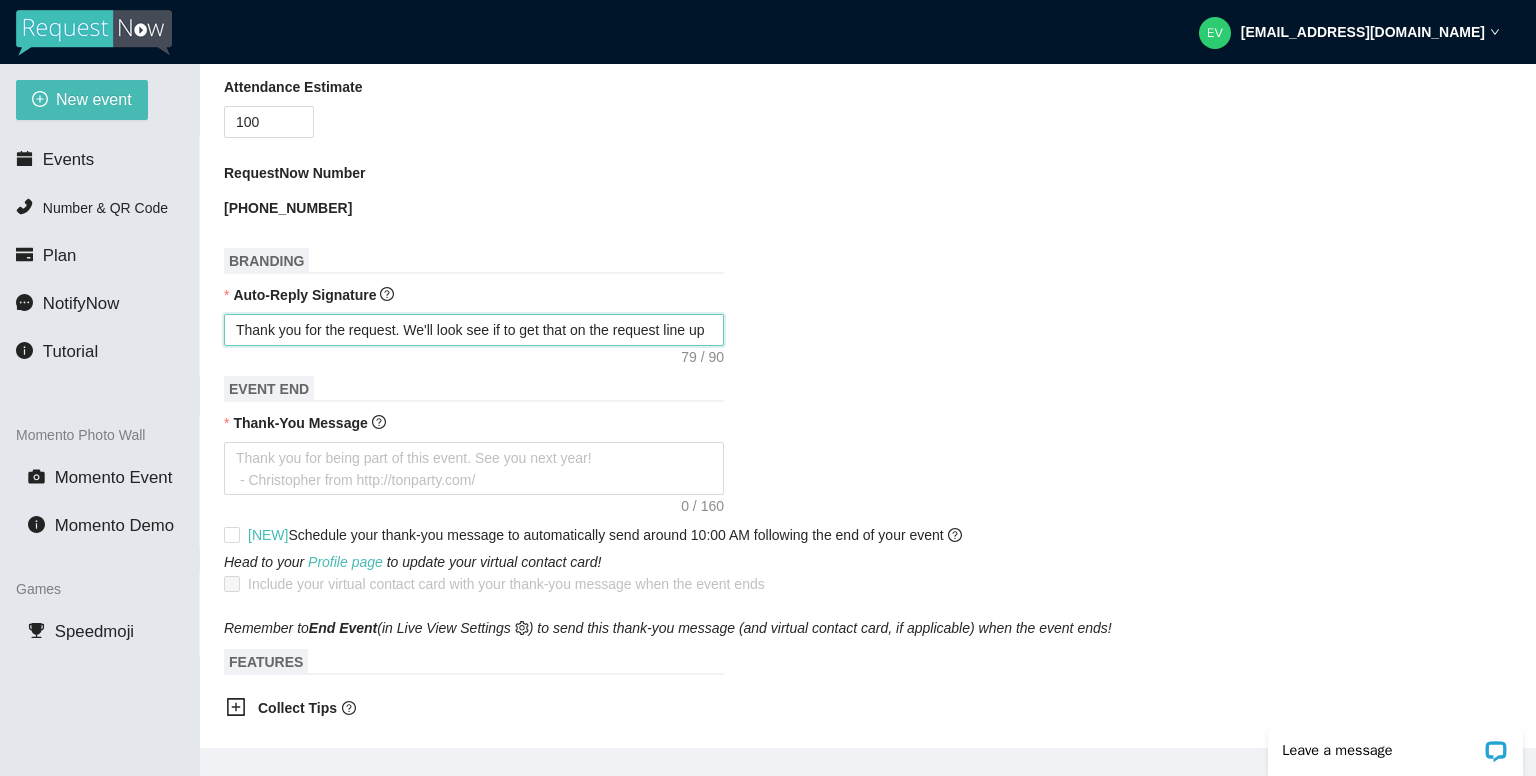 type on "Thank you for the request. We'll look see if wto get that on the request line up" 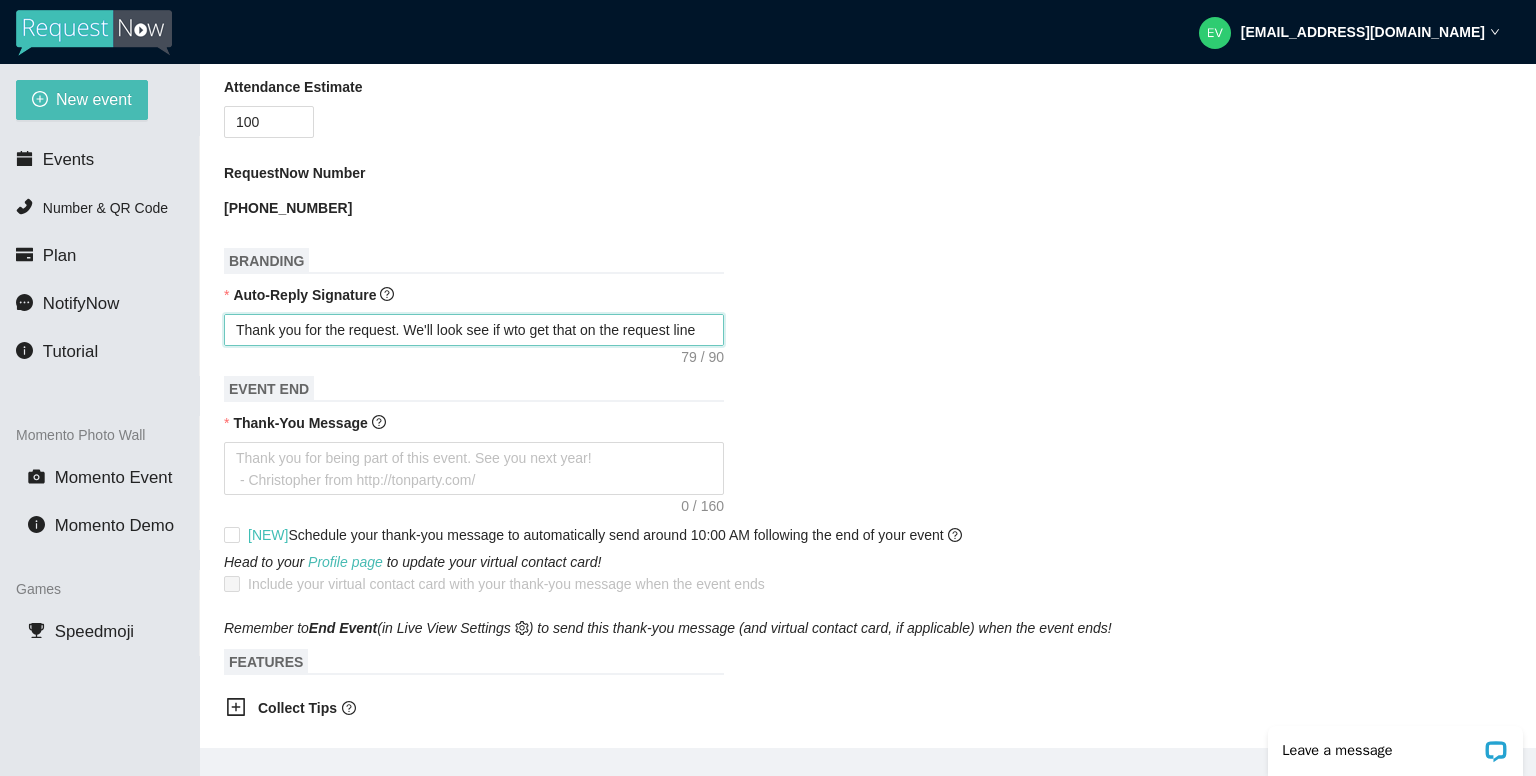 type on "Thank you for the request. We'll look see if weto get that on the request line up" 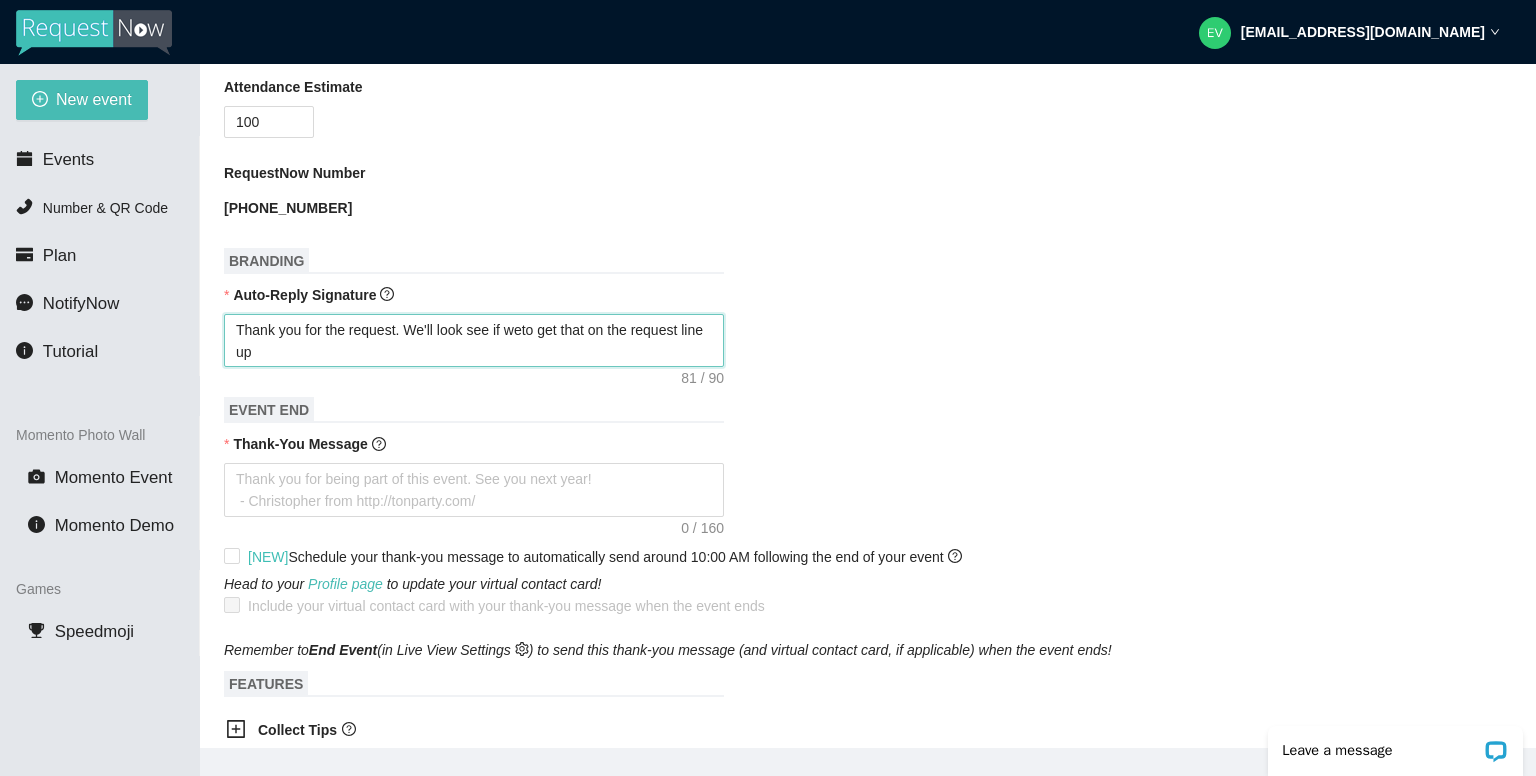 type on "Thank you for the request. We'll look see if we to get that on the request line up" 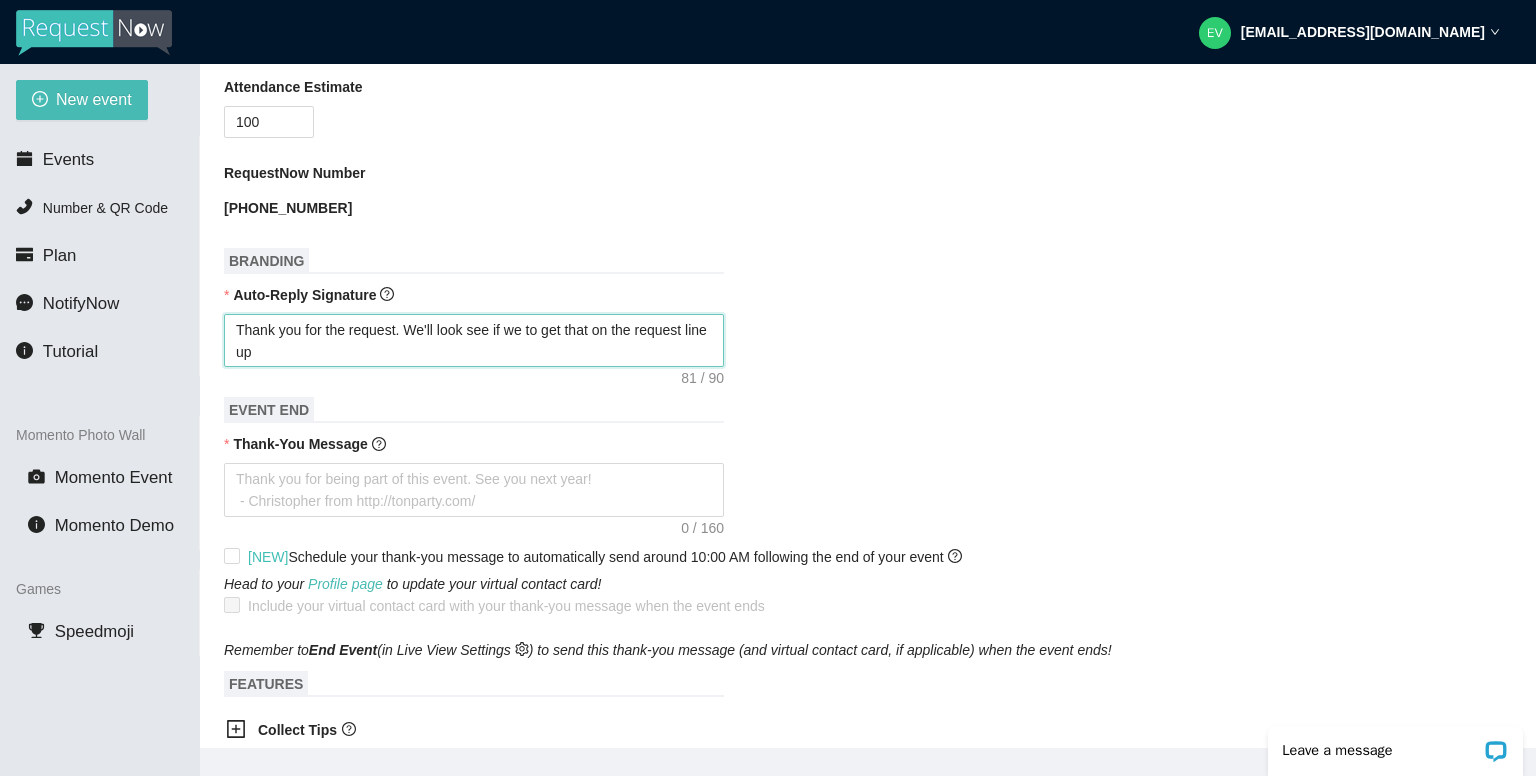 type on "Thank you for the request. We'll look see if we cto get that on the request line up" 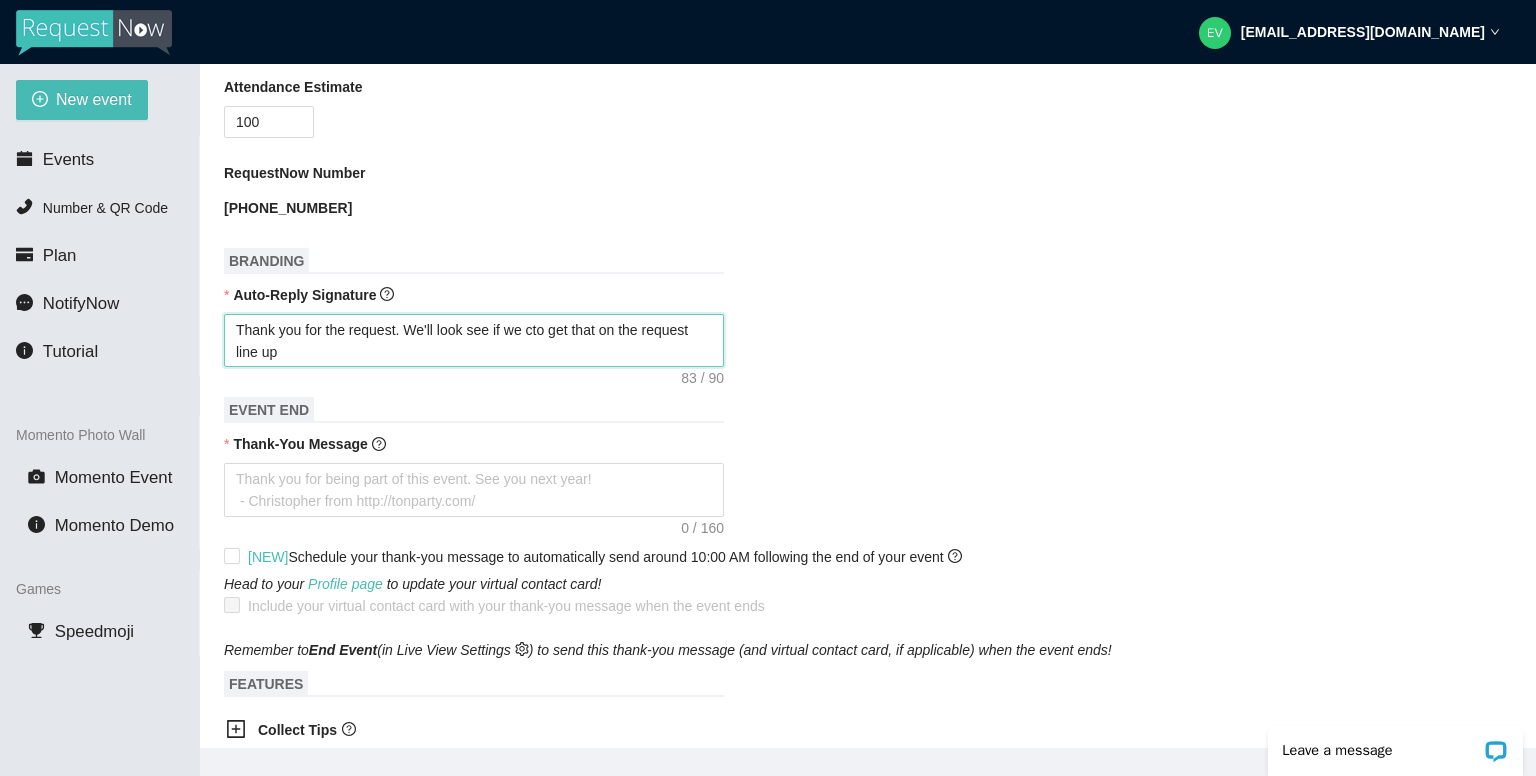 type on "Thank you for the request. We'll look see if we cato get that on the request line up" 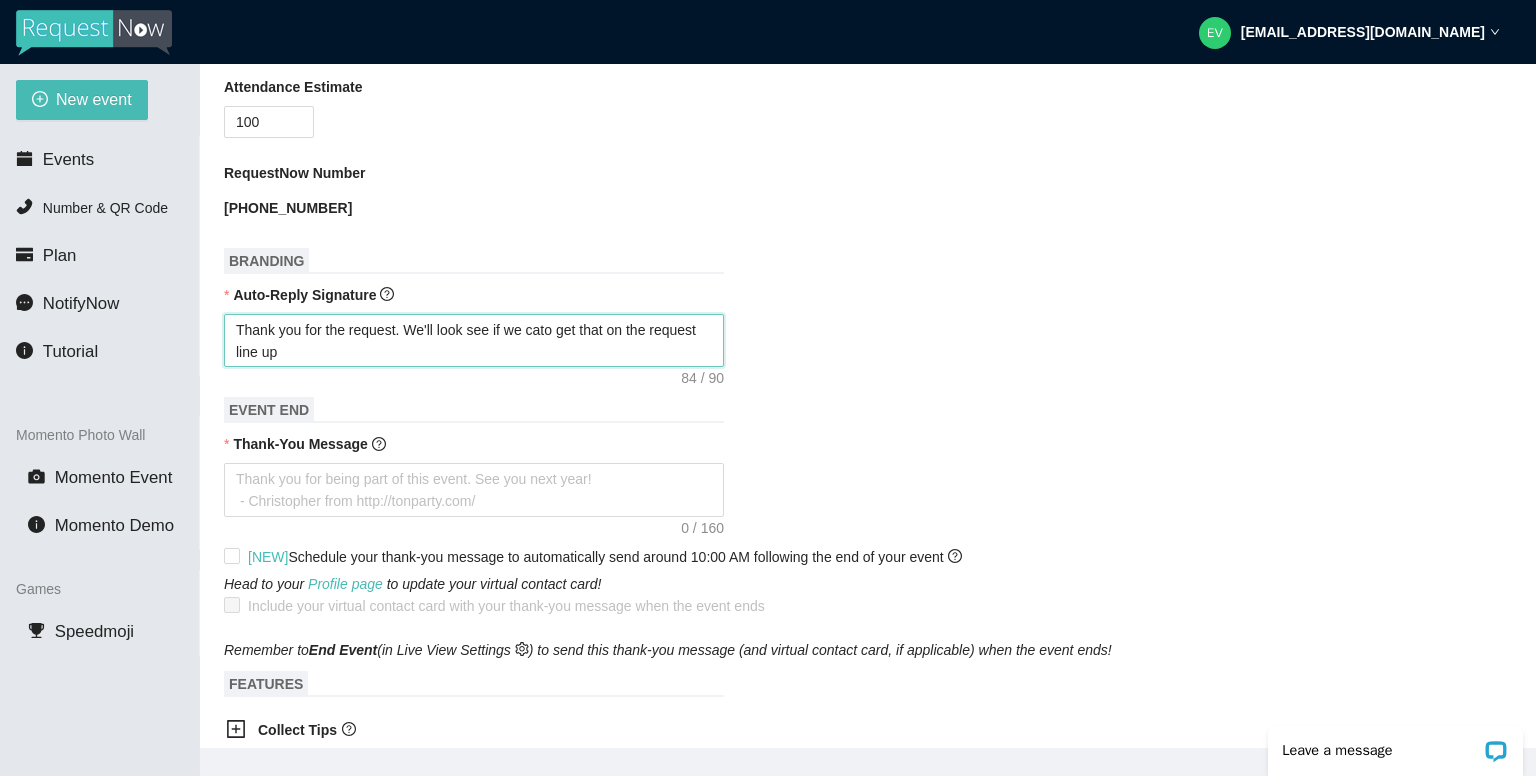 type on "Thank you for the request. We'll look see if we canto get that on the request line up" 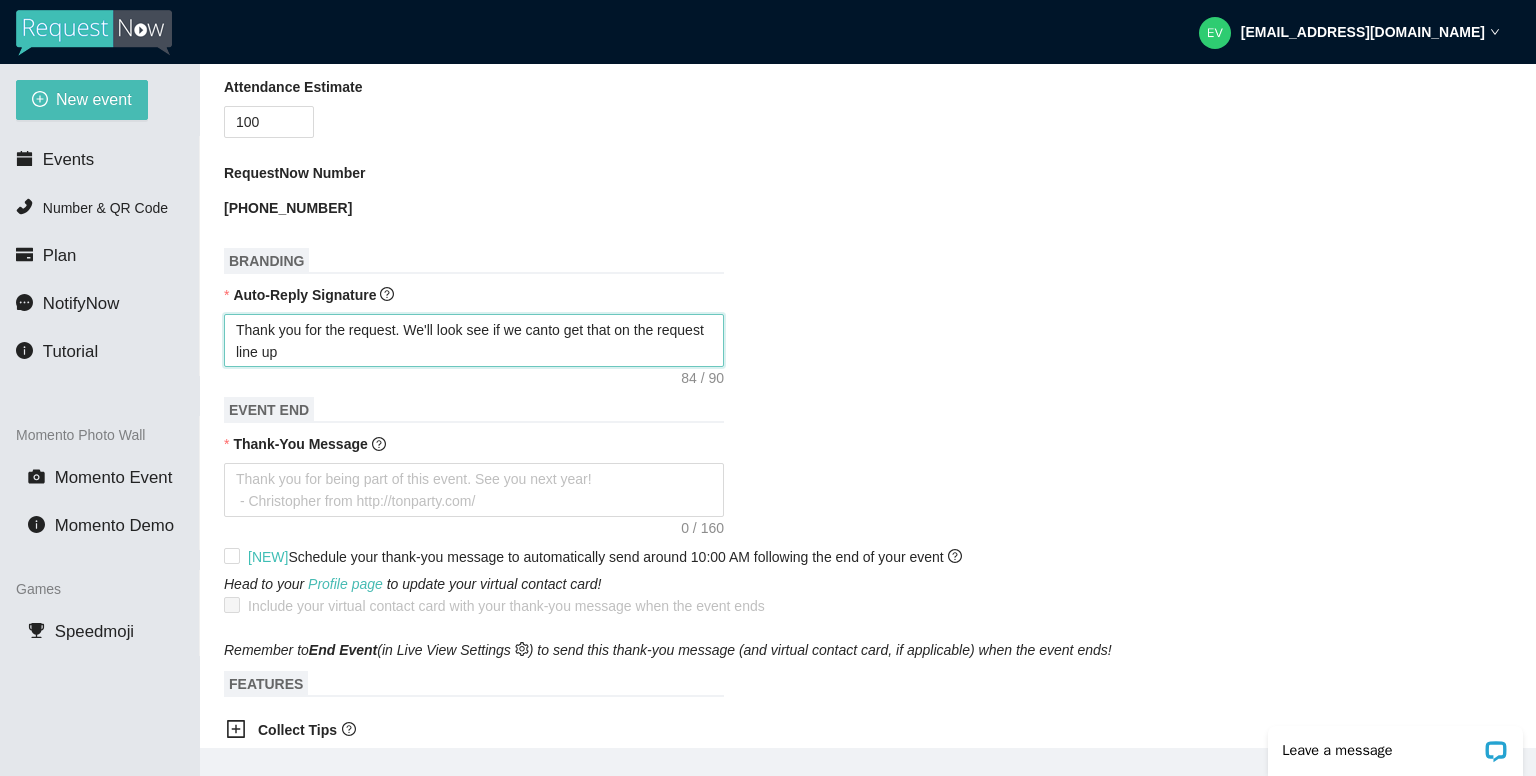 type on "Thank you for the request. We'll look see if we can to get that on the request line up" 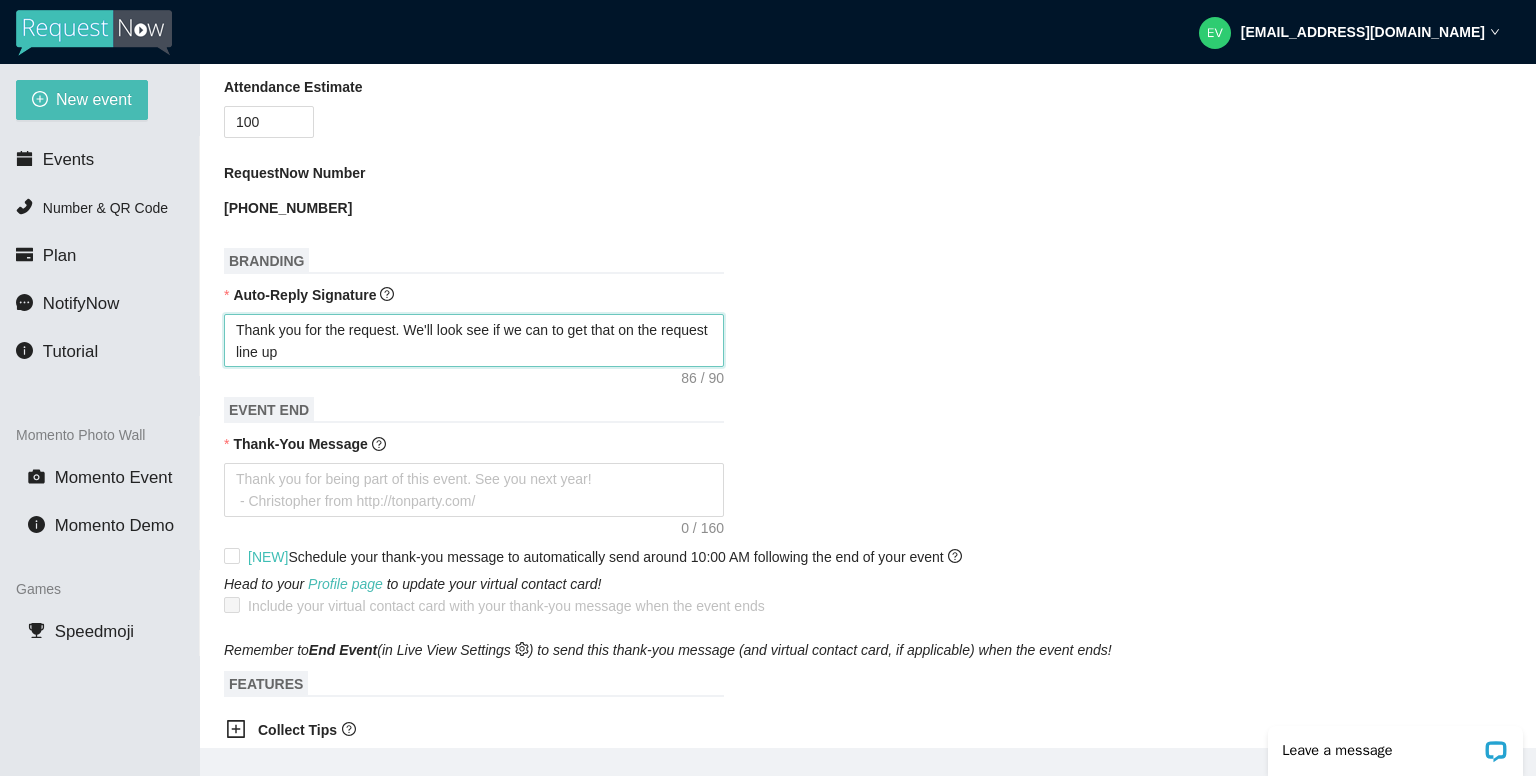 type on "Thank you for the request. We'll look see if we can o get that on the request line up" 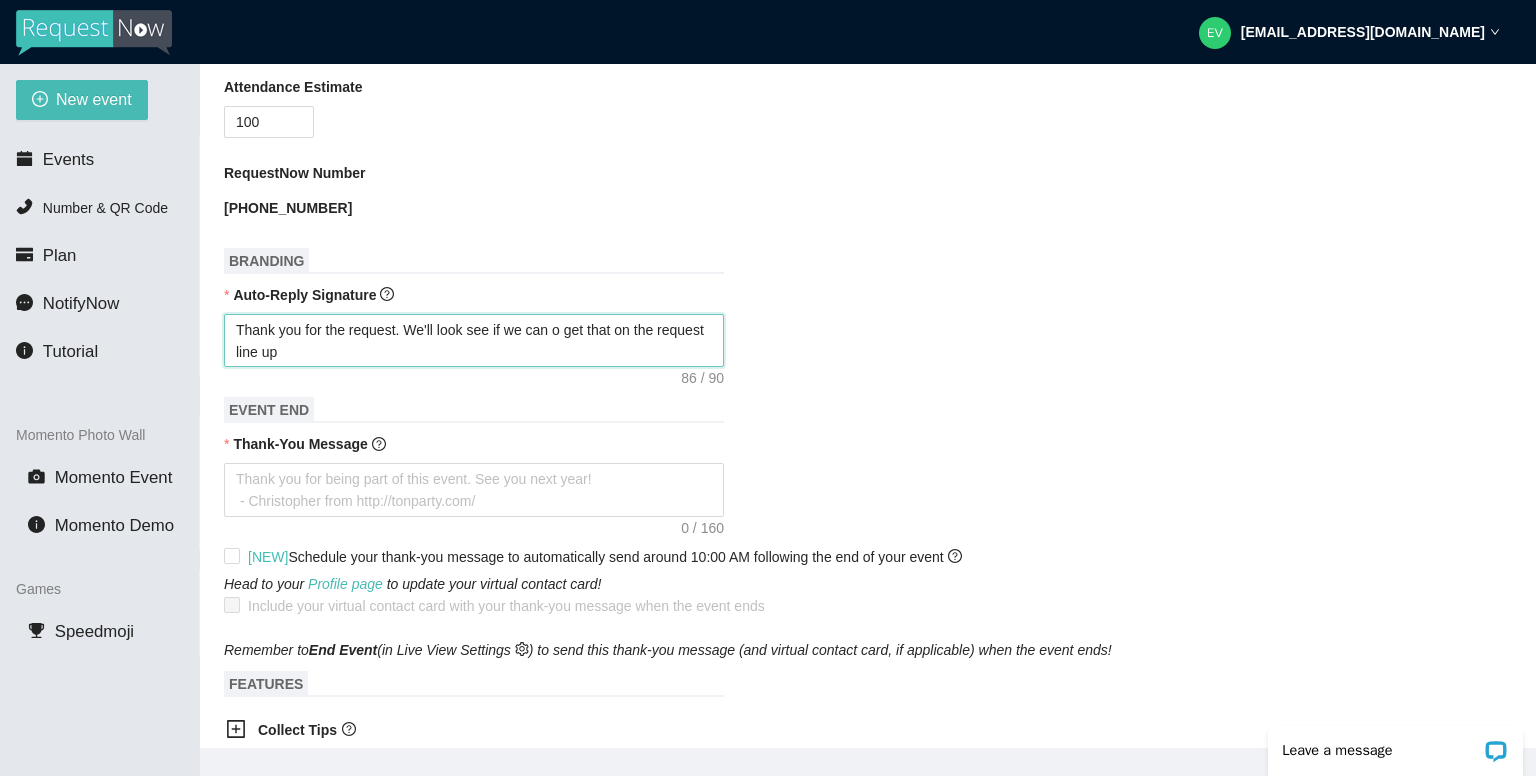 type on "Thank you for the request. We'll look see if we can  get that on the request line up" 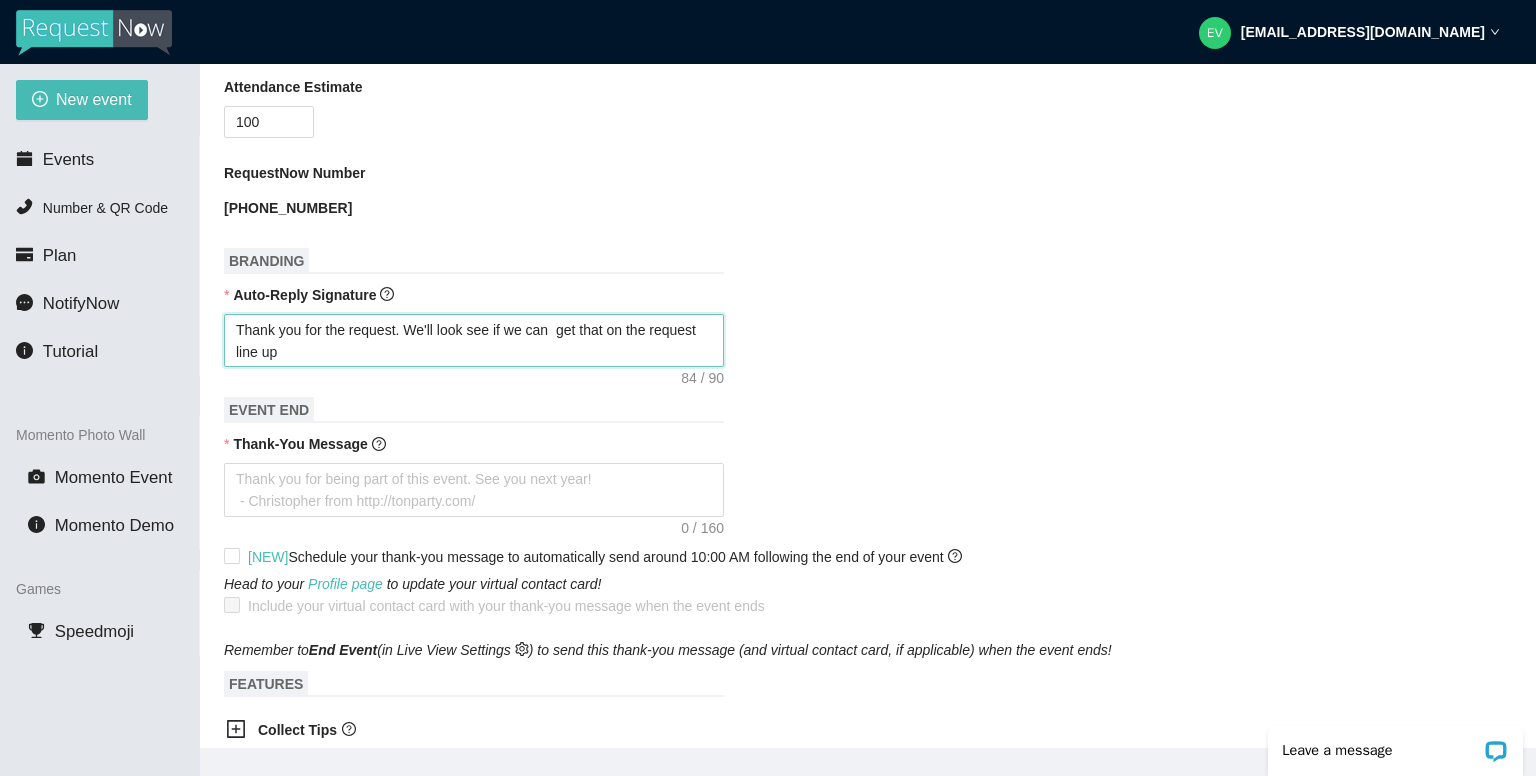 type on "Thank you for the request. We'll look see if we can get that on the request line up" 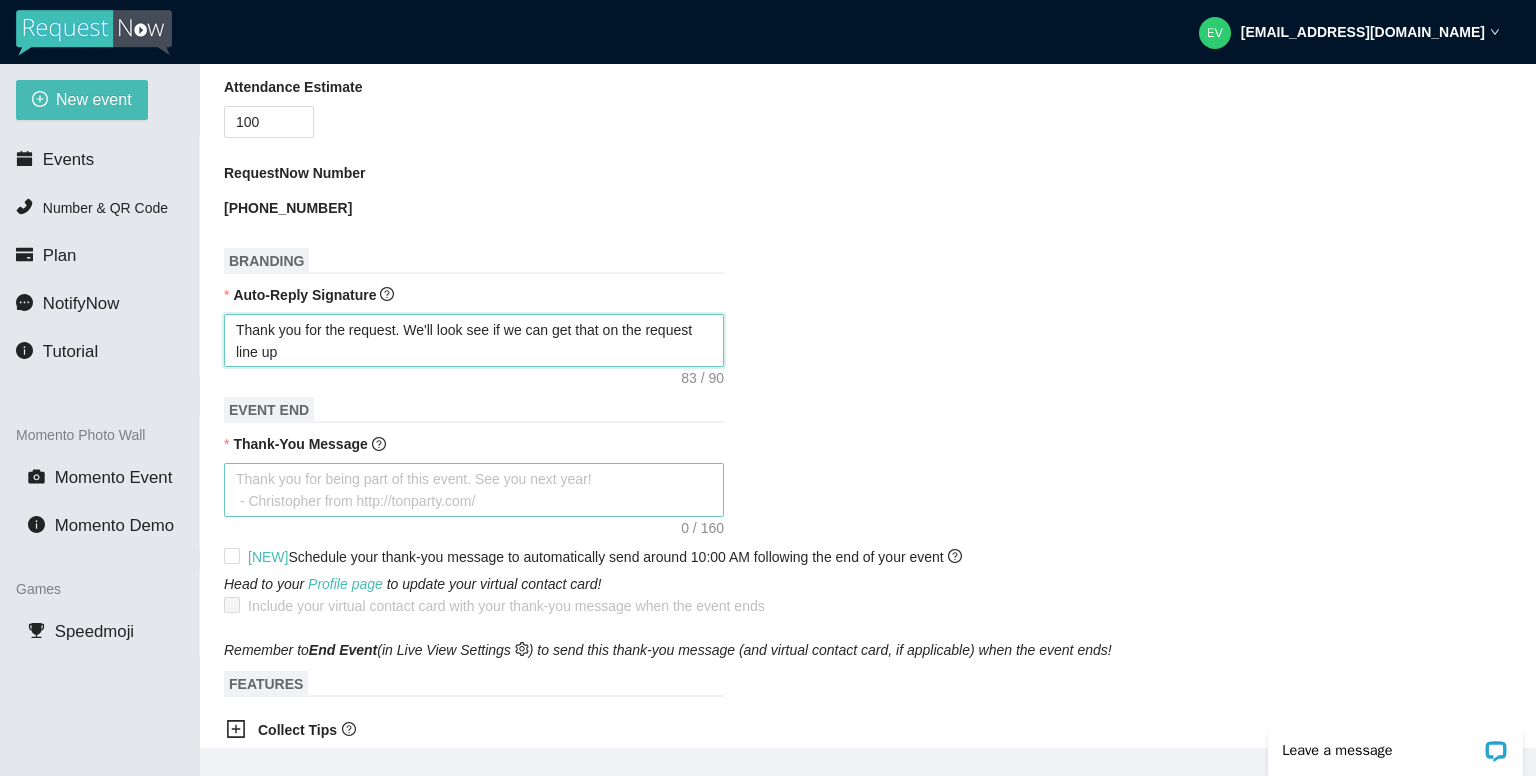 type on "Thank you for the request. We'll look see if we can get that on the request line up" 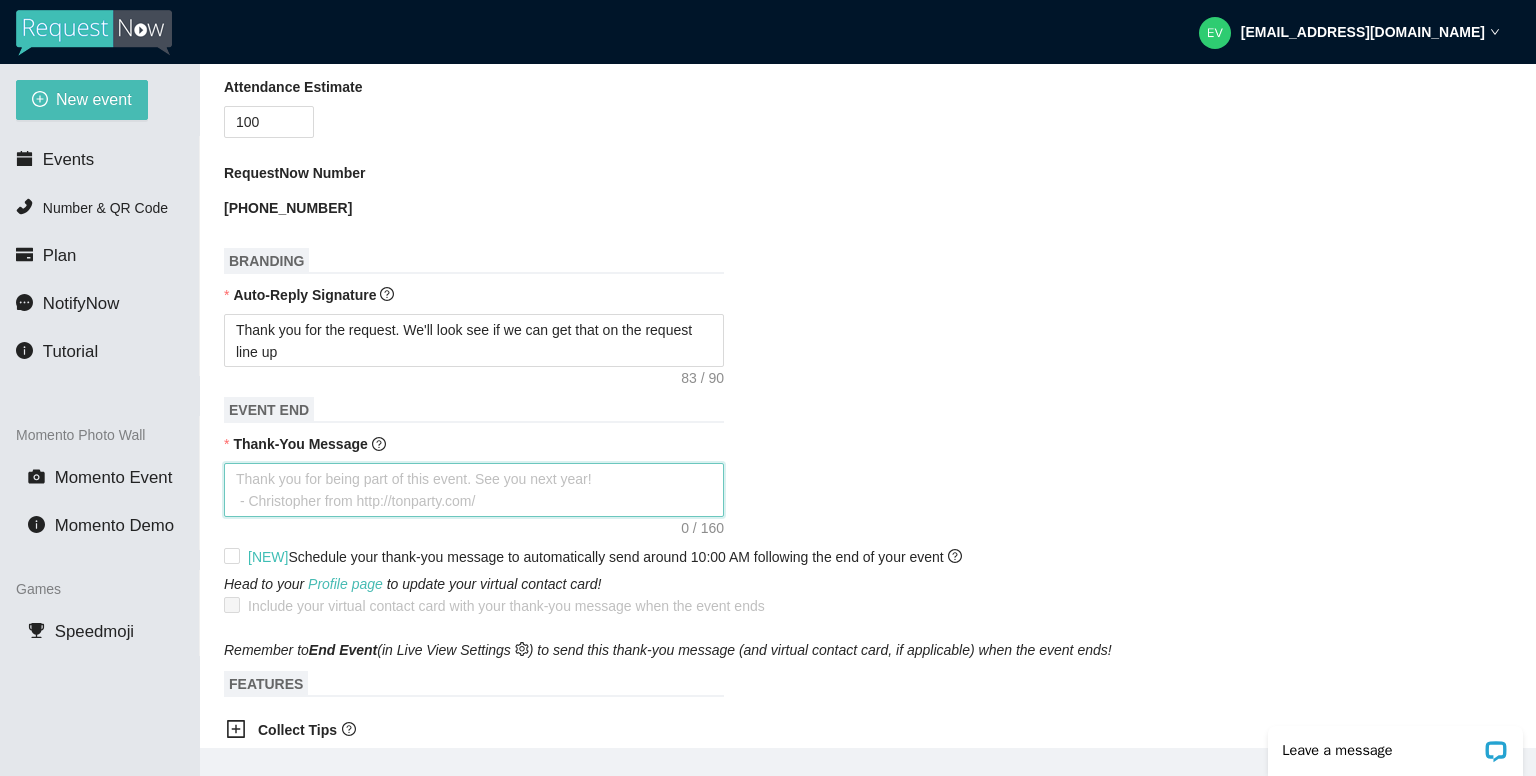 click on "Thank-You Message" at bounding box center [474, 490] 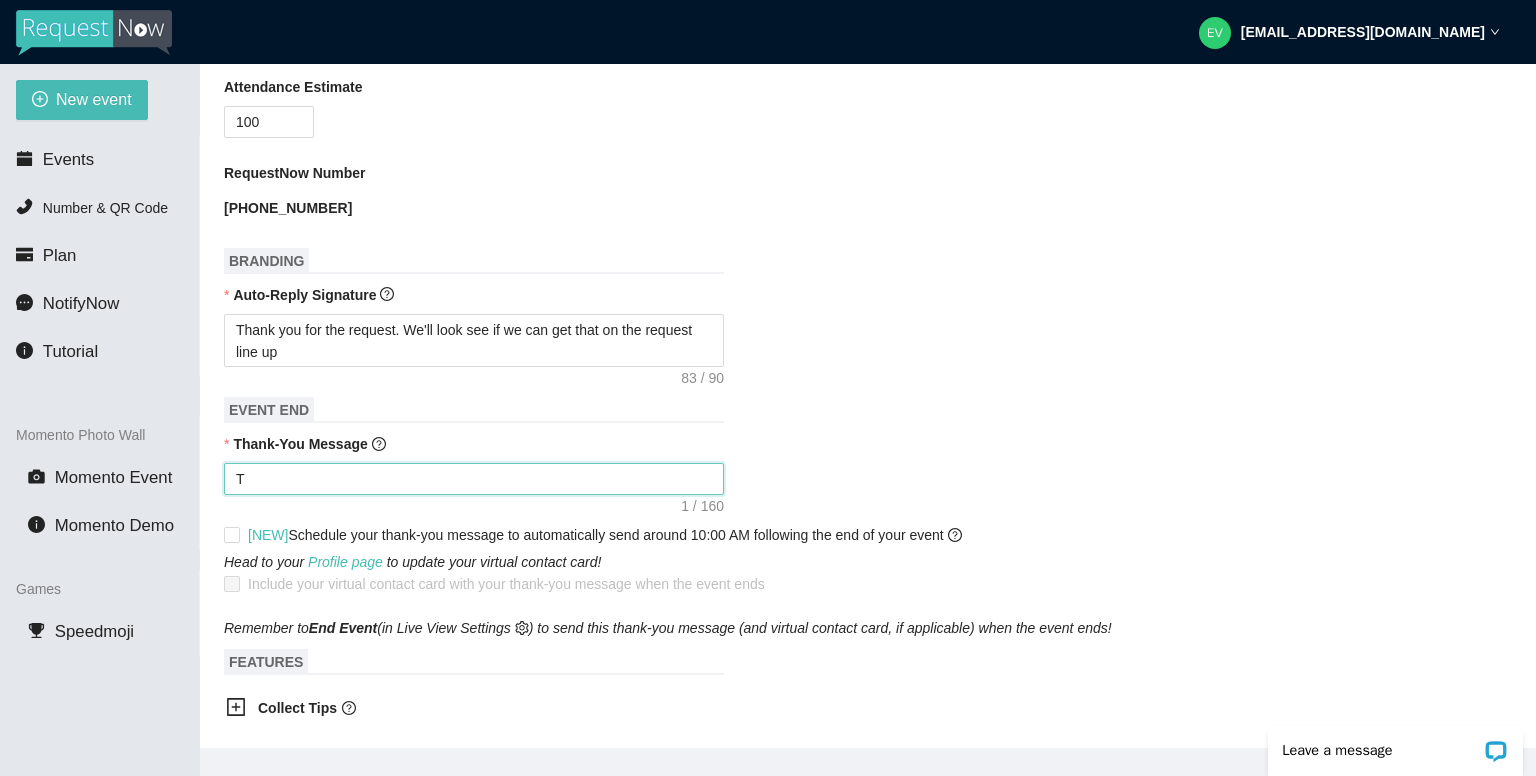 type on "Th" 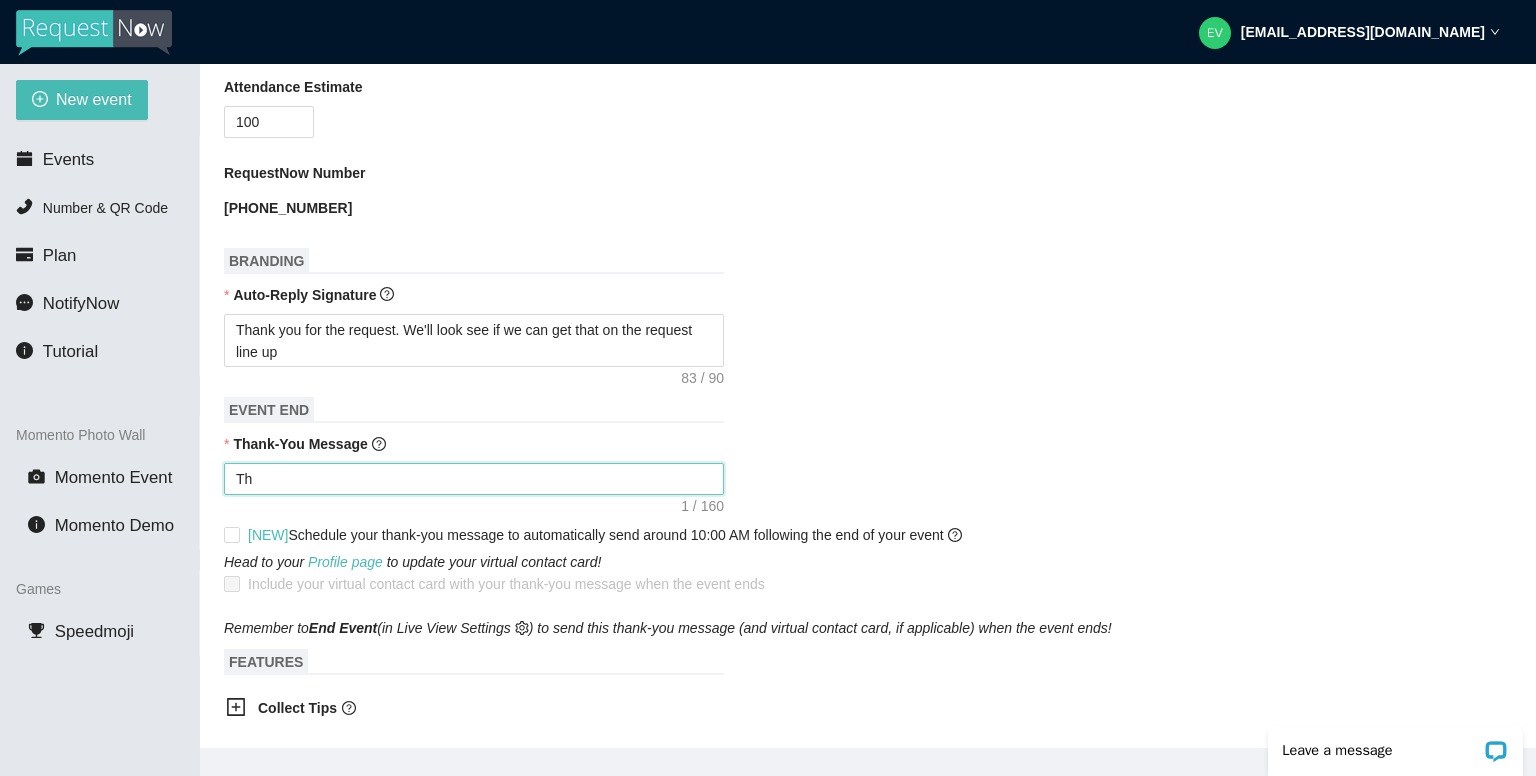 type on "Tha" 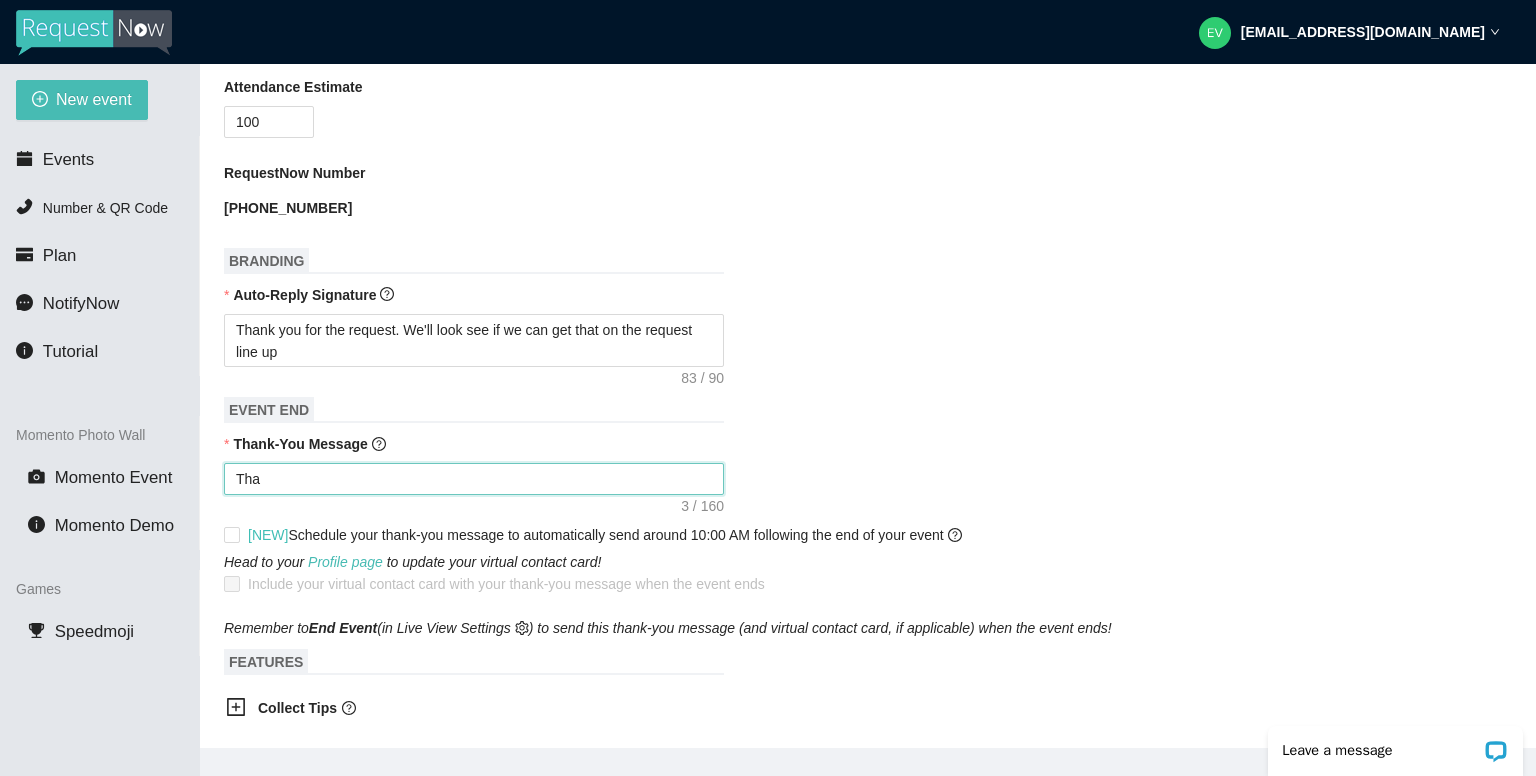 type on "Than" 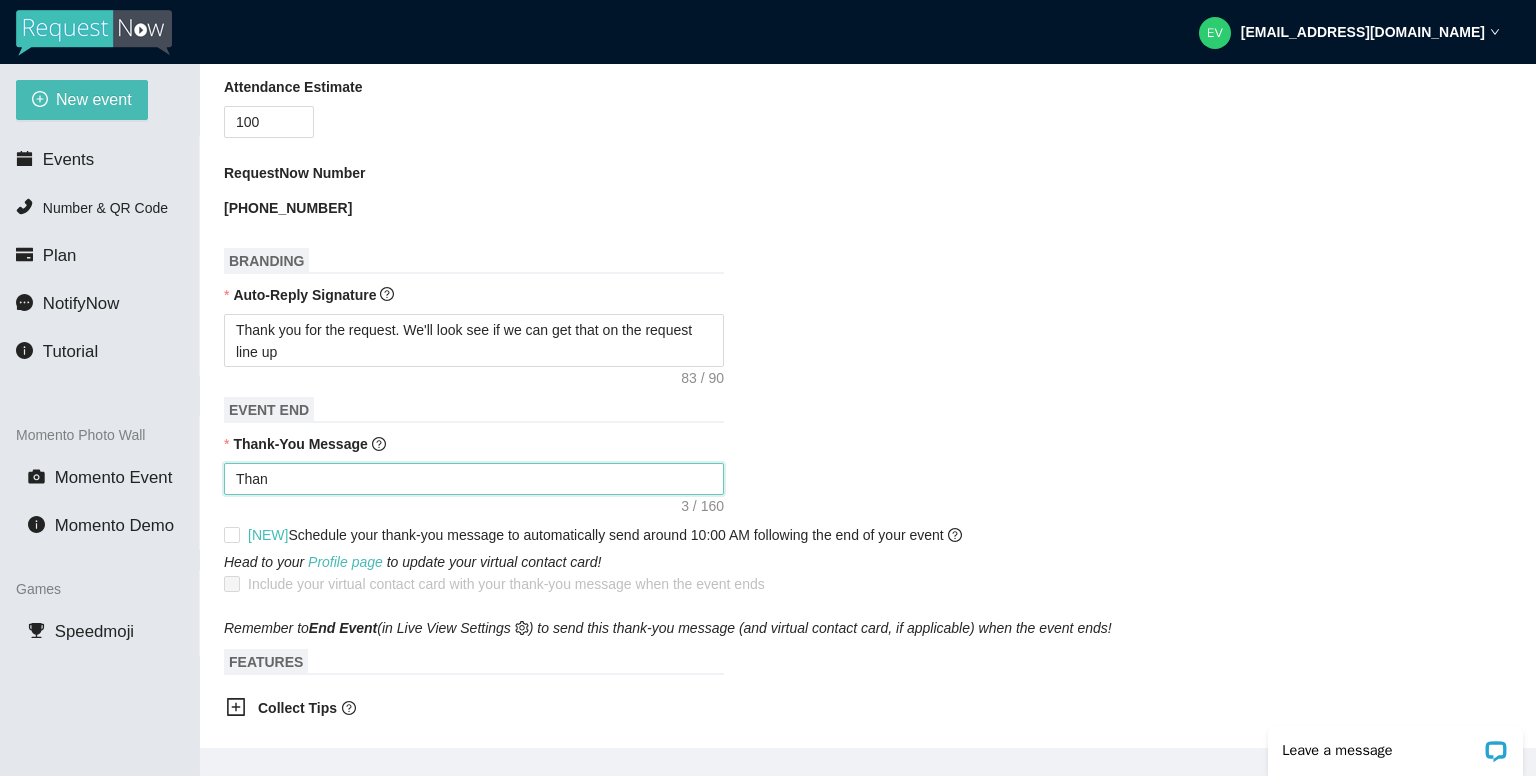 type on "Thank" 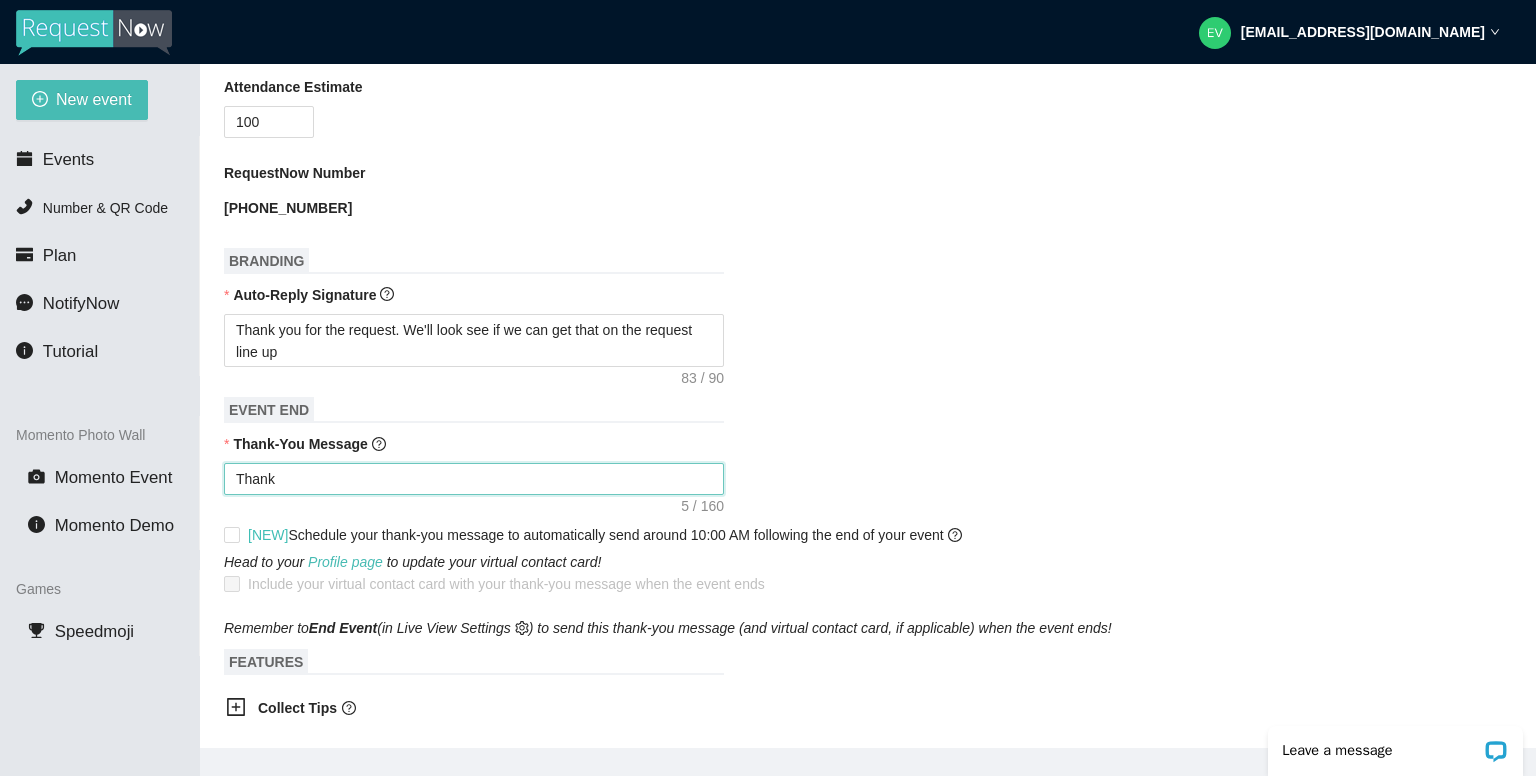 type on "Thank" 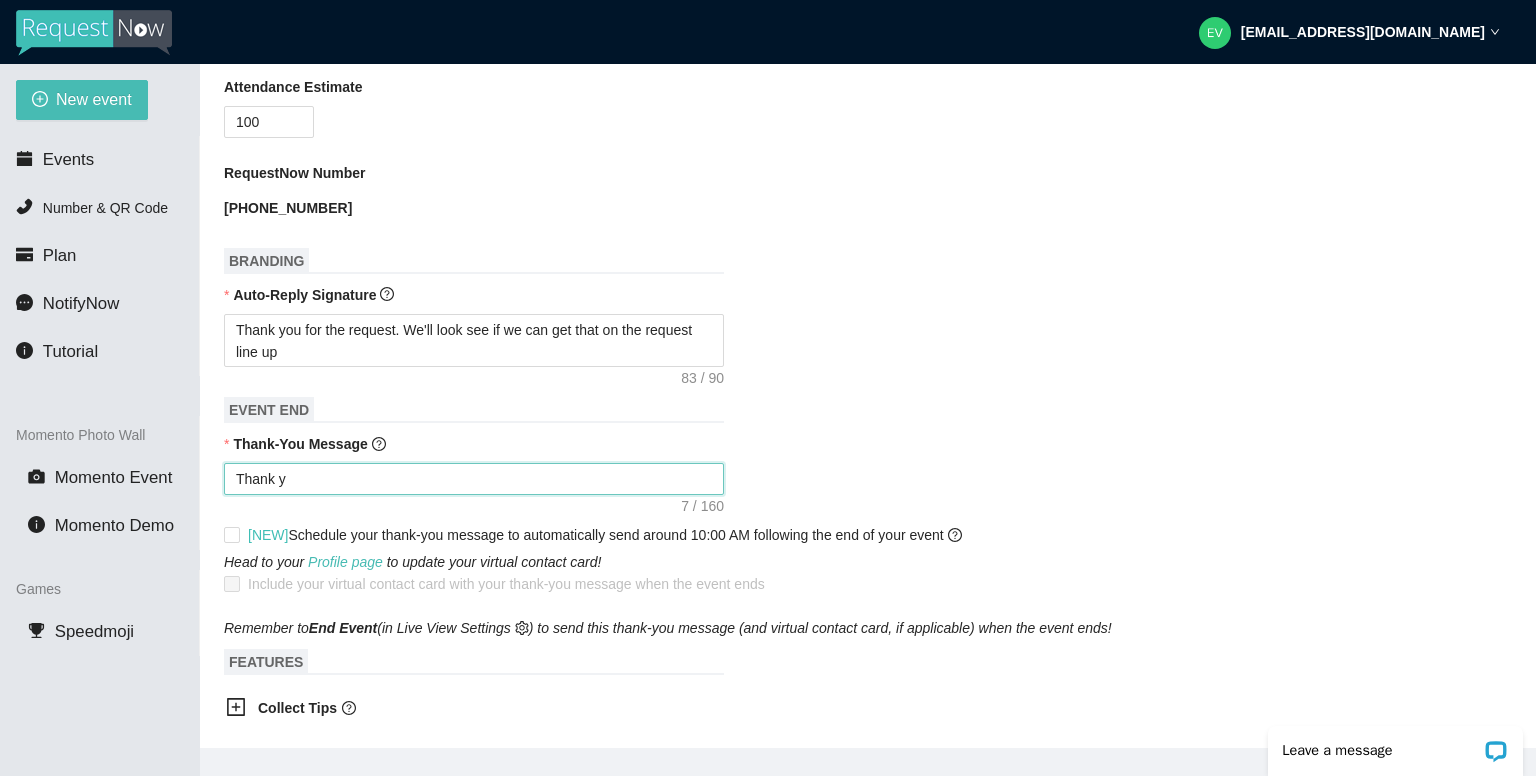 type on "Thank yo" 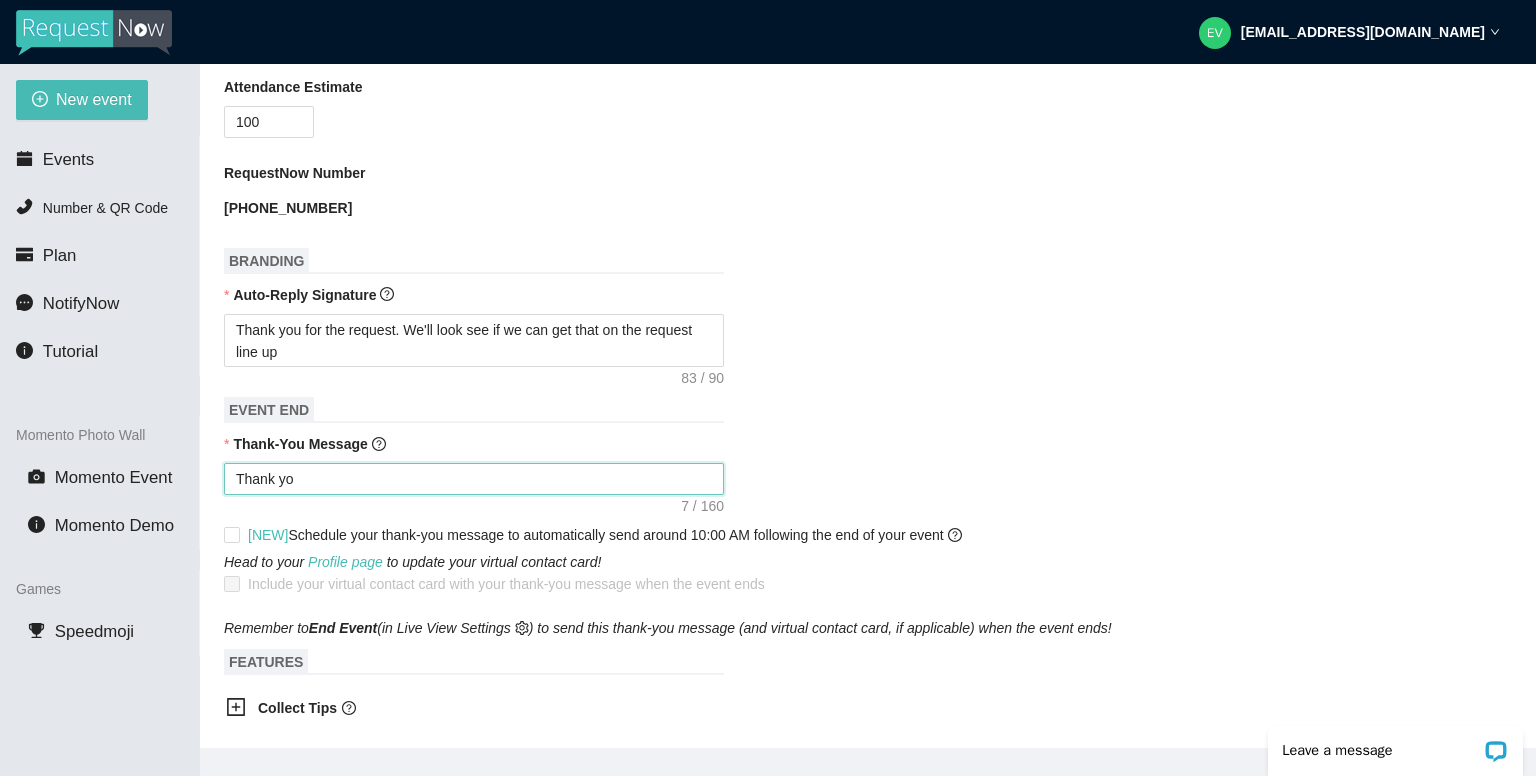 type on "Thank you" 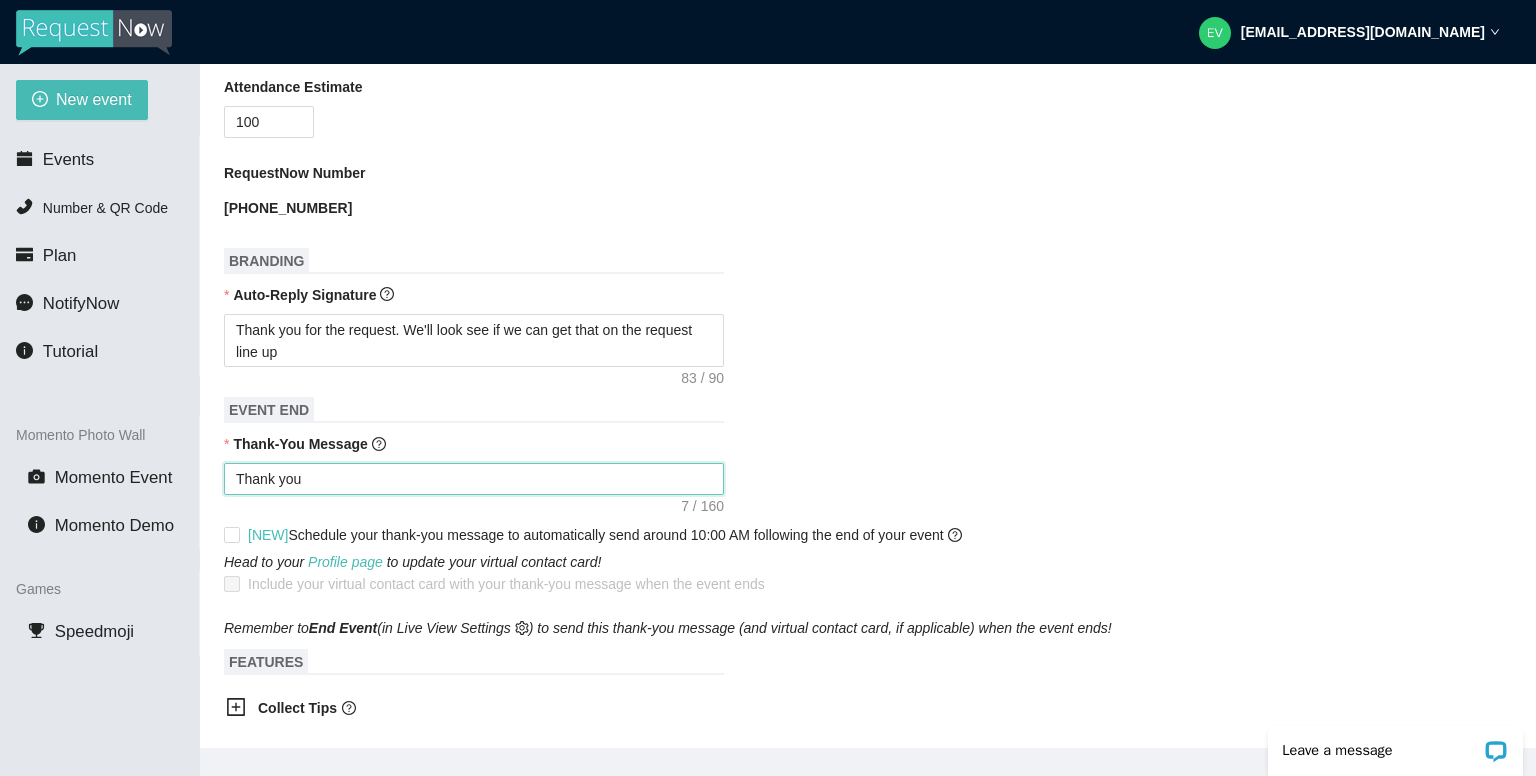 type on "Thank you" 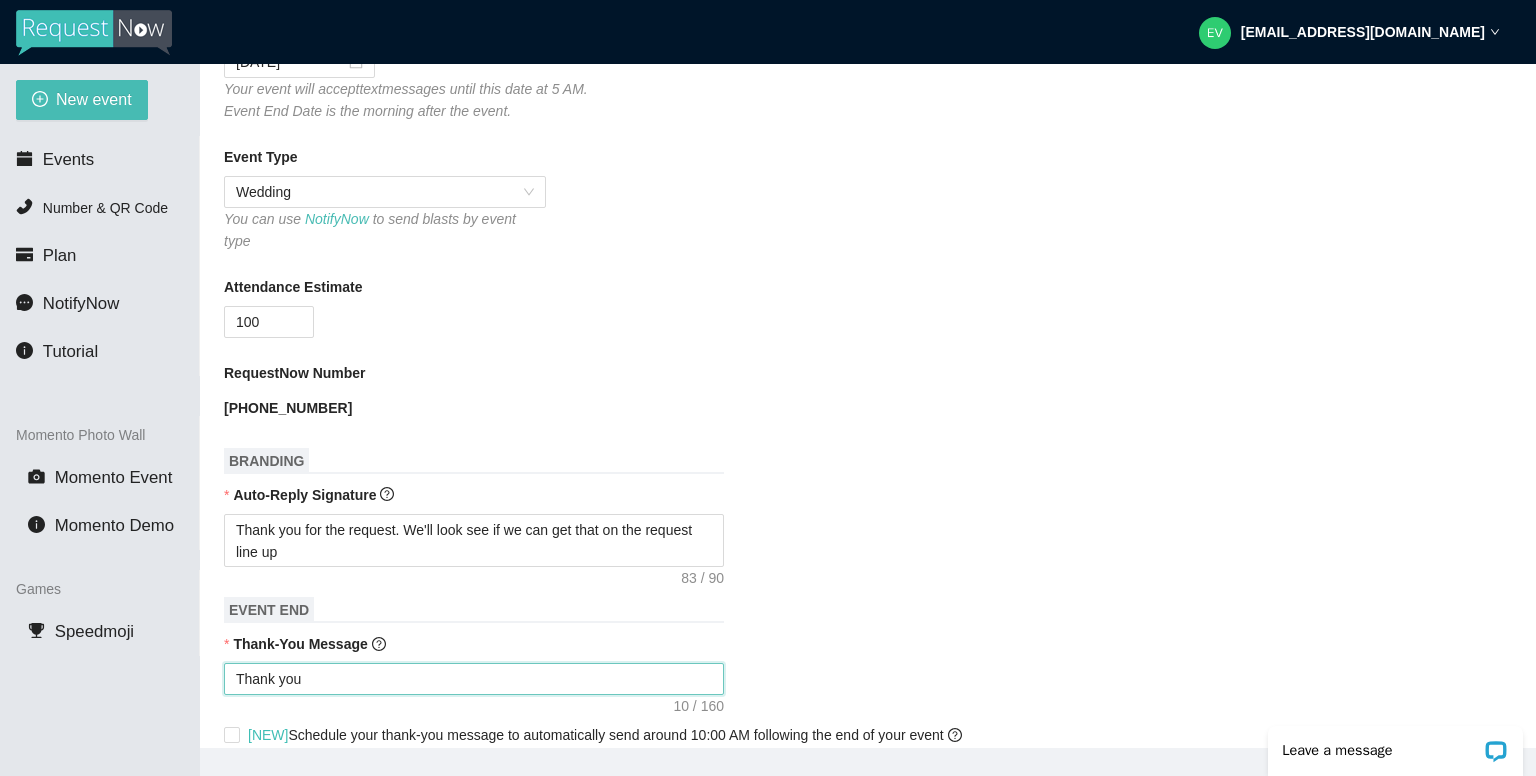 scroll, scrollTop: 500, scrollLeft: 0, axis: vertical 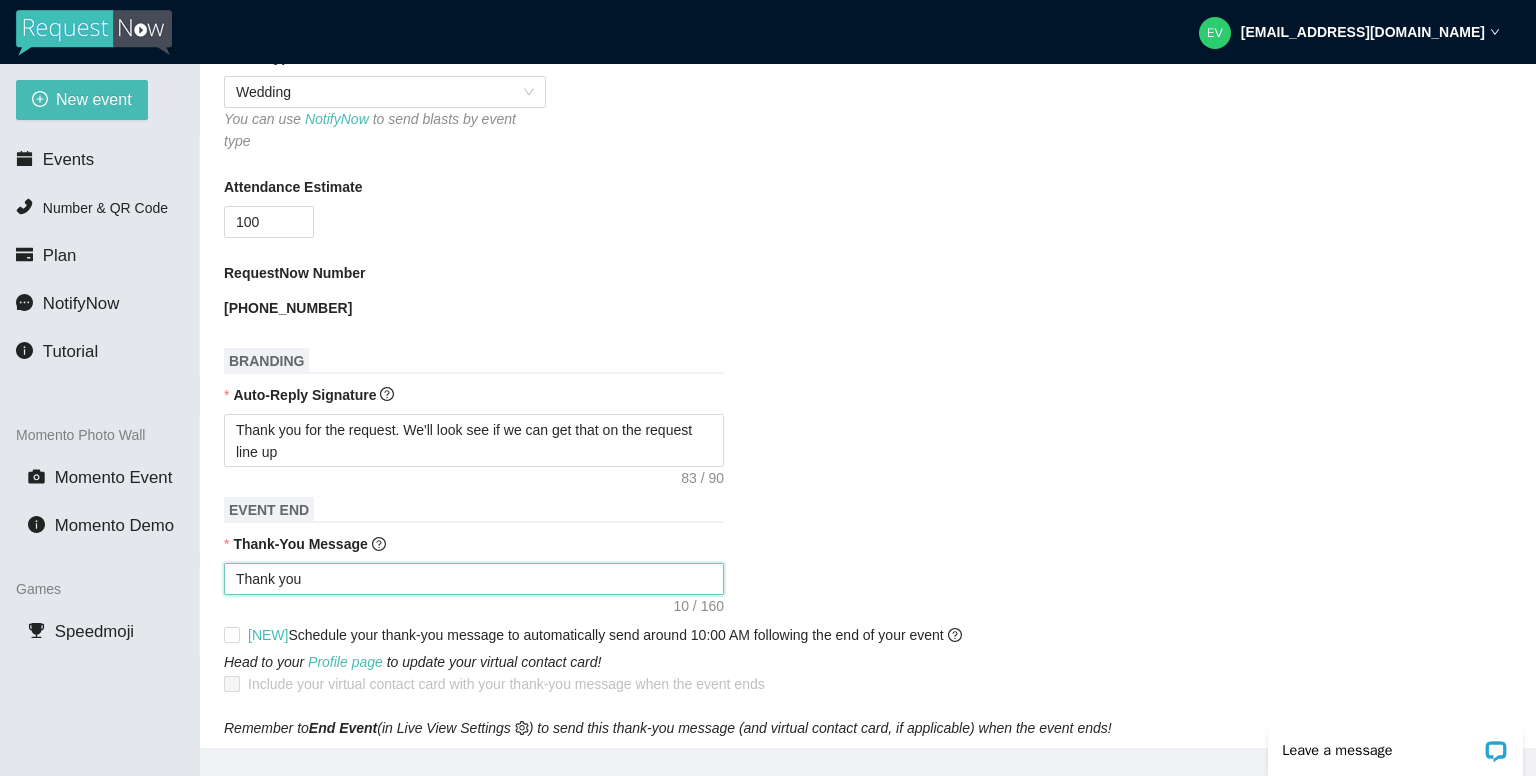 type on "Thank you f" 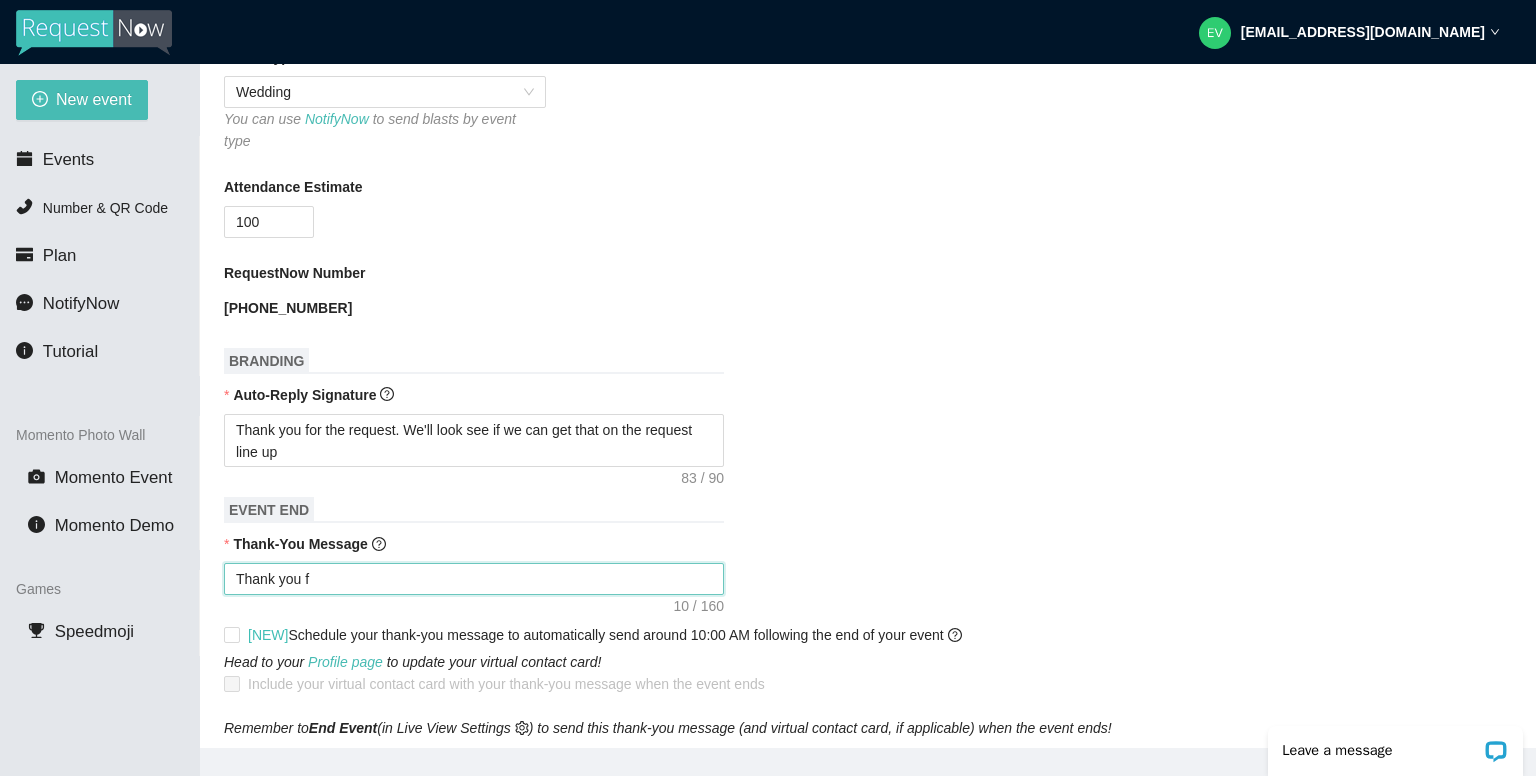 type on "Thank you fo" 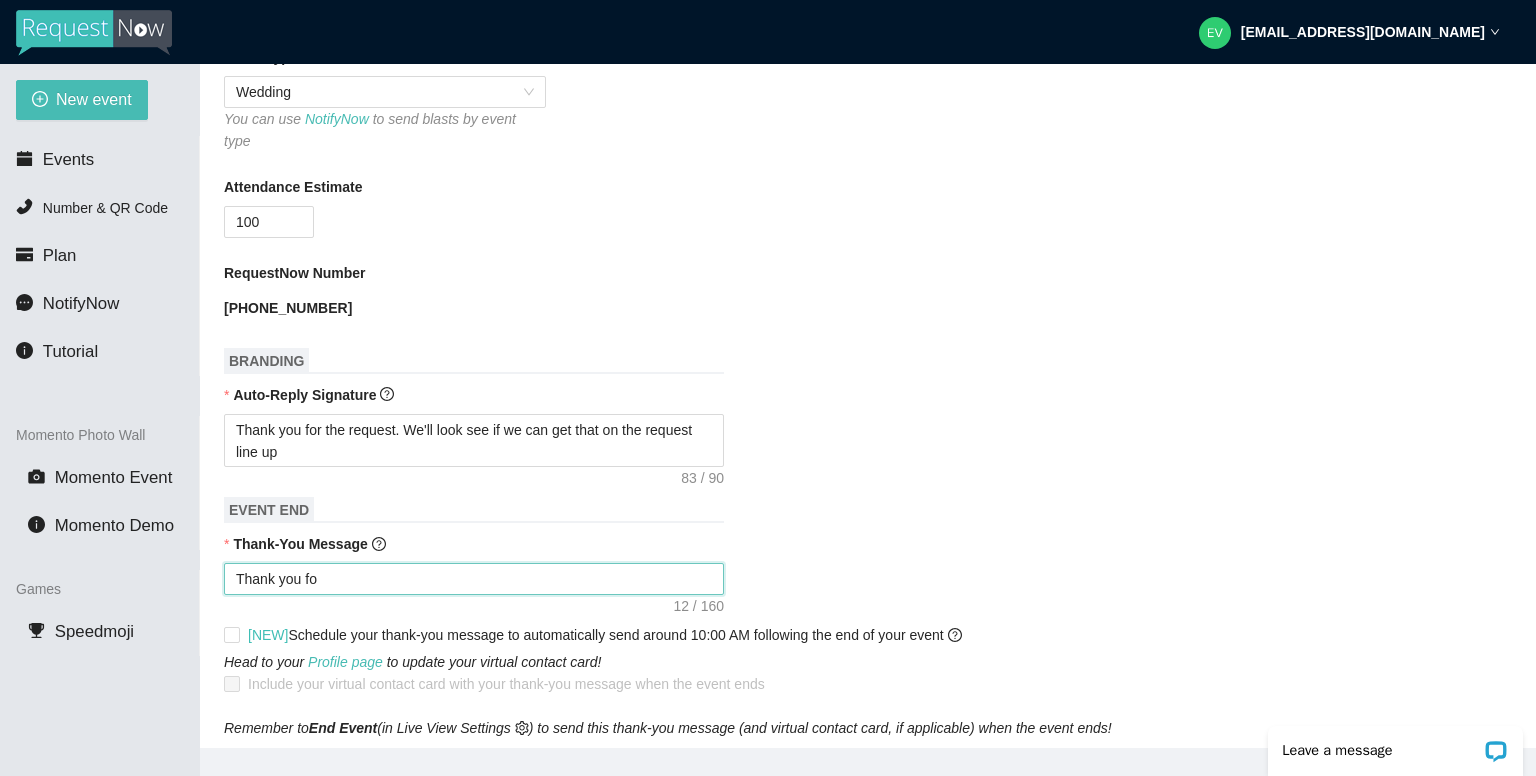 type on "Thank you for" 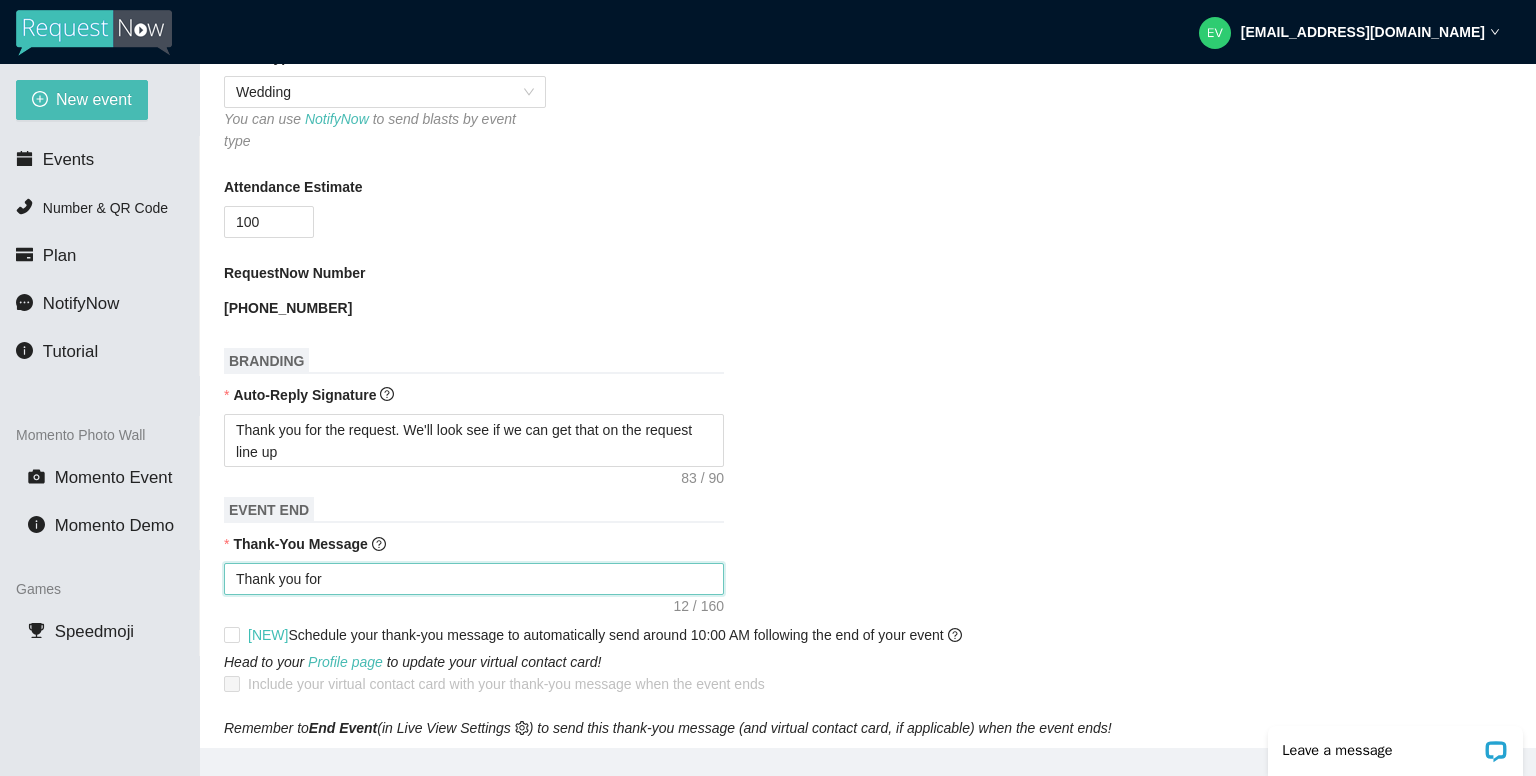 type on "Thank you for" 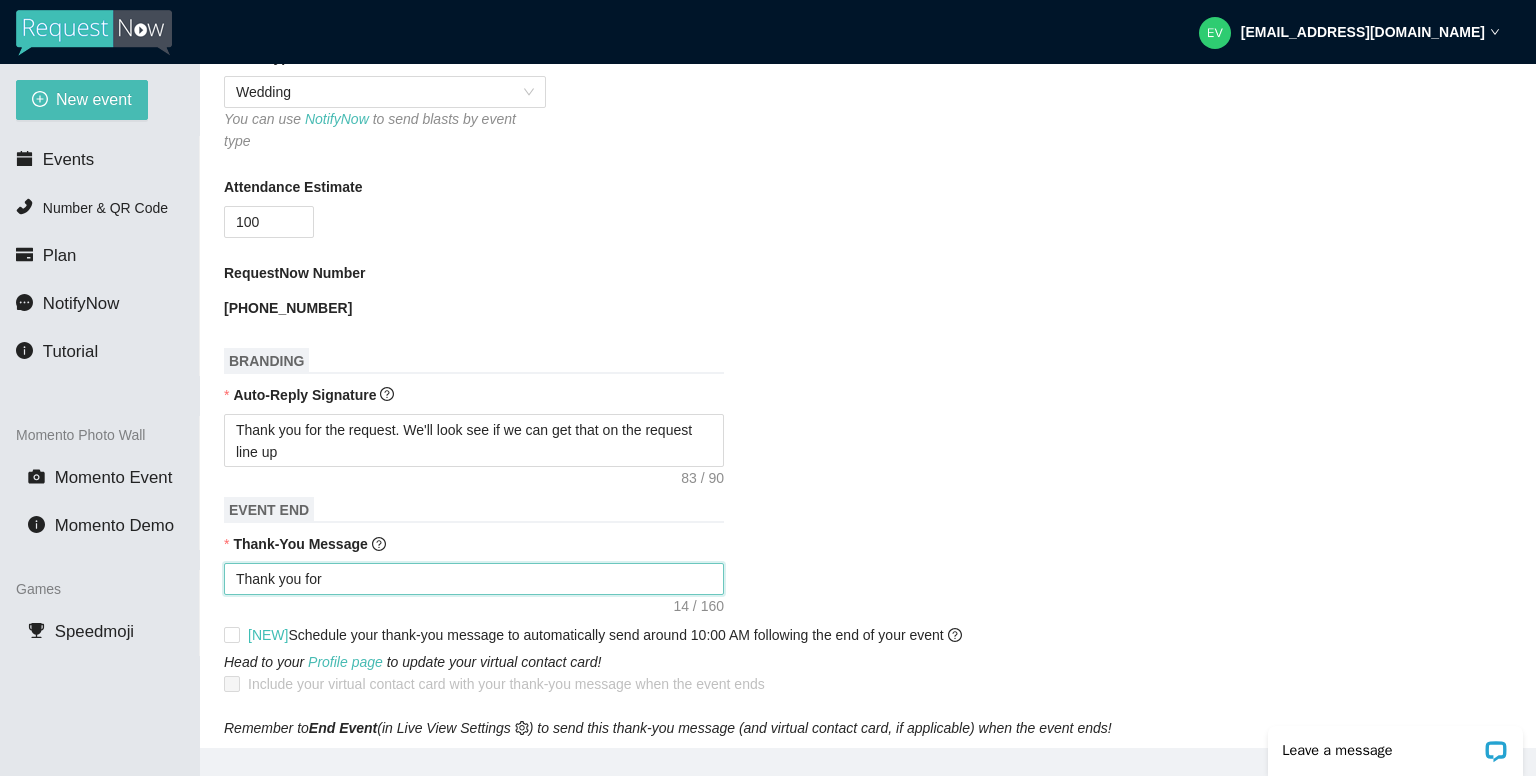 type on "Thank you for j" 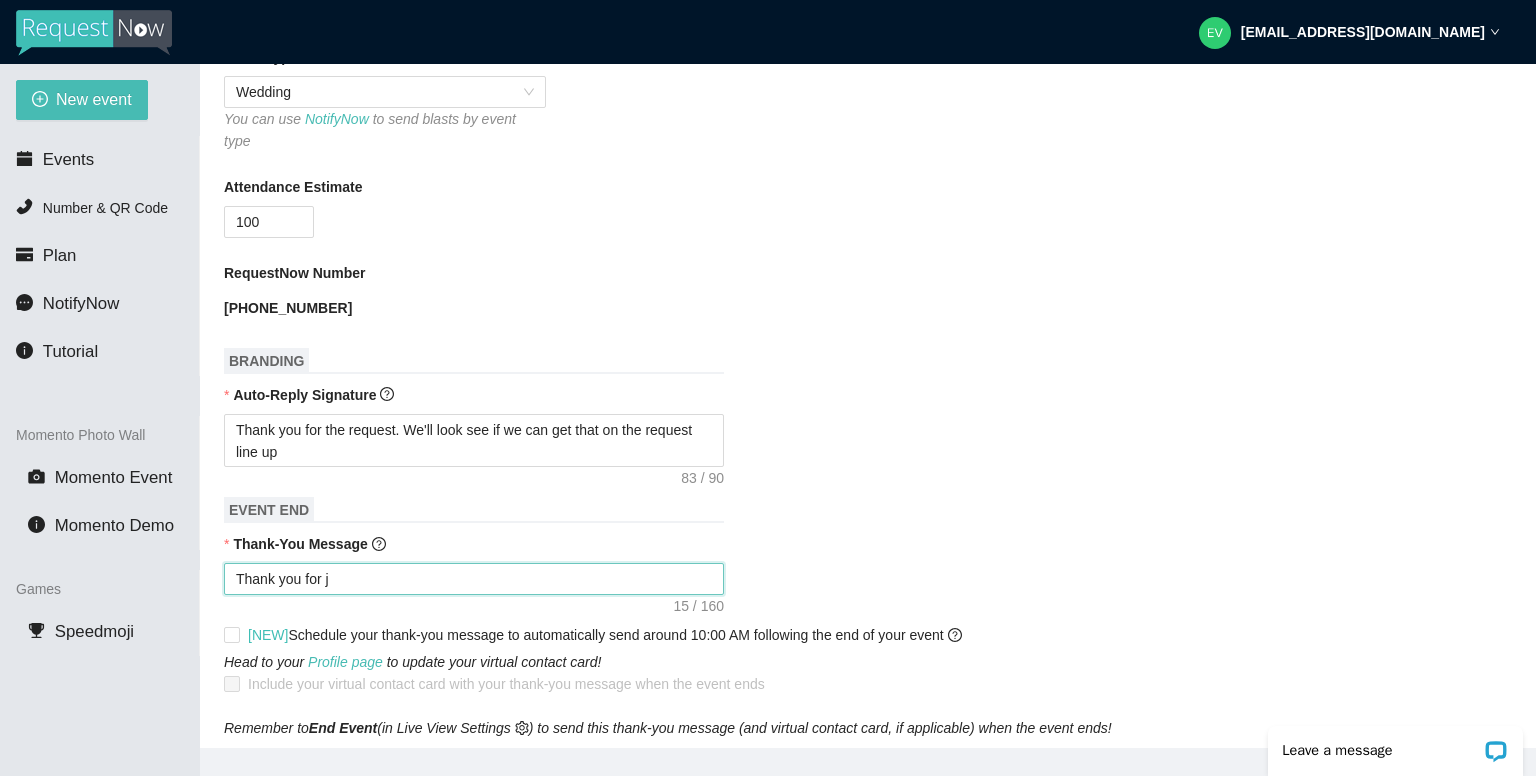 type on "Thank you for [PERSON_NAME]" 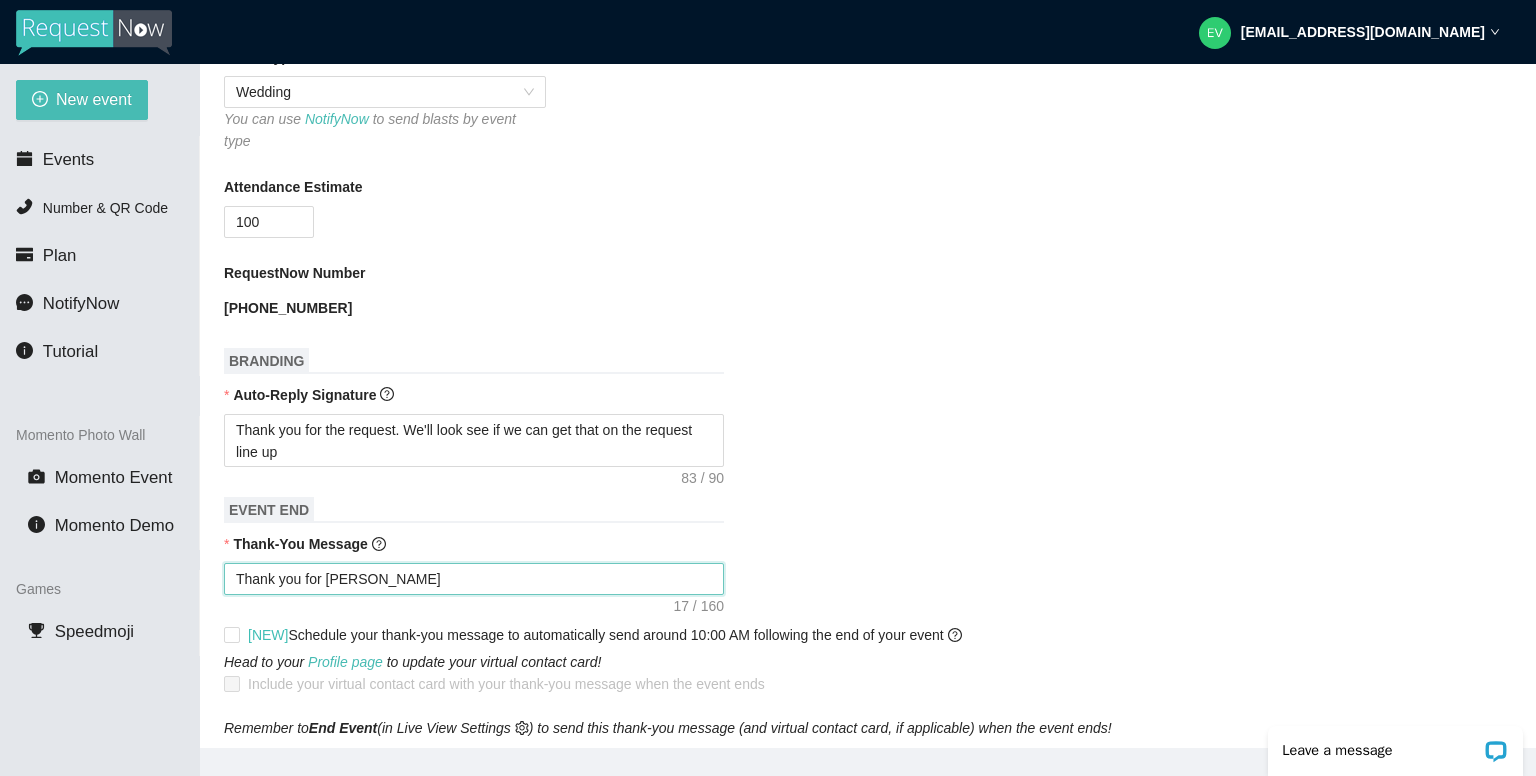 type on "Thank you for [PERSON_NAME]" 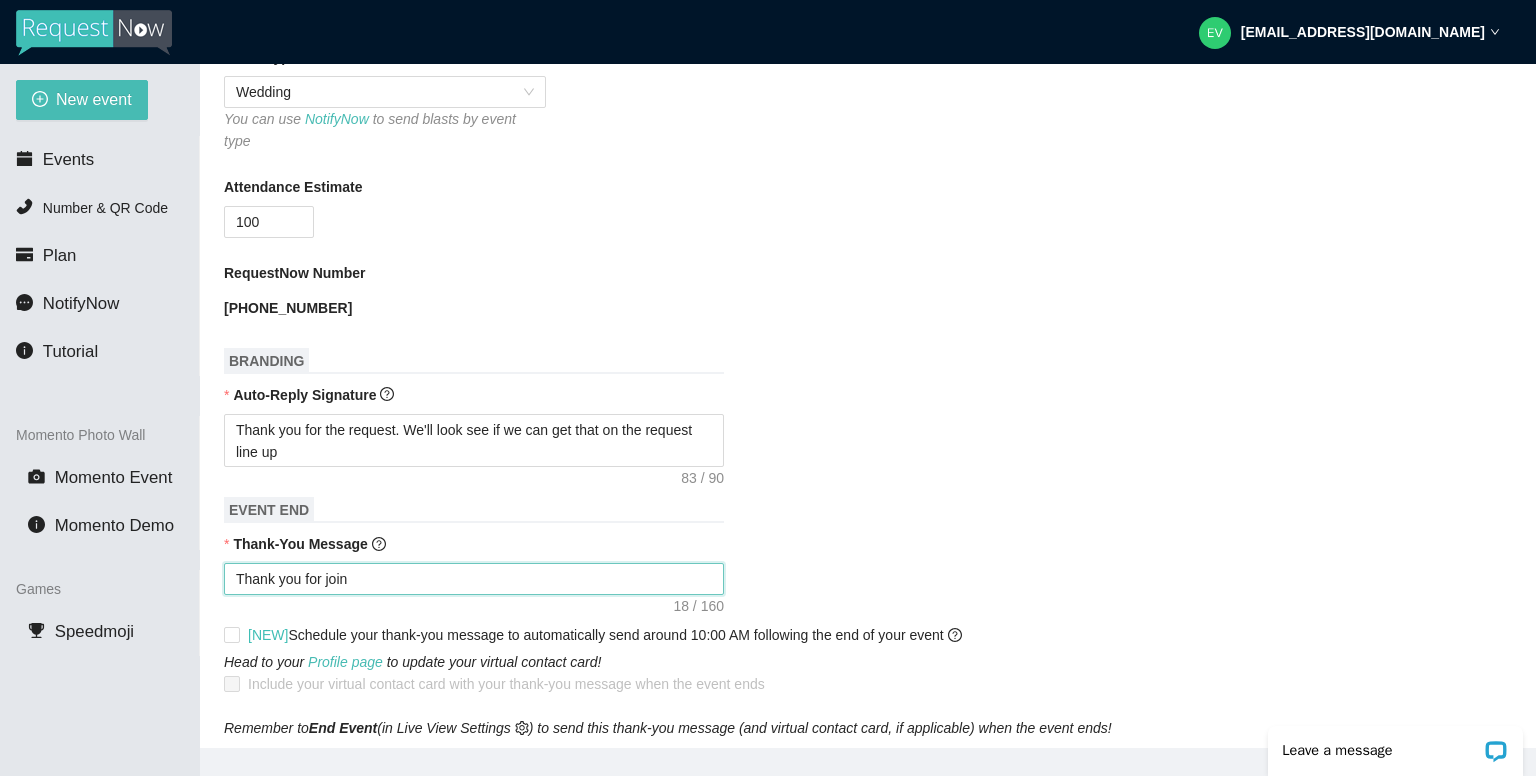 type on "Thank you for joini" 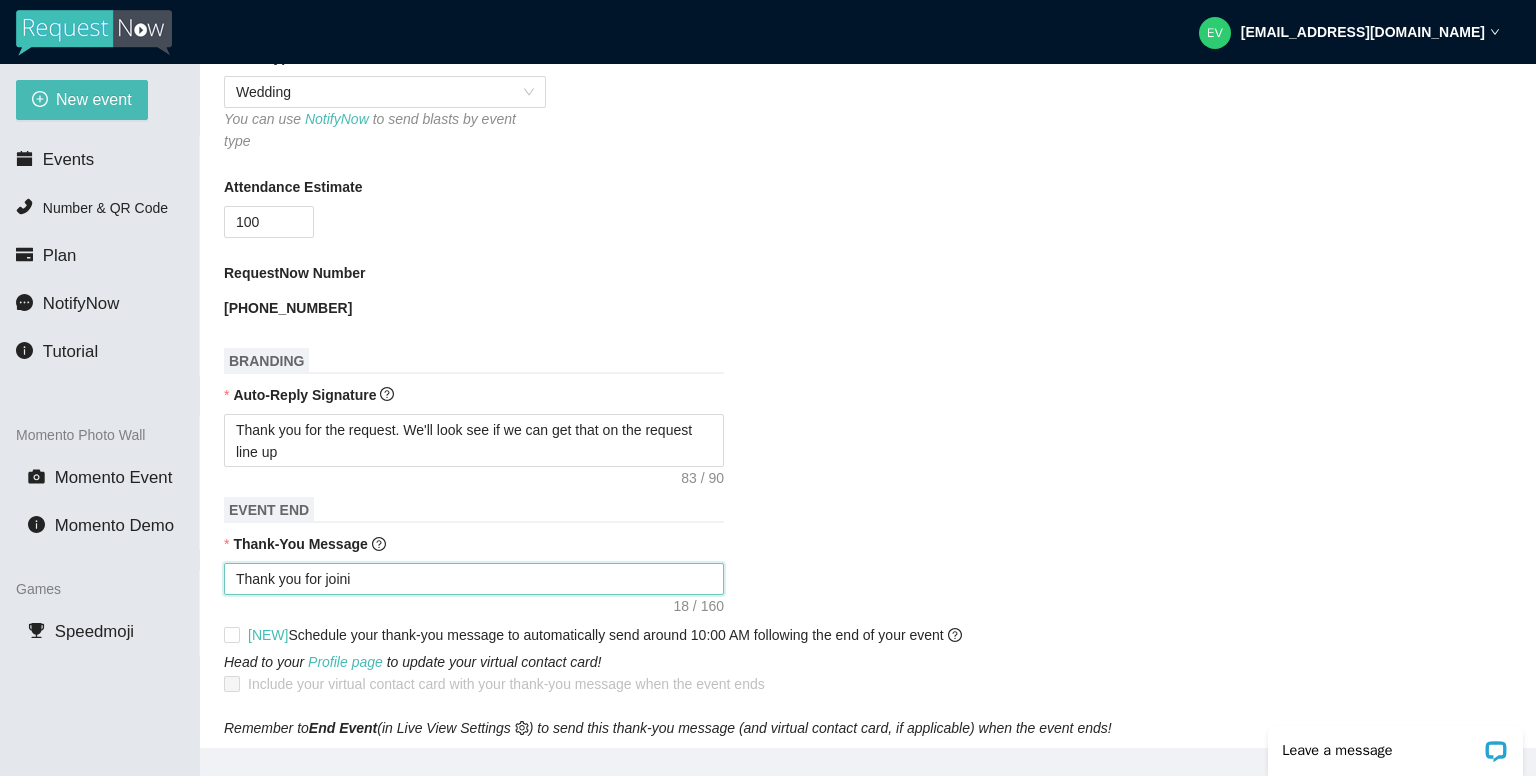 type 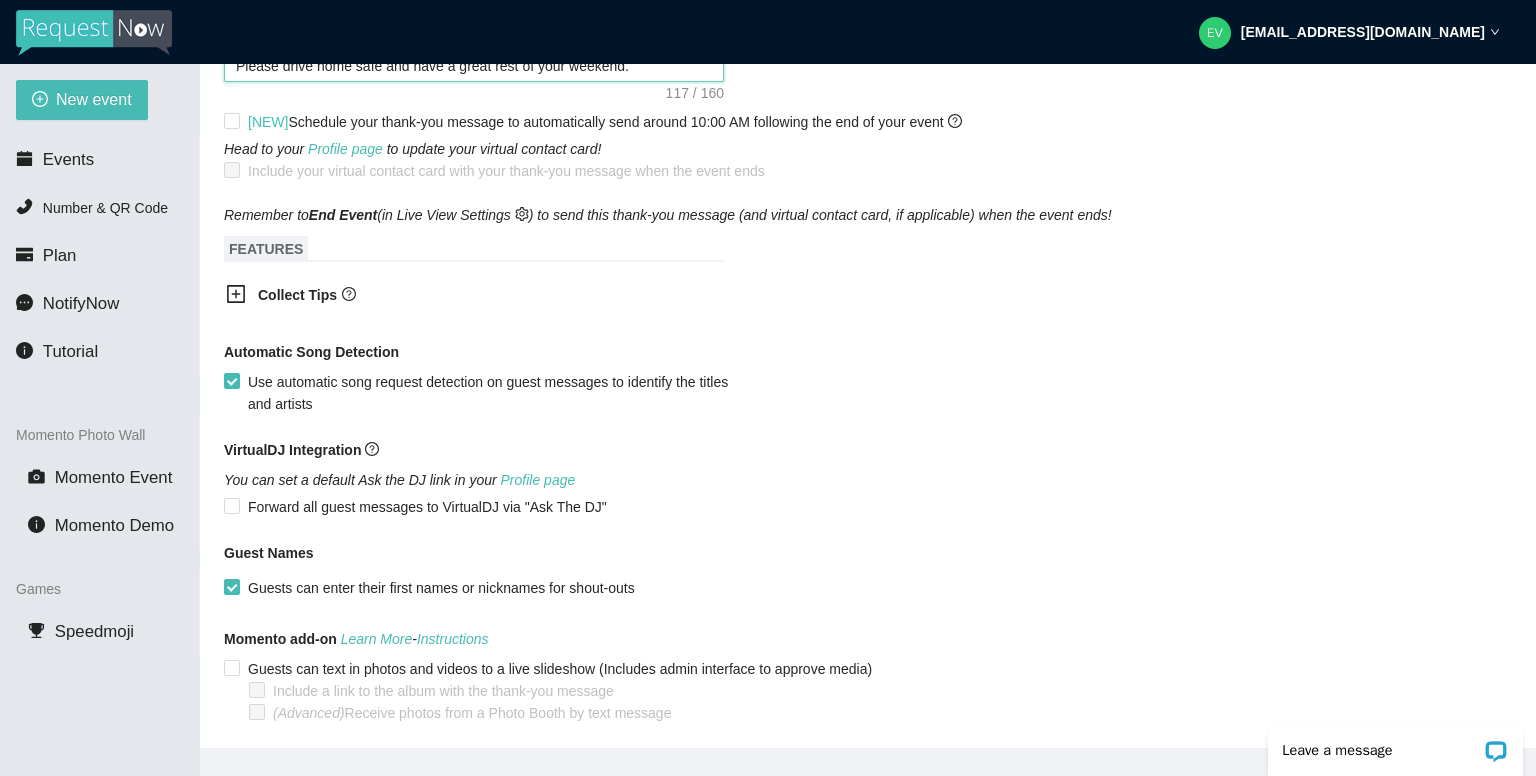scroll, scrollTop: 1091, scrollLeft: 0, axis: vertical 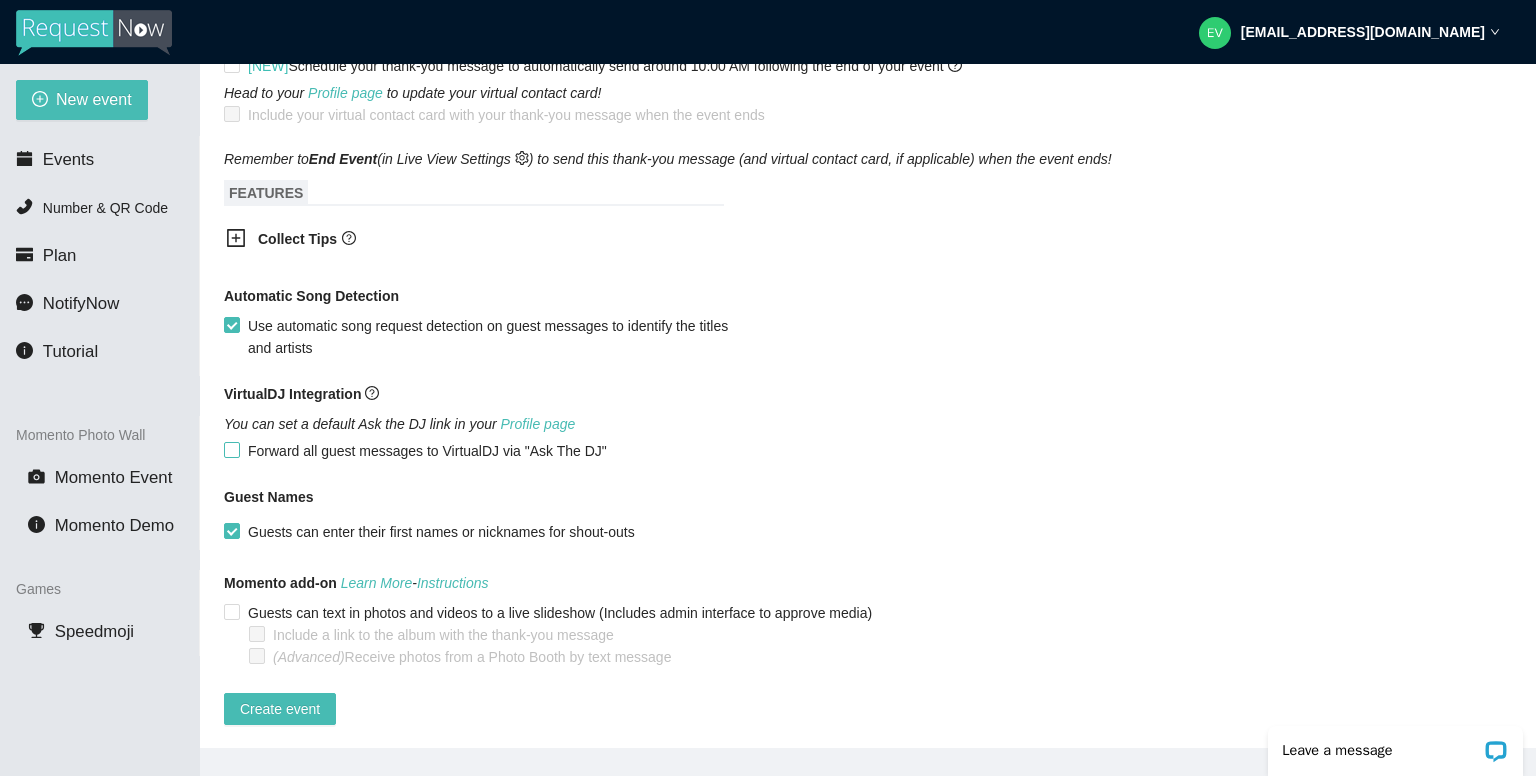 click on "Forward all guest messages to VirtualDJ via "Ask The DJ"" at bounding box center [231, 449] 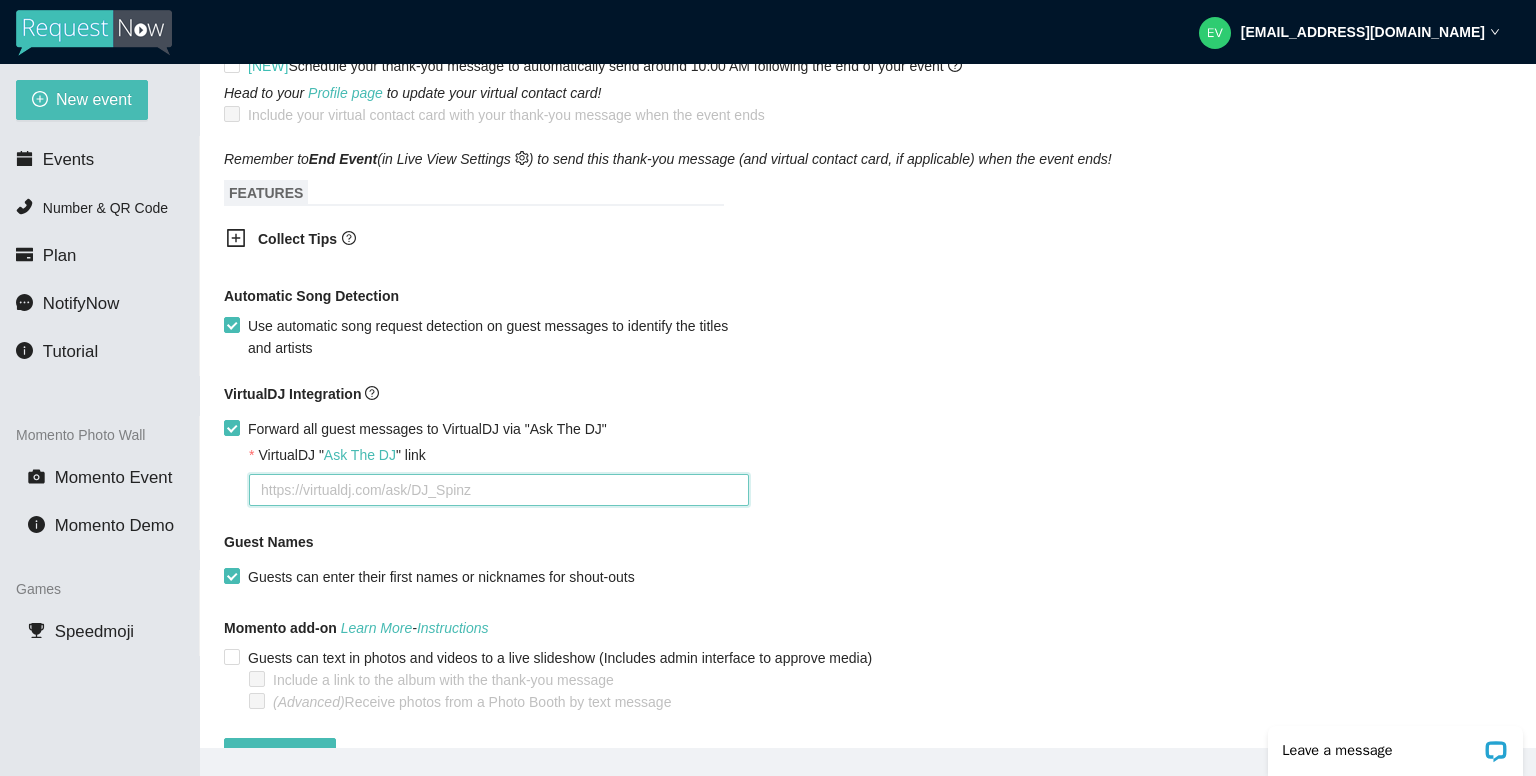 click on "VirtualDJ " Ask The DJ " link" at bounding box center (499, 490) 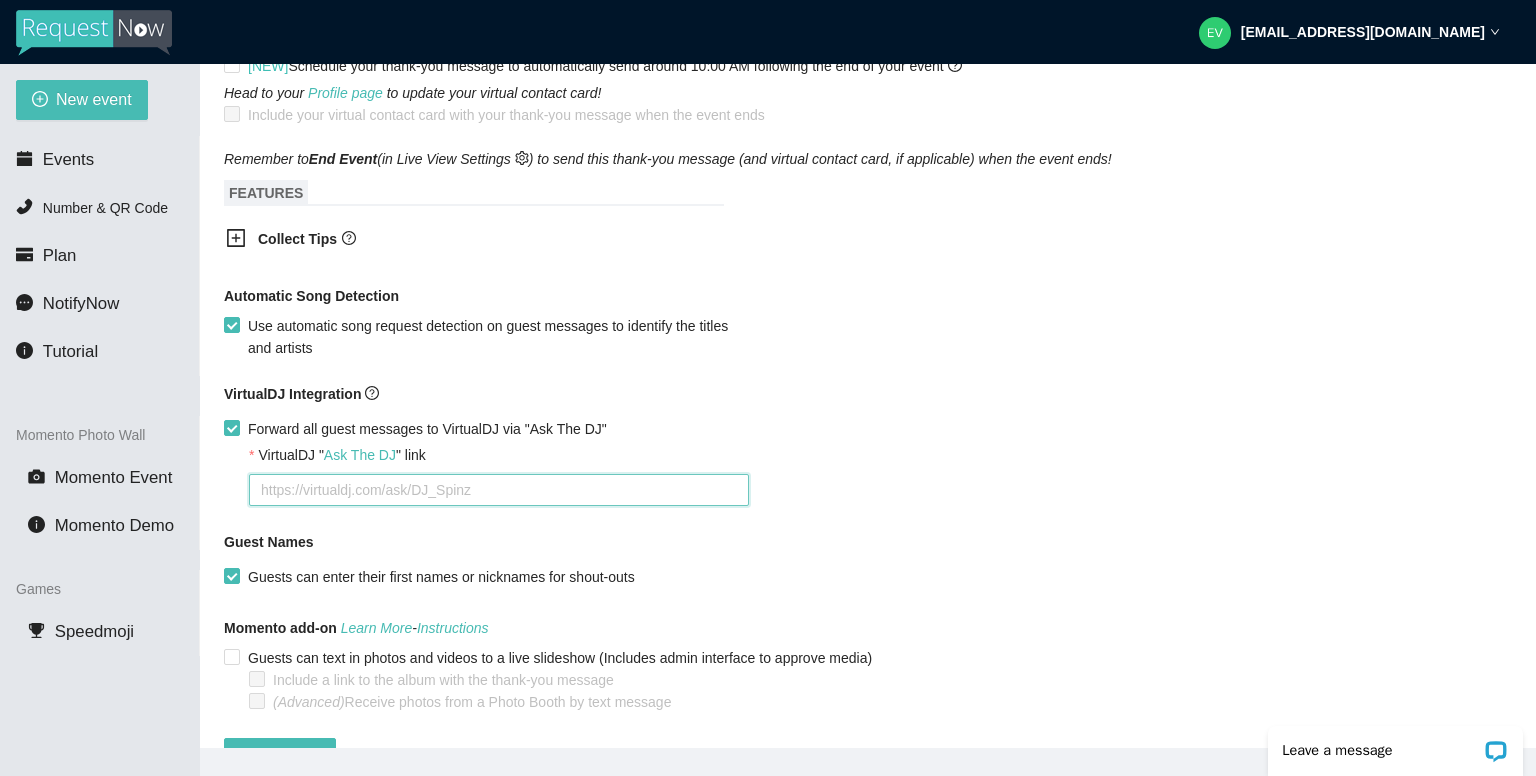 drag, startPoint x: 466, startPoint y: 473, endPoint x: 478, endPoint y: 477, distance: 12.649111 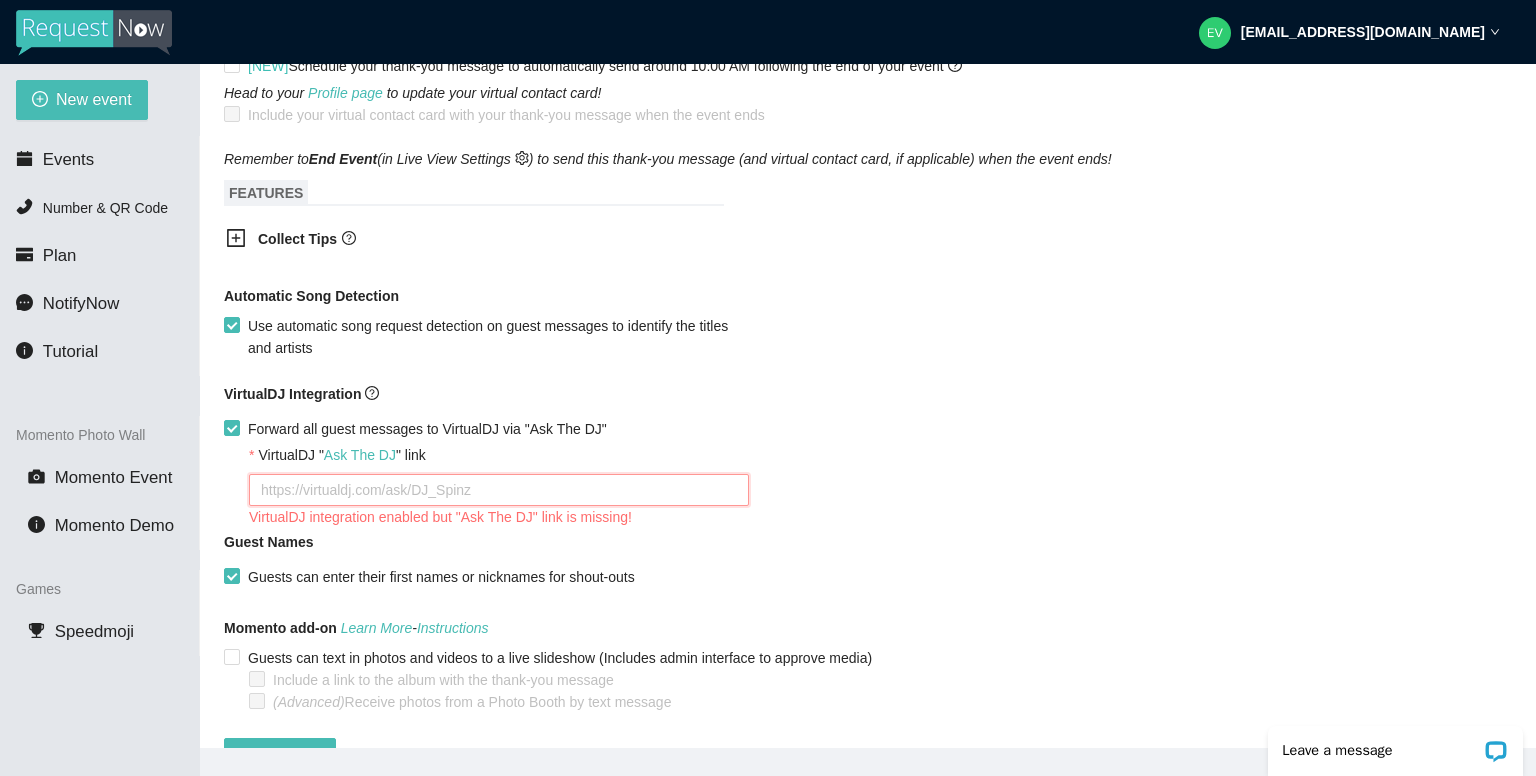 click on "VirtualDJ " Ask The DJ " link" at bounding box center (499, 490) 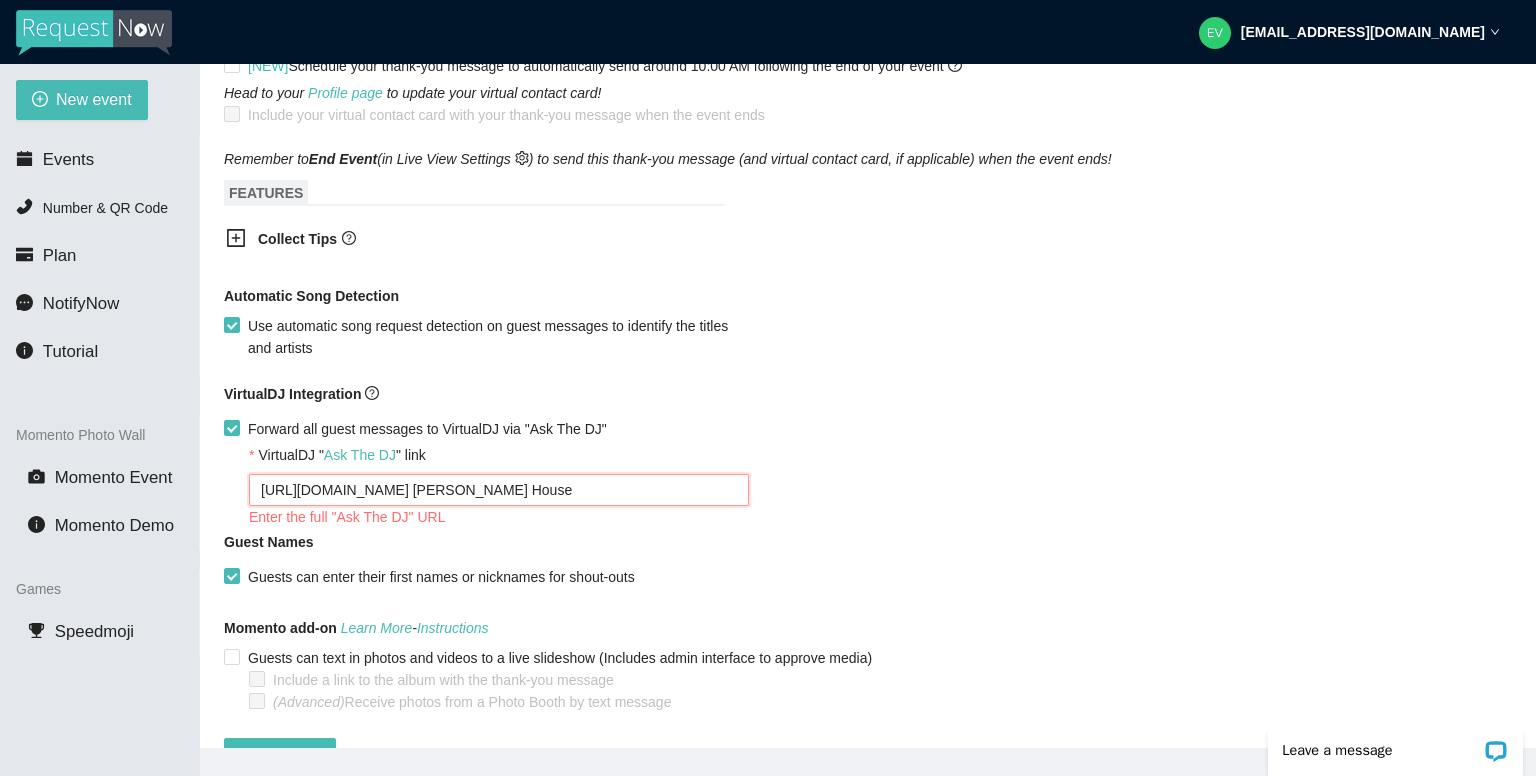 click on "[URL][DOMAIN_NAME] [PERSON_NAME] House" at bounding box center [499, 490] 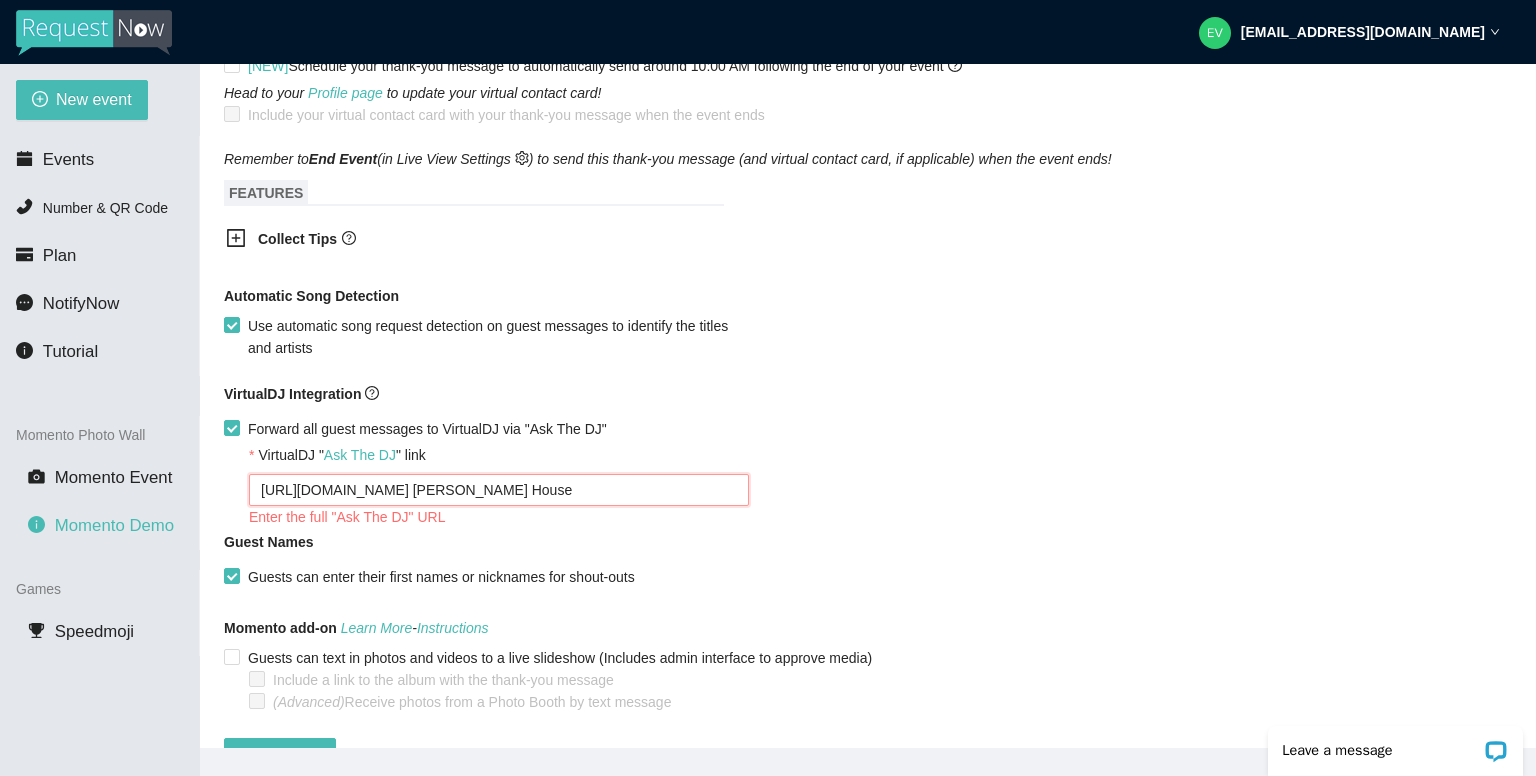 drag, startPoint x: 504, startPoint y: 475, endPoint x: 41, endPoint y: 518, distance: 464.99246 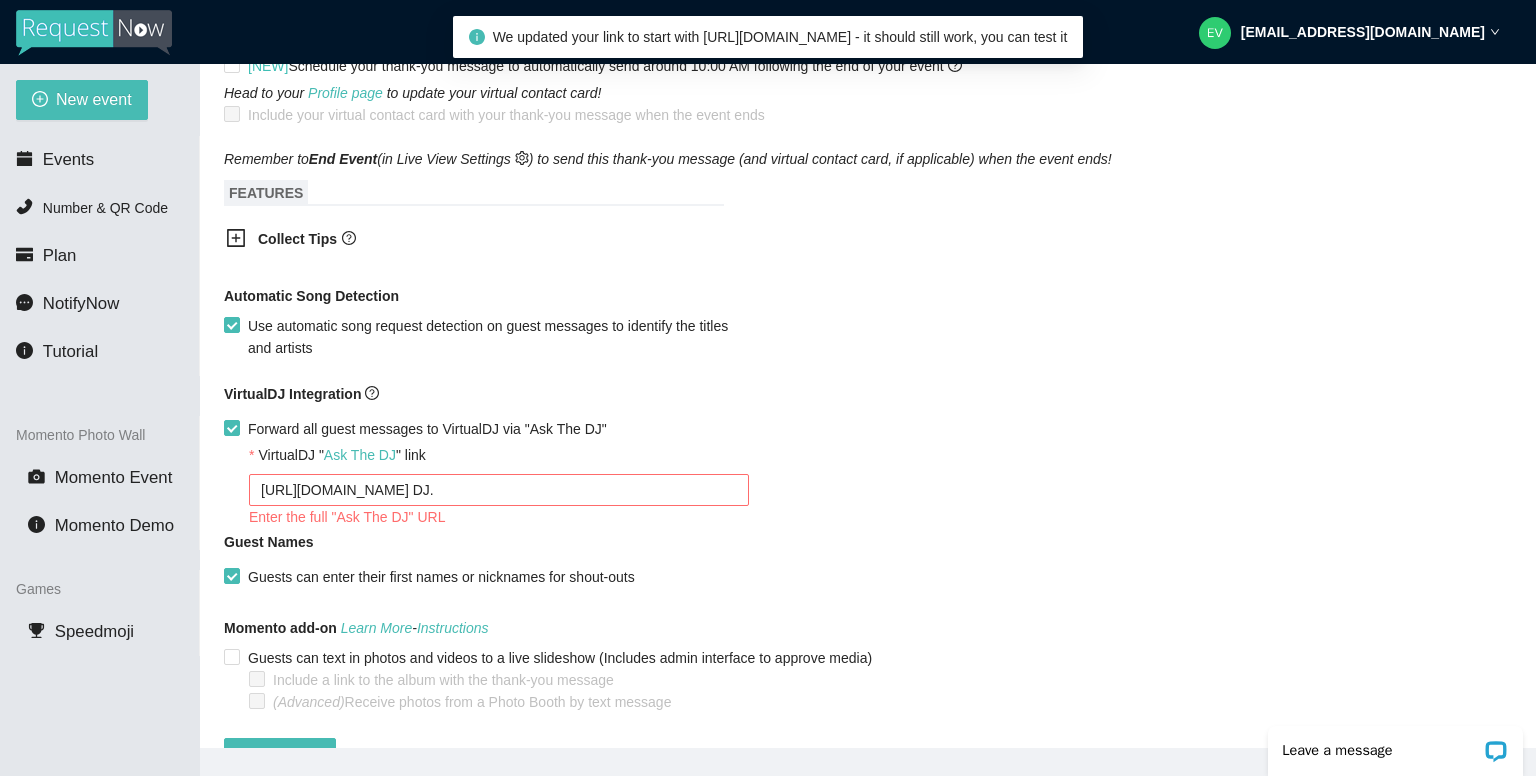 click on "[URL][DOMAIN_NAME] DJ." at bounding box center (880, 490) 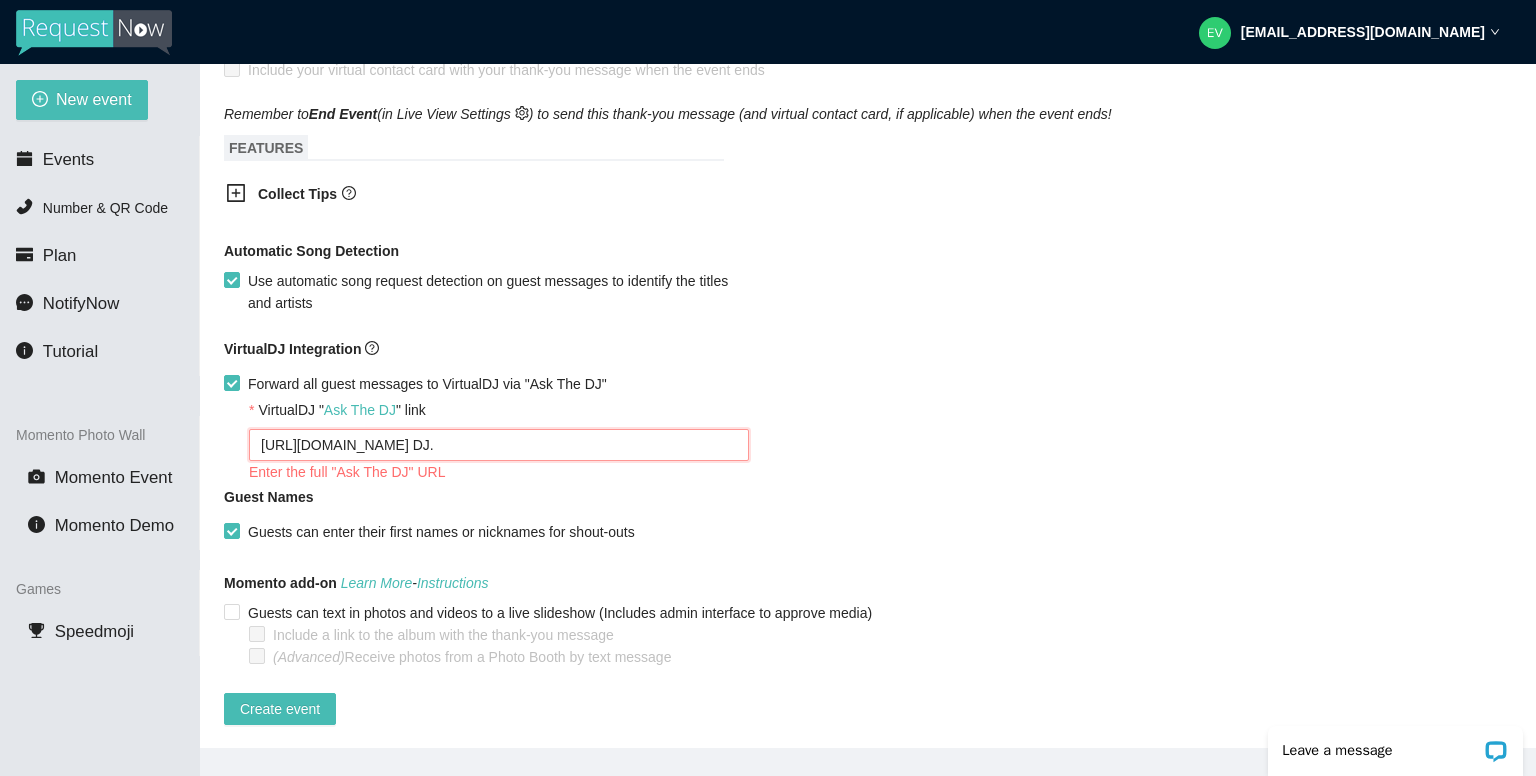 drag, startPoint x: 296, startPoint y: 426, endPoint x: 307, endPoint y: 432, distance: 12.529964 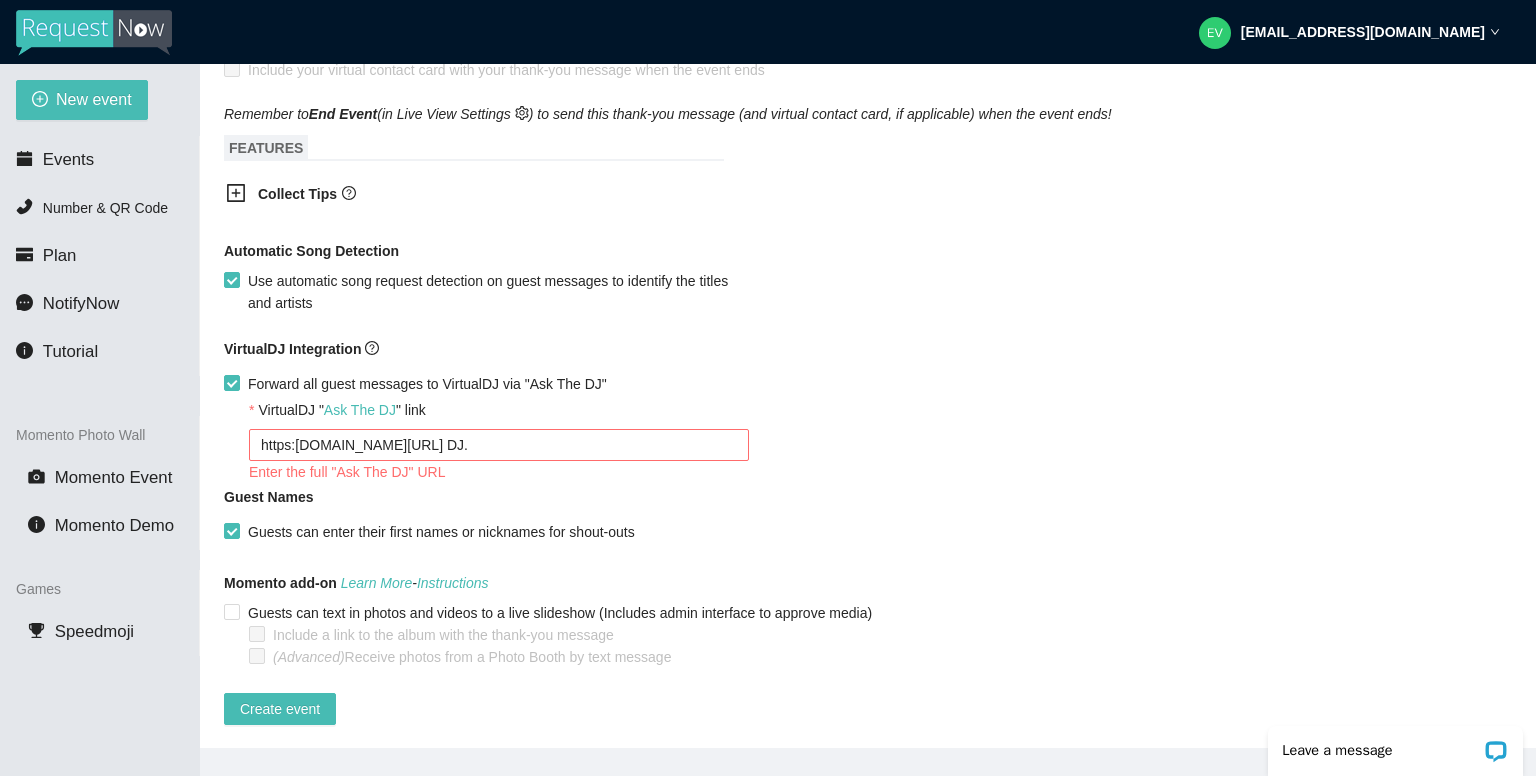 click on "VirtualDJ " Ask The DJ " link" at bounding box center (880, 414) 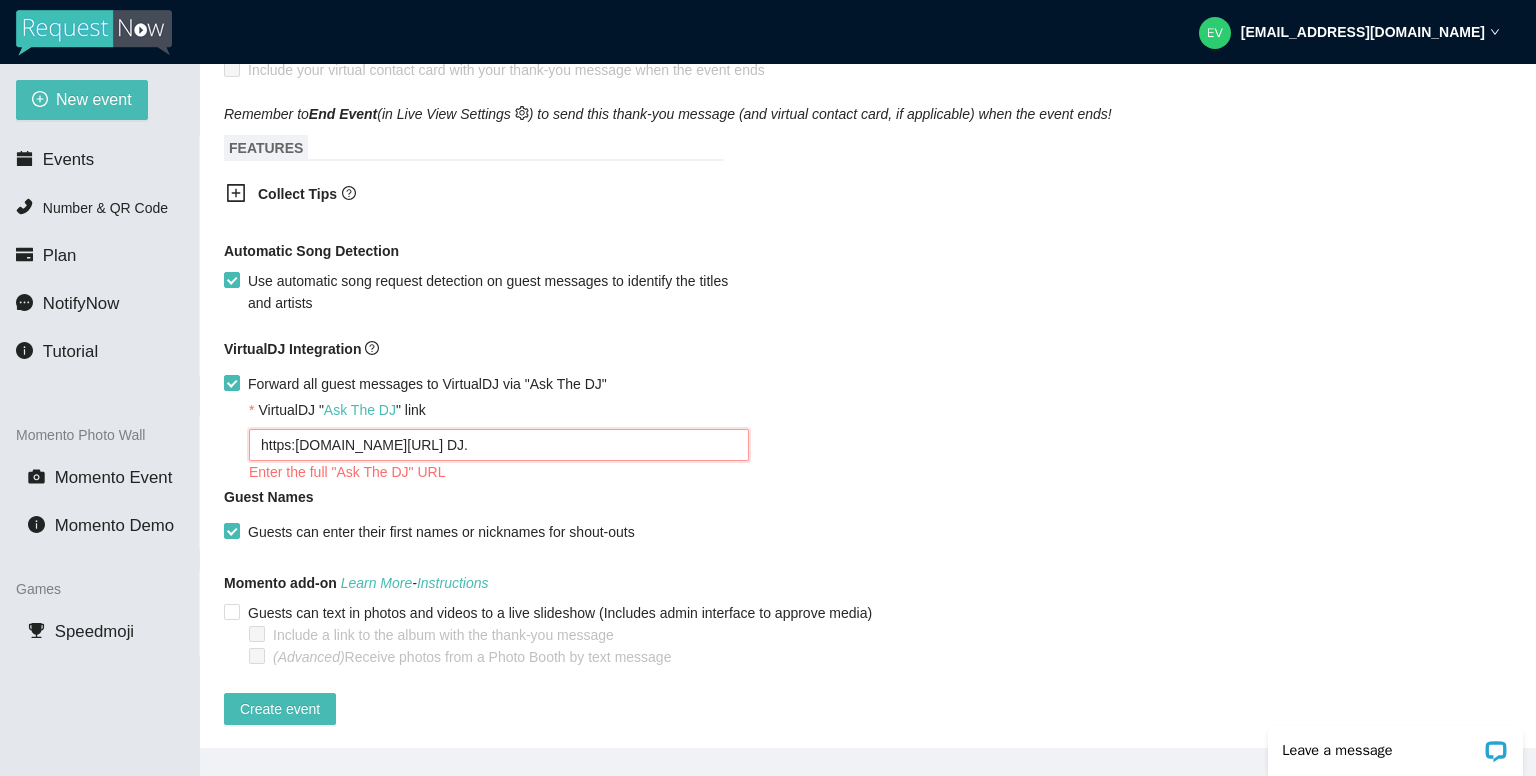 click on "https:[DOMAIN_NAME][URL] DJ." at bounding box center (499, 445) 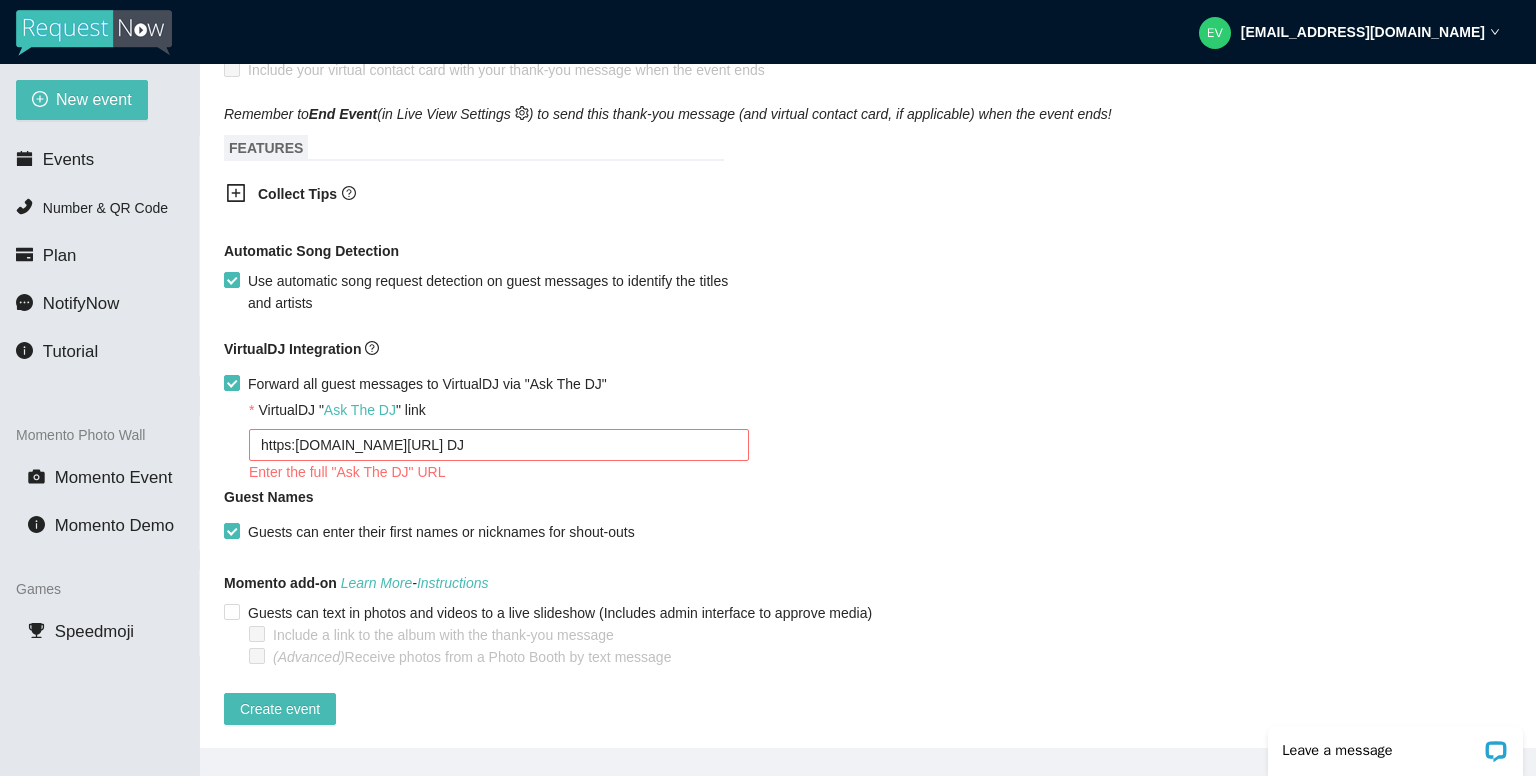 click on "Guest Names" at bounding box center (868, 501) 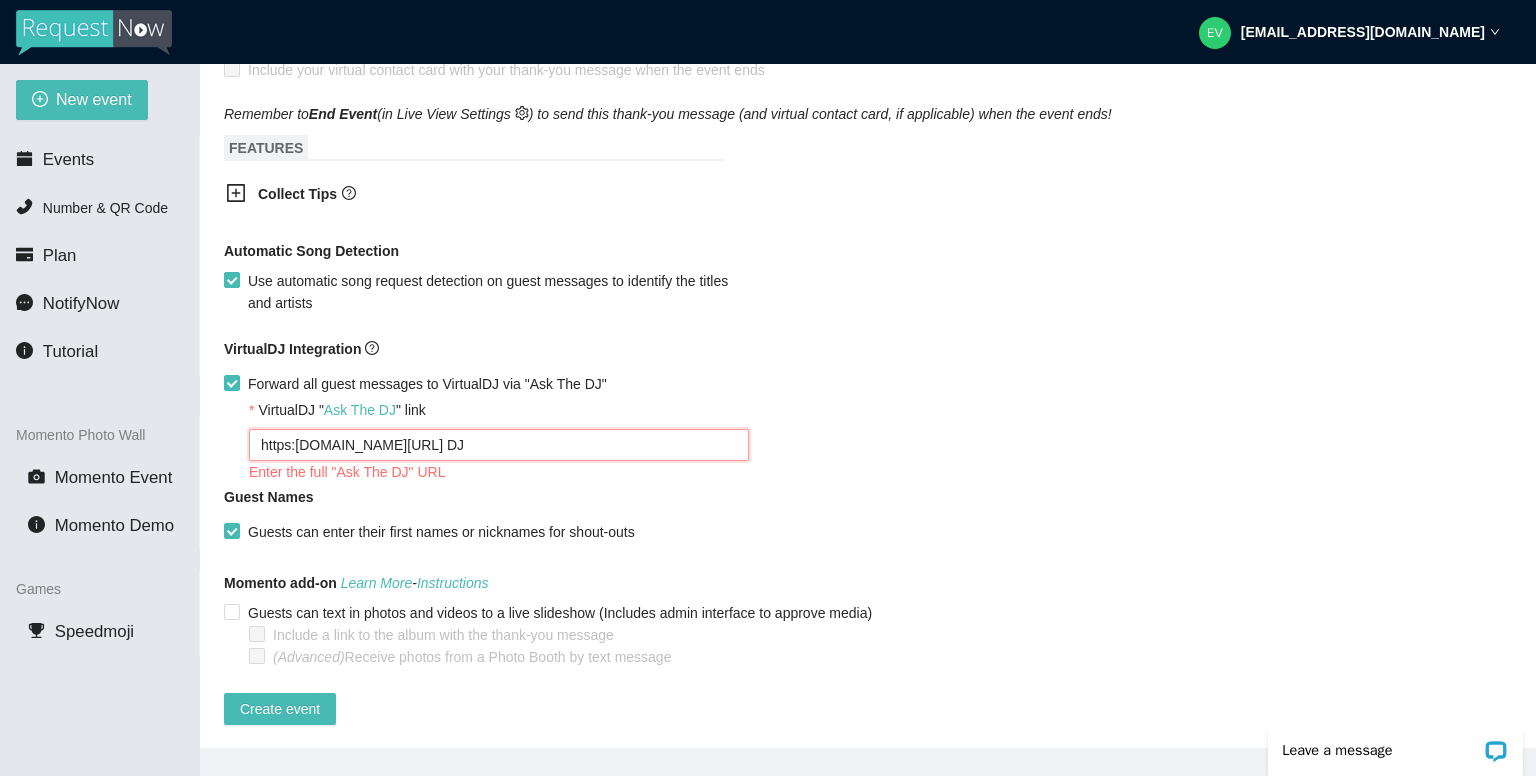click on "https:[DOMAIN_NAME][URL] DJ" at bounding box center [499, 445] 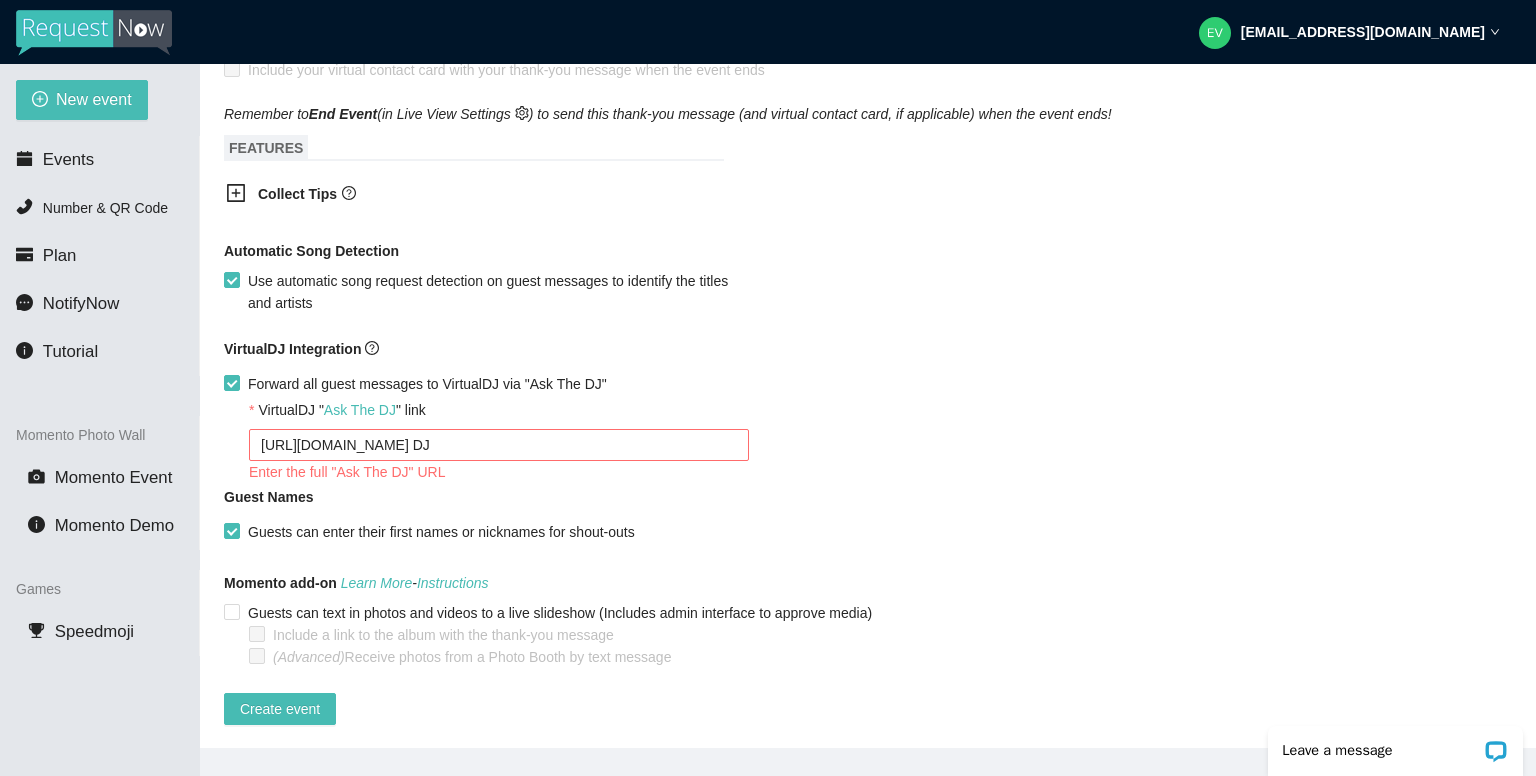 click on "[URL][DOMAIN_NAME] DJ" at bounding box center [880, 445] 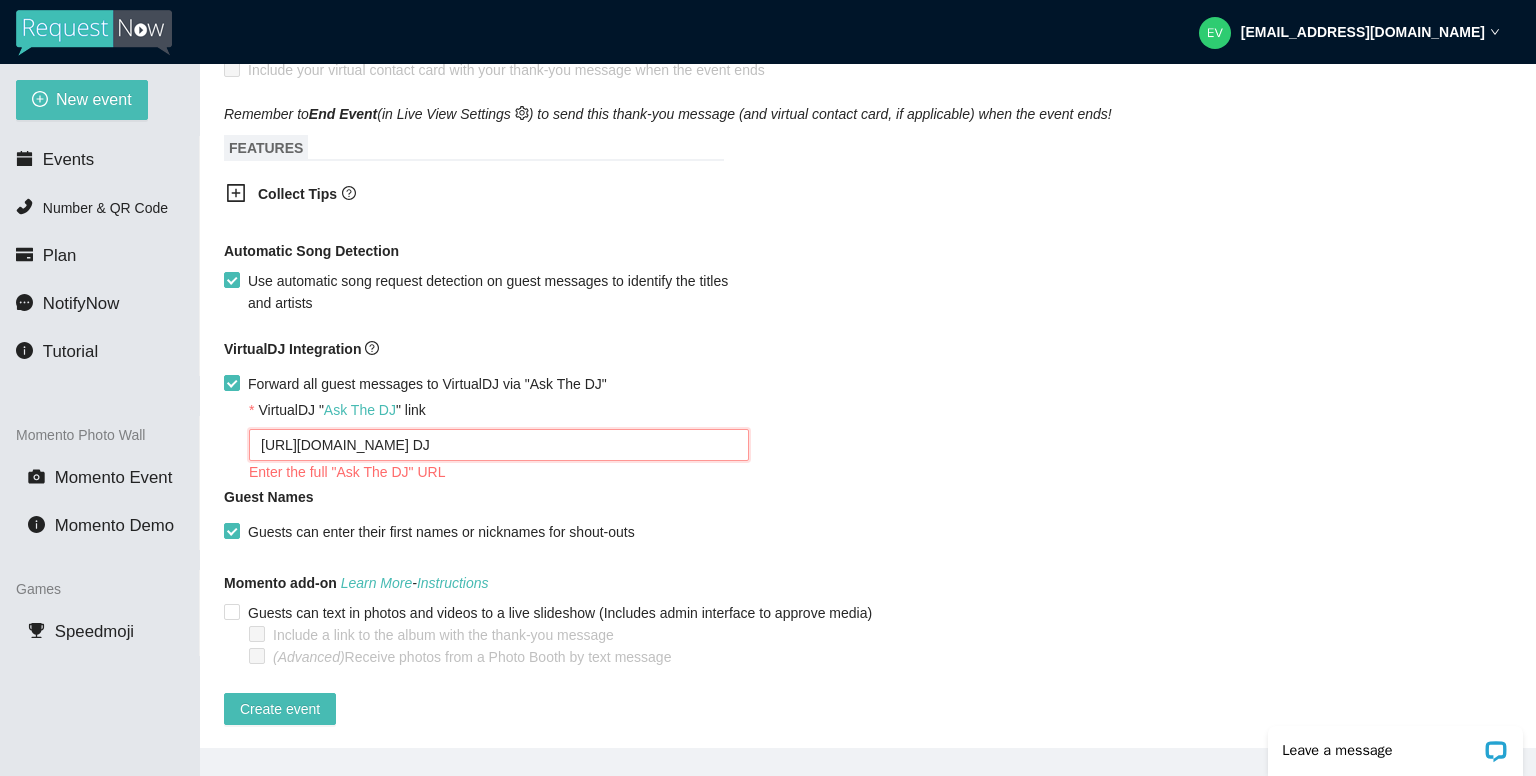 click on "[URL][DOMAIN_NAME] DJ" at bounding box center [499, 445] 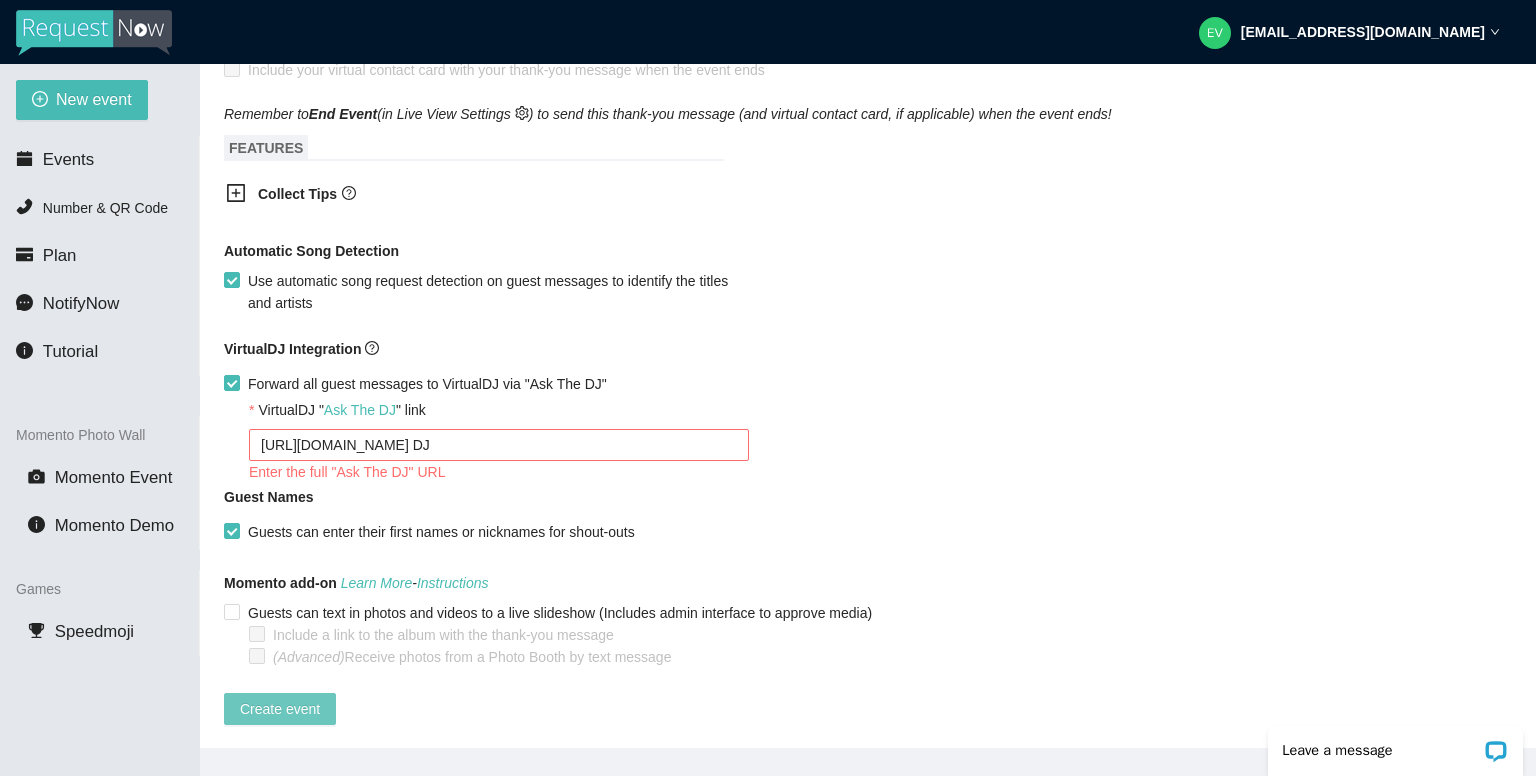 click on "Create event" at bounding box center (280, 709) 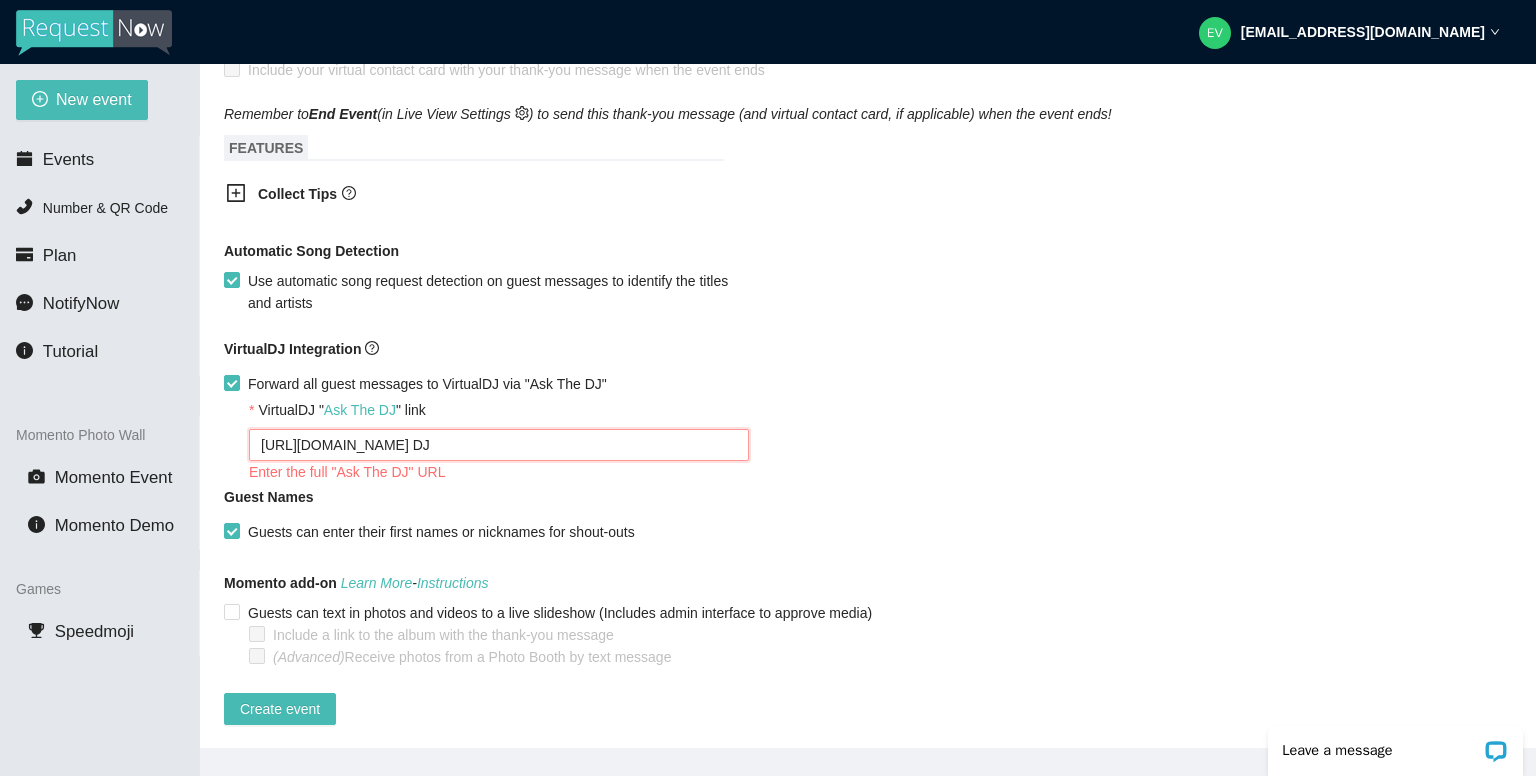 click on "[URL][DOMAIN_NAME] DJ" at bounding box center [499, 445] 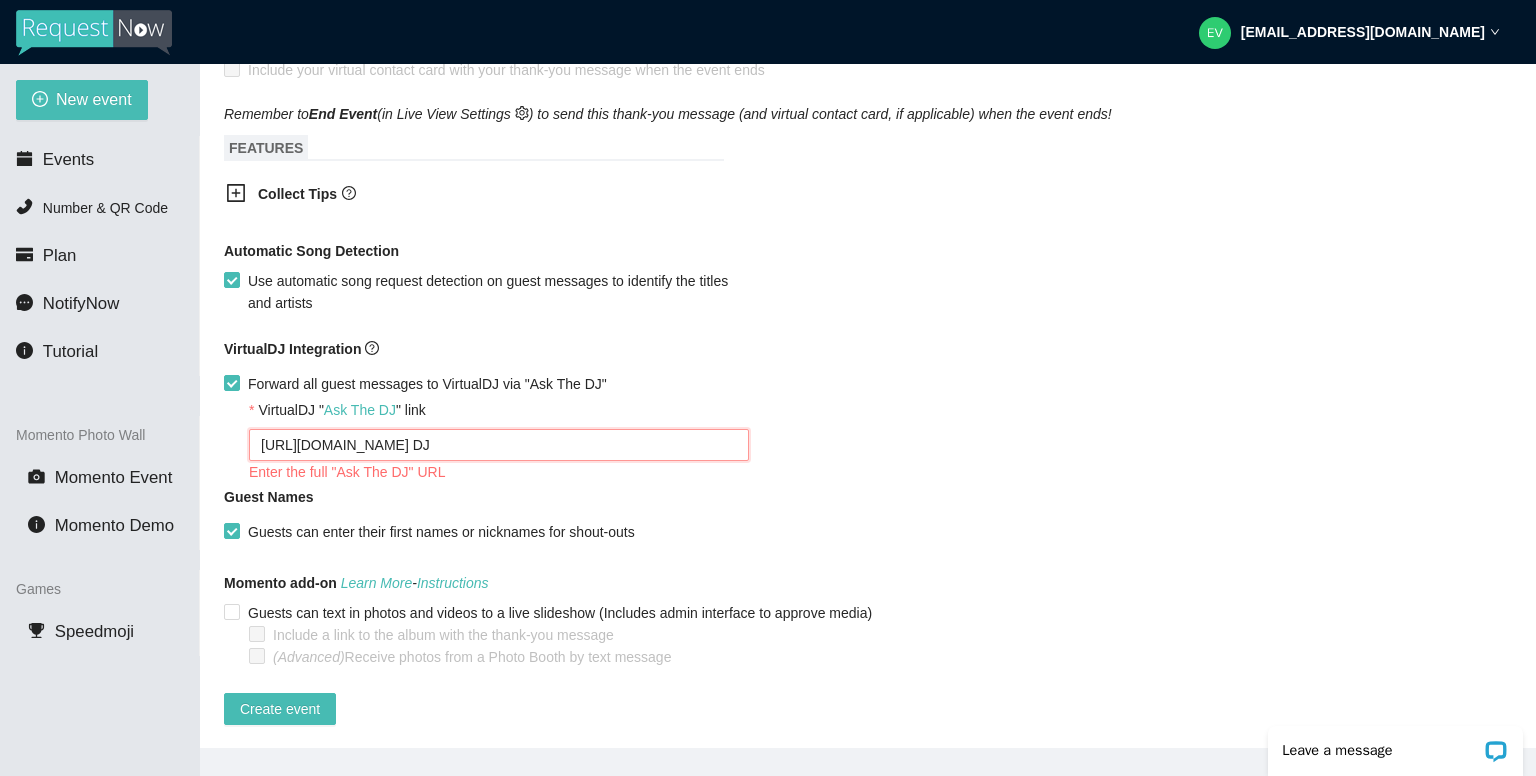 drag, startPoint x: 557, startPoint y: 417, endPoint x: 449, endPoint y: 437, distance: 109.83624 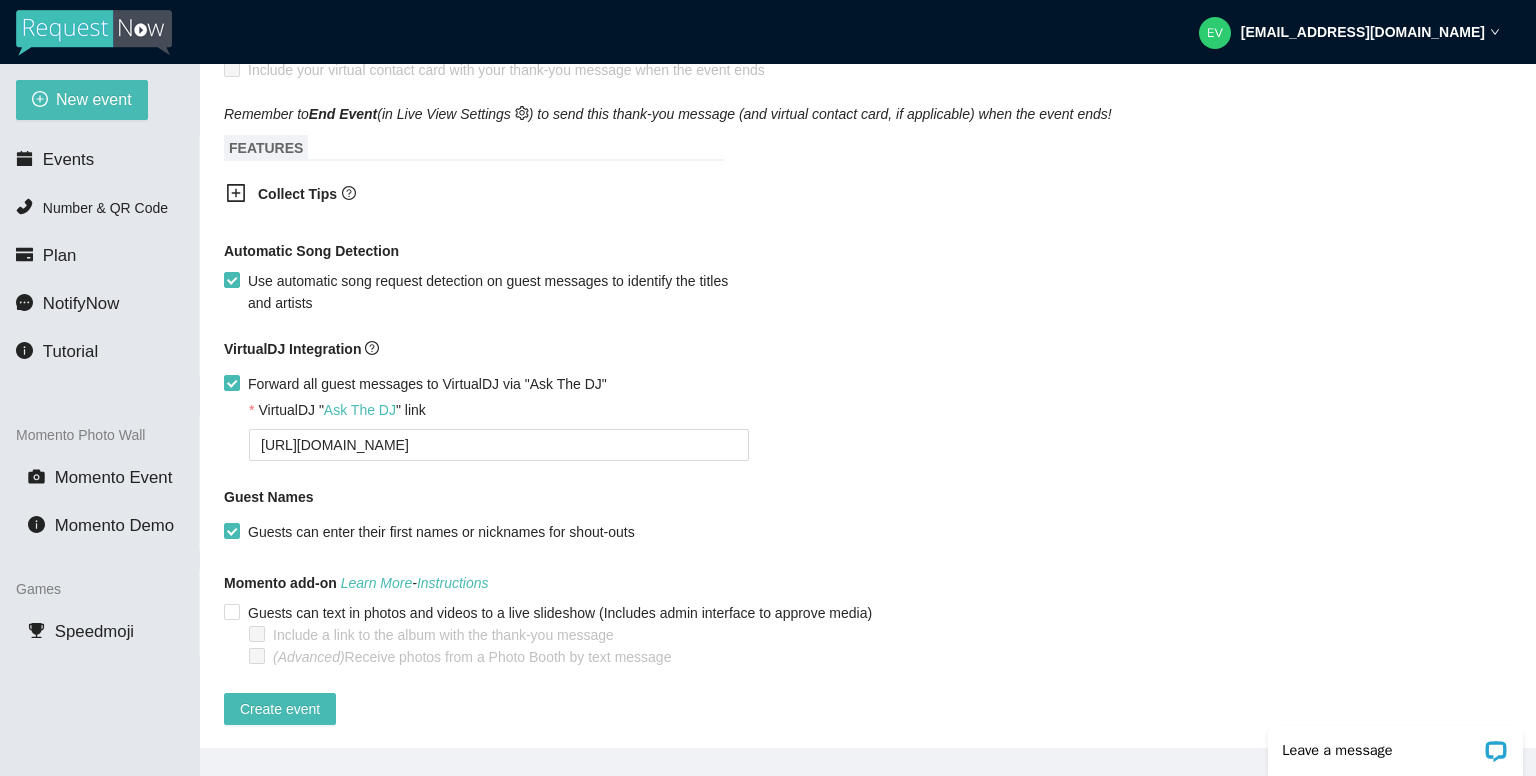 click on "Event Name [DATE] Event Start Date [DATE] Your event will accept  text  messages on this date starting at 6:00 AM until the Event End Date. Events can last up to 7 days.   Event End Date [DATE] Your event will accept  text  messages until this date at 5 AM. Event End Date is the morning after the event.   Event Type Wedding You can use   NotifyNow   to send blasts by event type Attendance Estimate 100 RequestNow Number [PHONE_NUMBER] BRANDING Auto-Reply Signature   Thank you for the request. We'll look see if we can get that on the request line up EVENT END Thank-You Message   Thank you for joining [PERSON_NAME] & [PERSON_NAME] wedding. Please drive home safe and have a great rest of your weekend. [NEW]  Schedule your thank-you message to automatically send around 10:00 AM following the end of your event   Head to your   Profile page   to update your virtual contact card! Include your virtual contact card with your thank-you message when the event ends Remember to  End Event  (in Live View Settings" at bounding box center (868, -117) 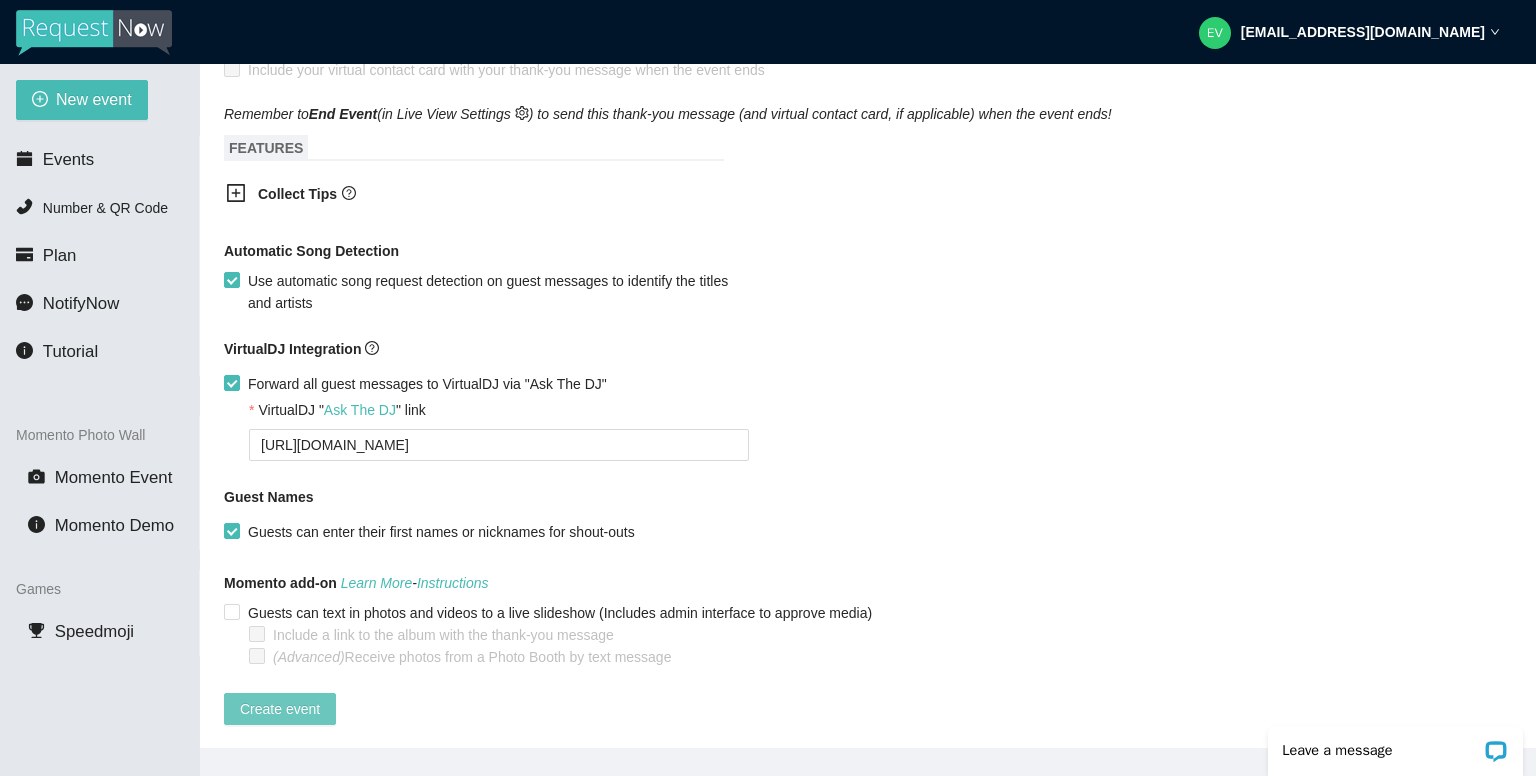 click on "Create event" at bounding box center (280, 709) 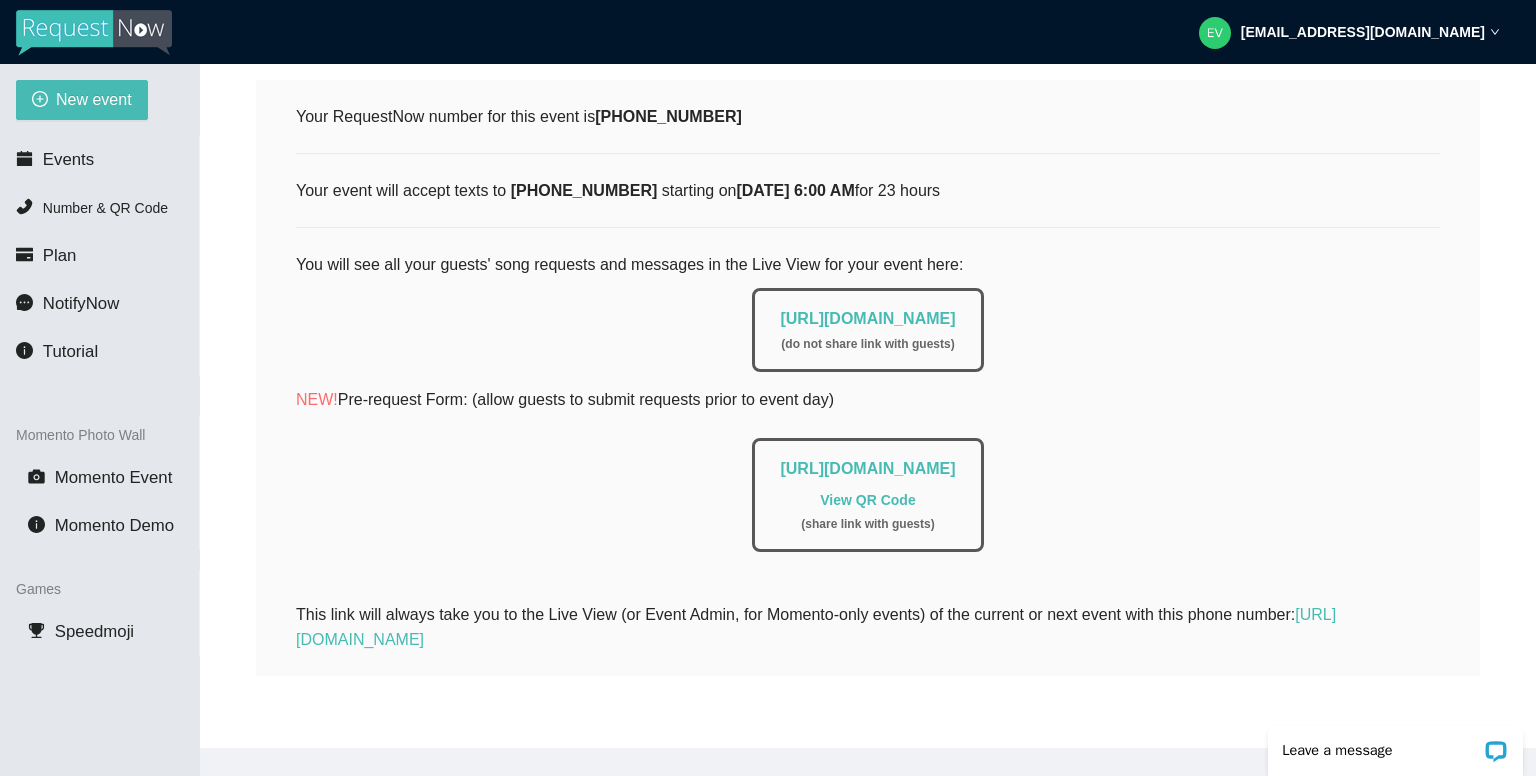 scroll, scrollTop: 288, scrollLeft: 0, axis: vertical 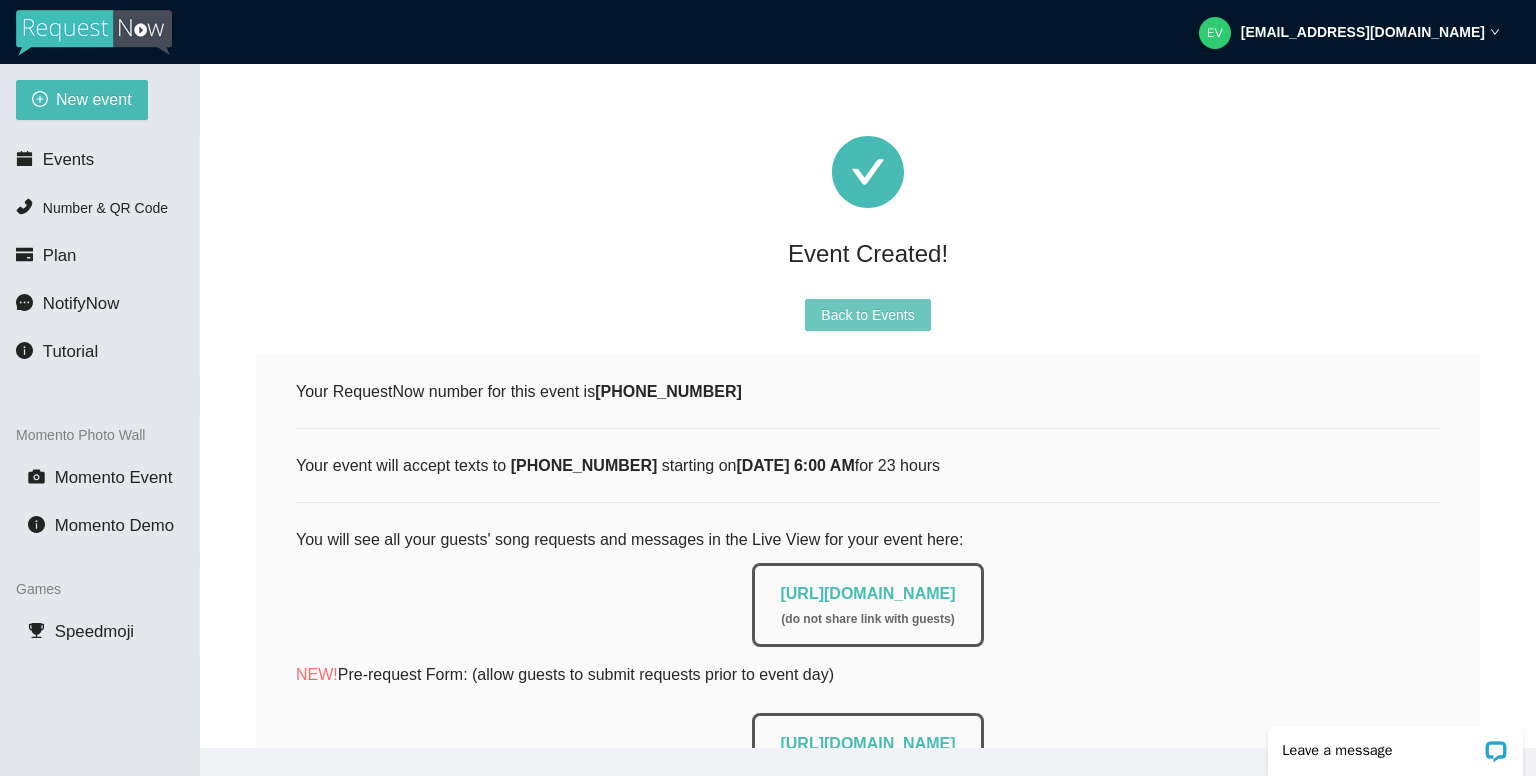 click on "Back to Events" at bounding box center (867, 315) 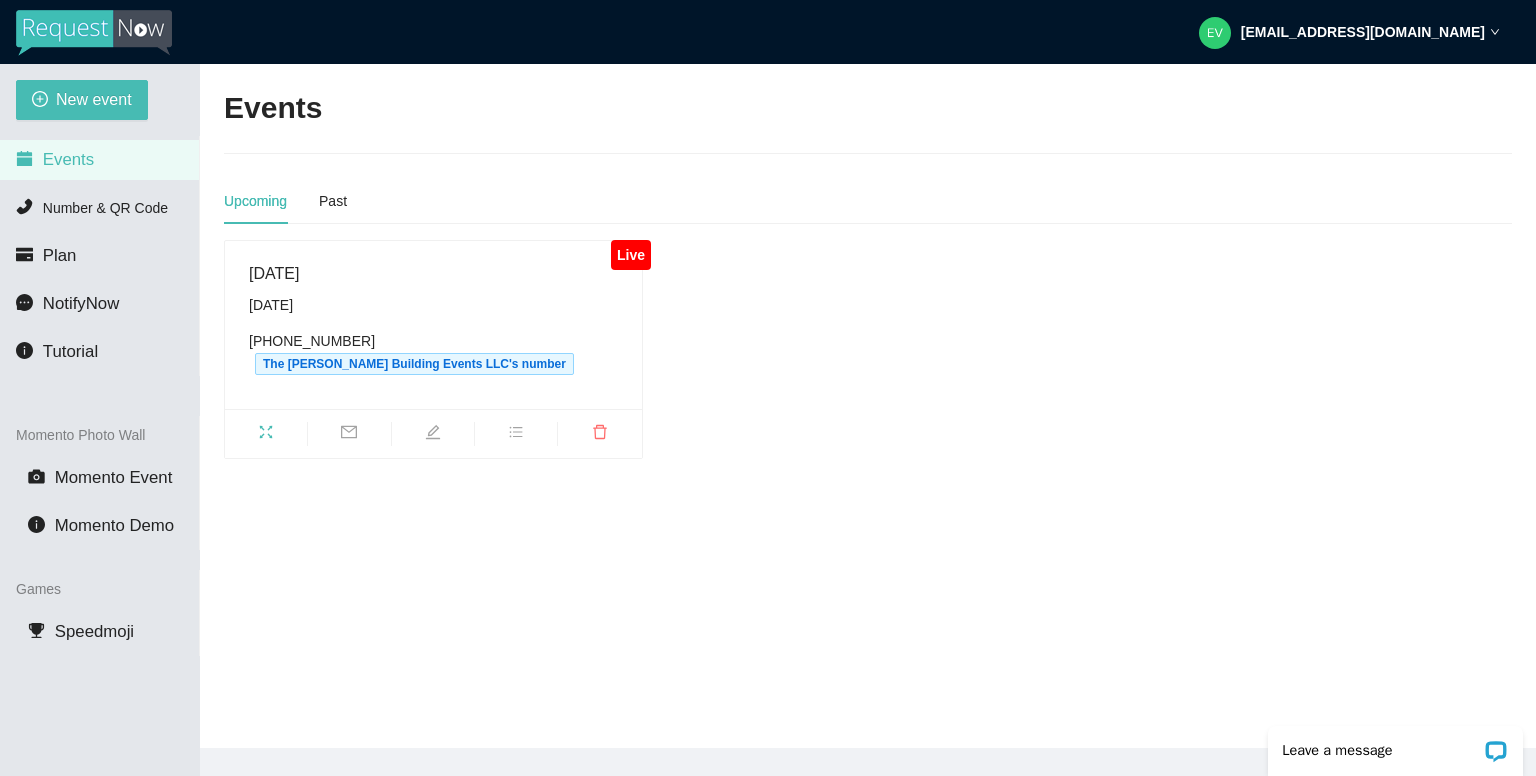 scroll, scrollTop: 0, scrollLeft: 0, axis: both 